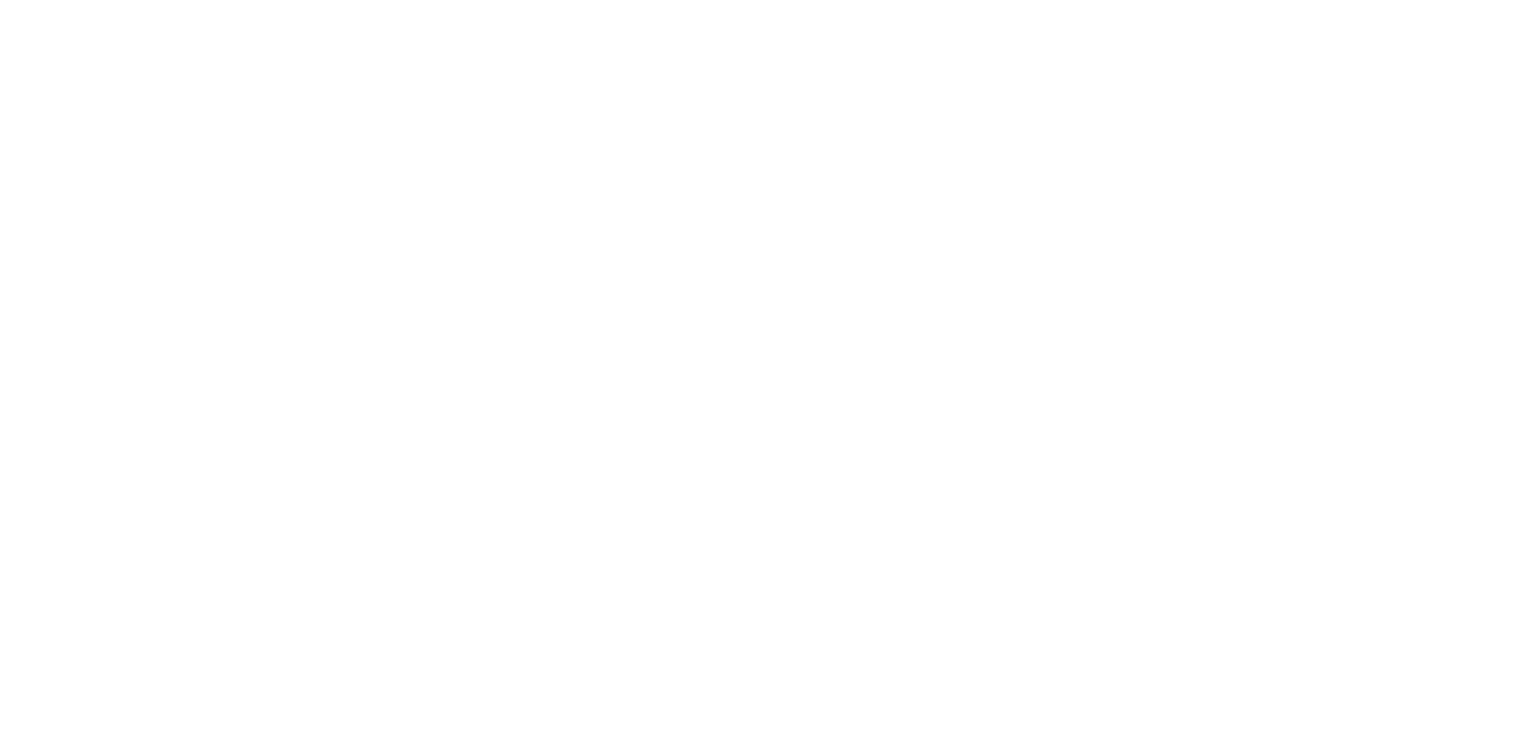 scroll, scrollTop: 0, scrollLeft: 0, axis: both 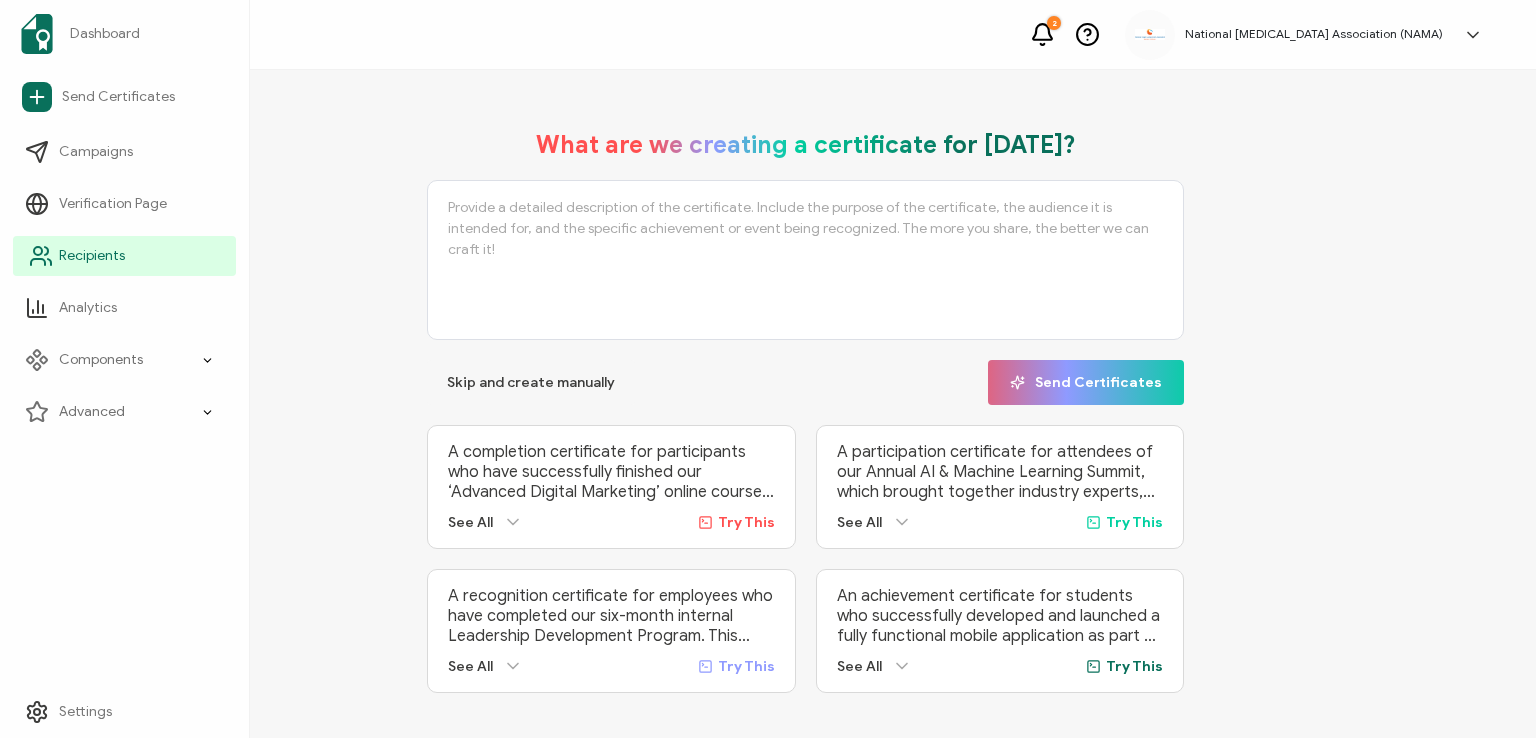 click on "Recipients" at bounding box center [92, 256] 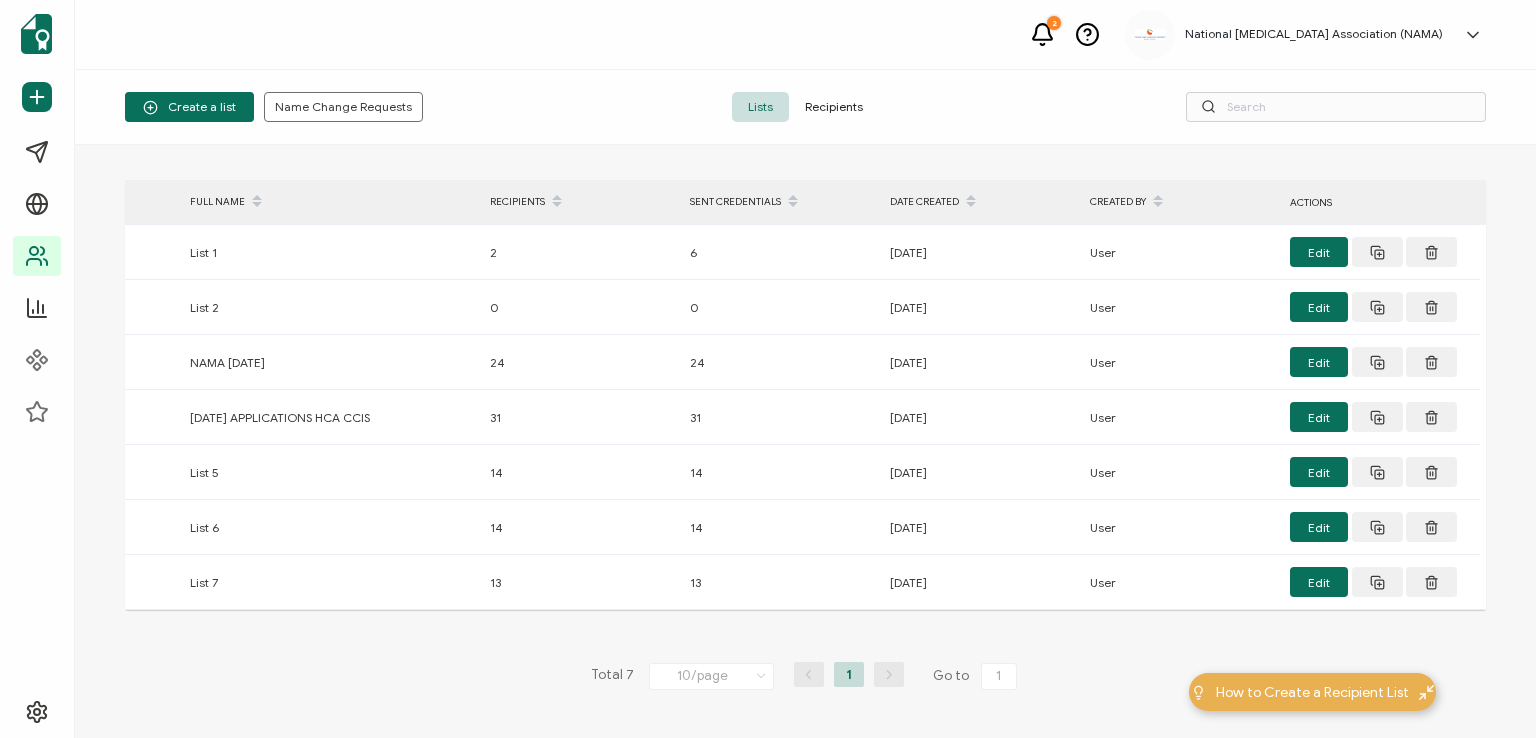 click on "Recipients" at bounding box center (834, 107) 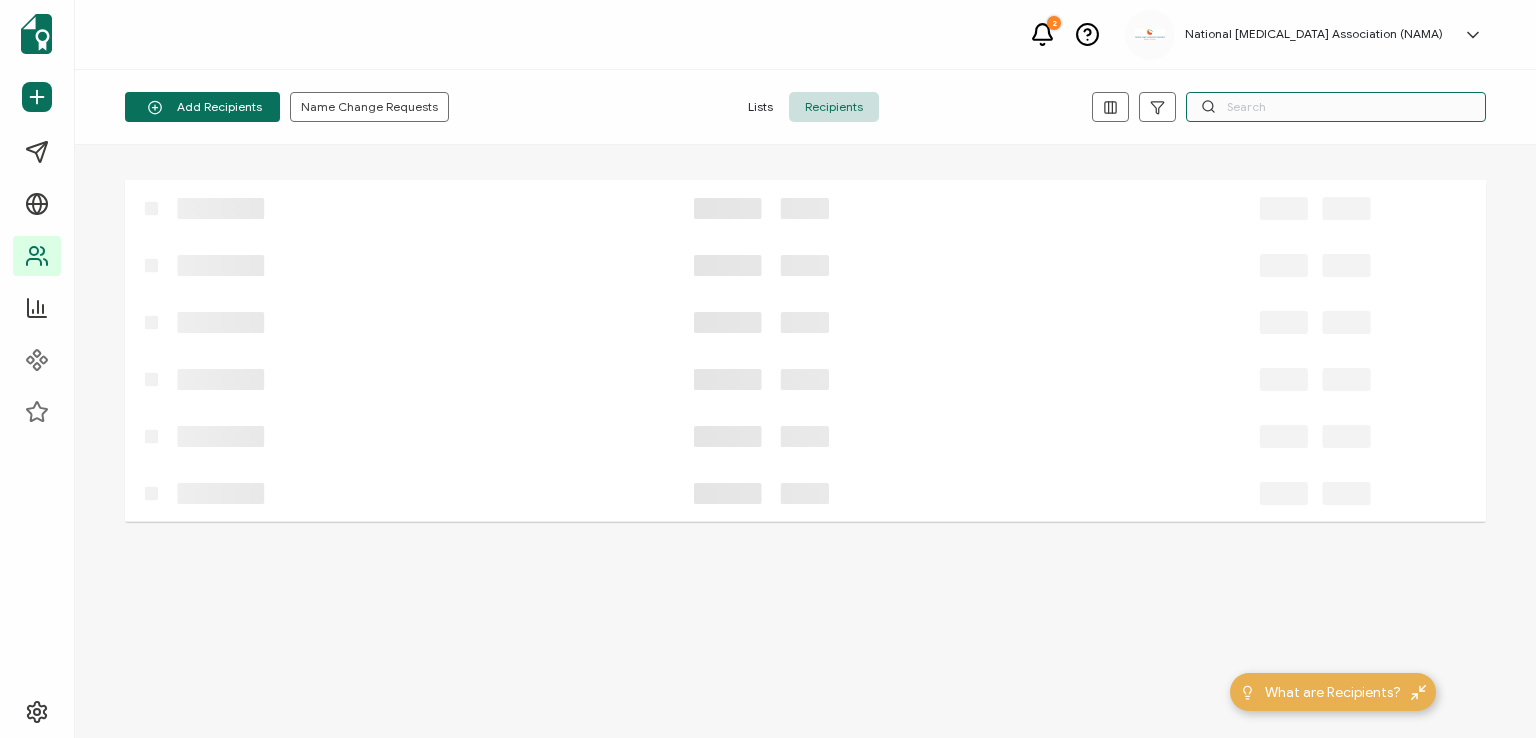 click at bounding box center (1336, 107) 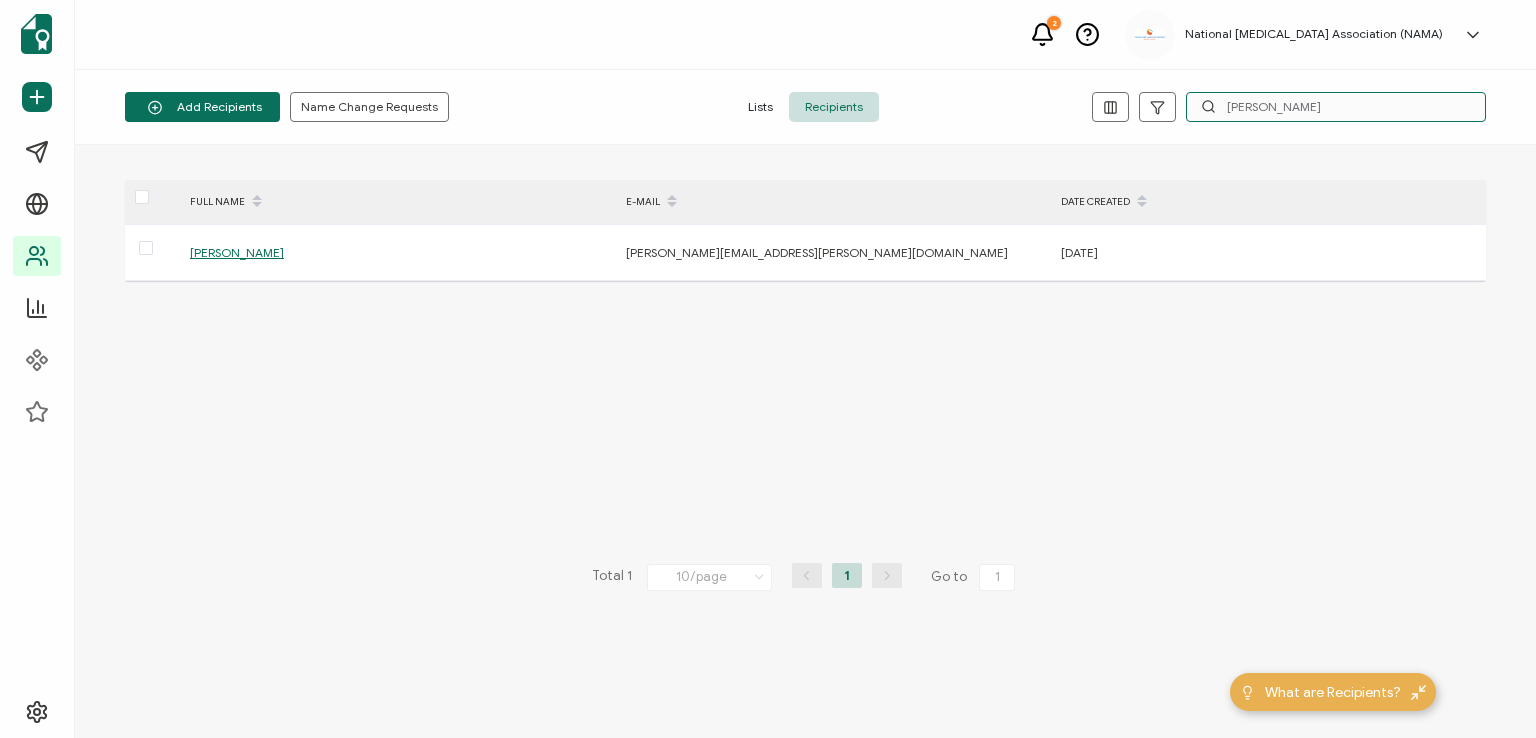 type on "[PERSON_NAME]" 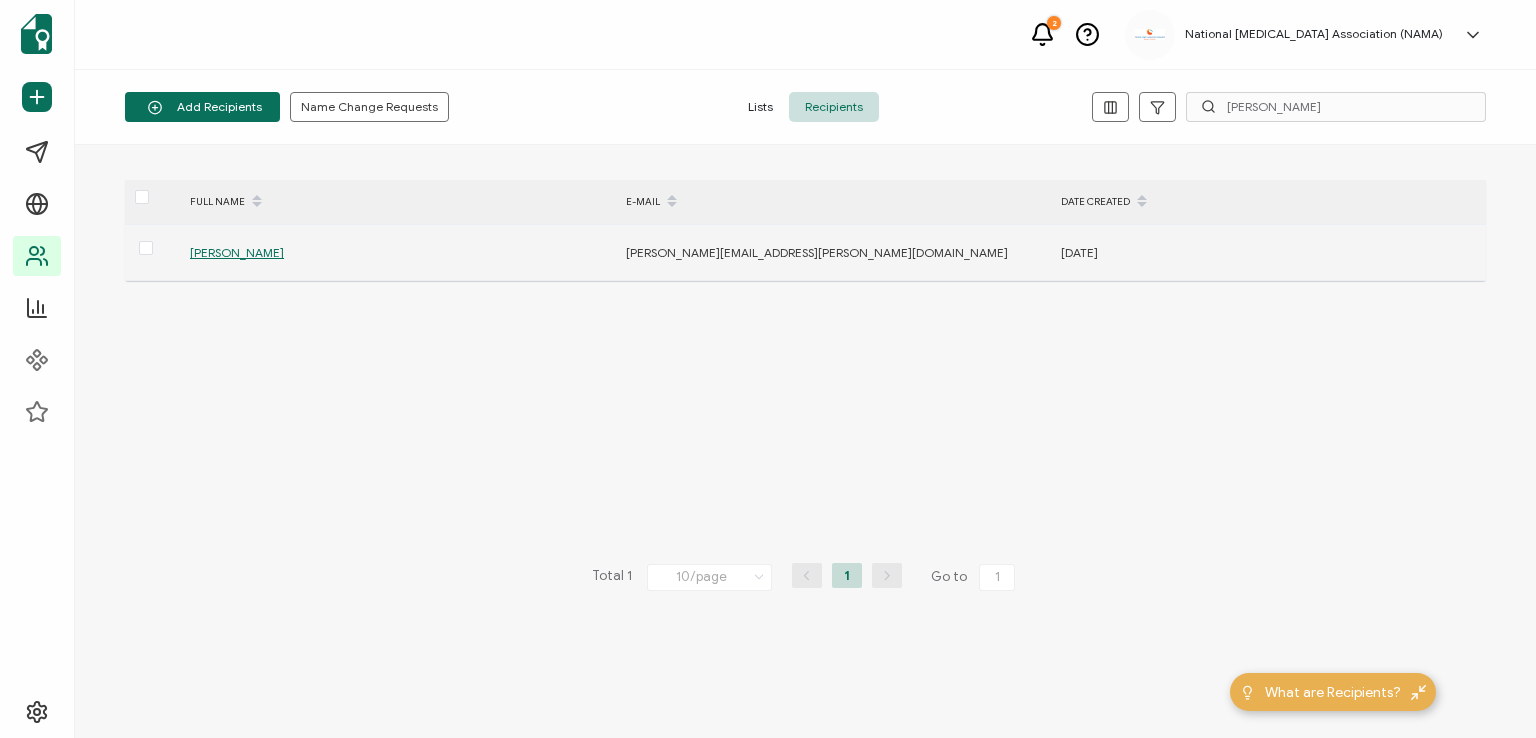 click on "[PERSON_NAME]" at bounding box center (237, 252) 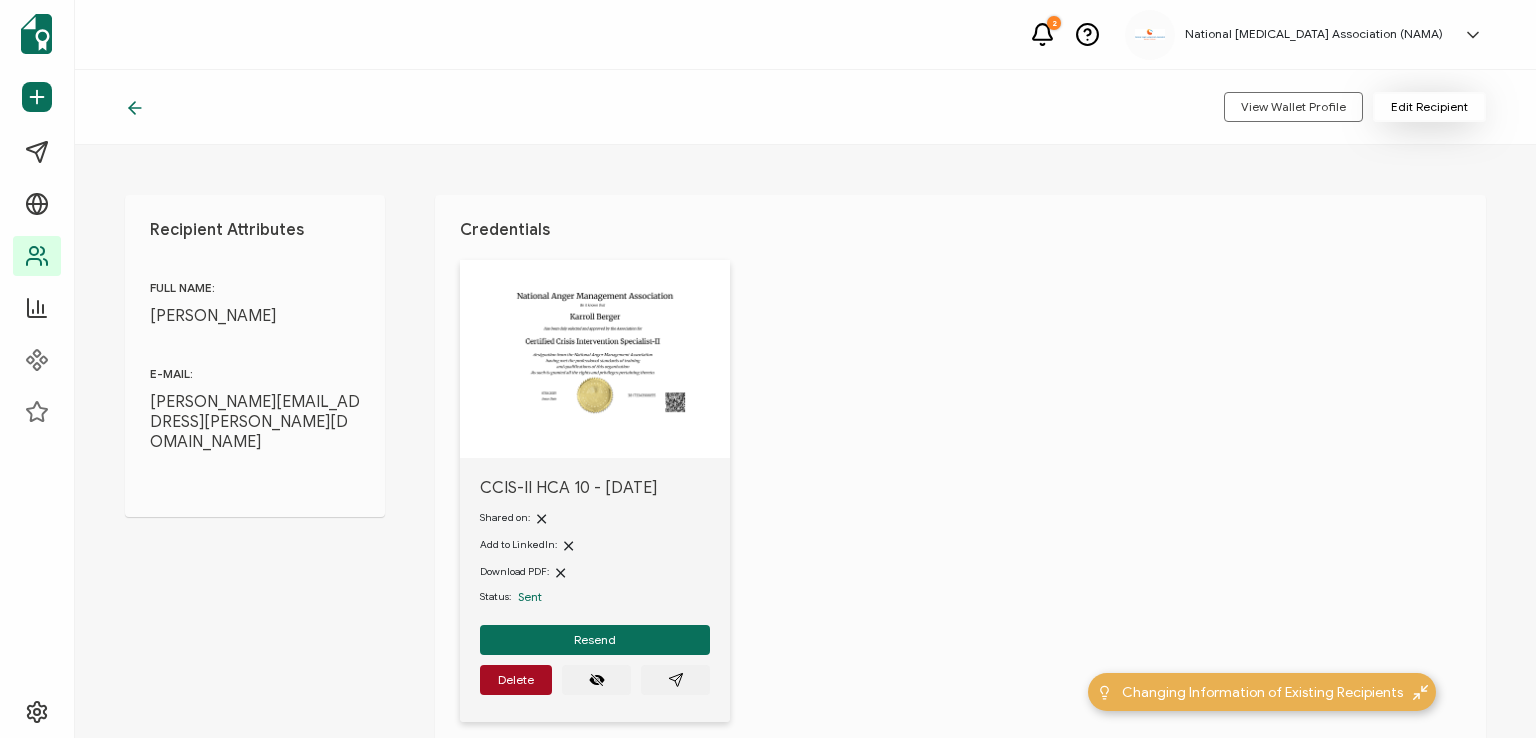 click on "Edit Recipient" at bounding box center [1429, 107] 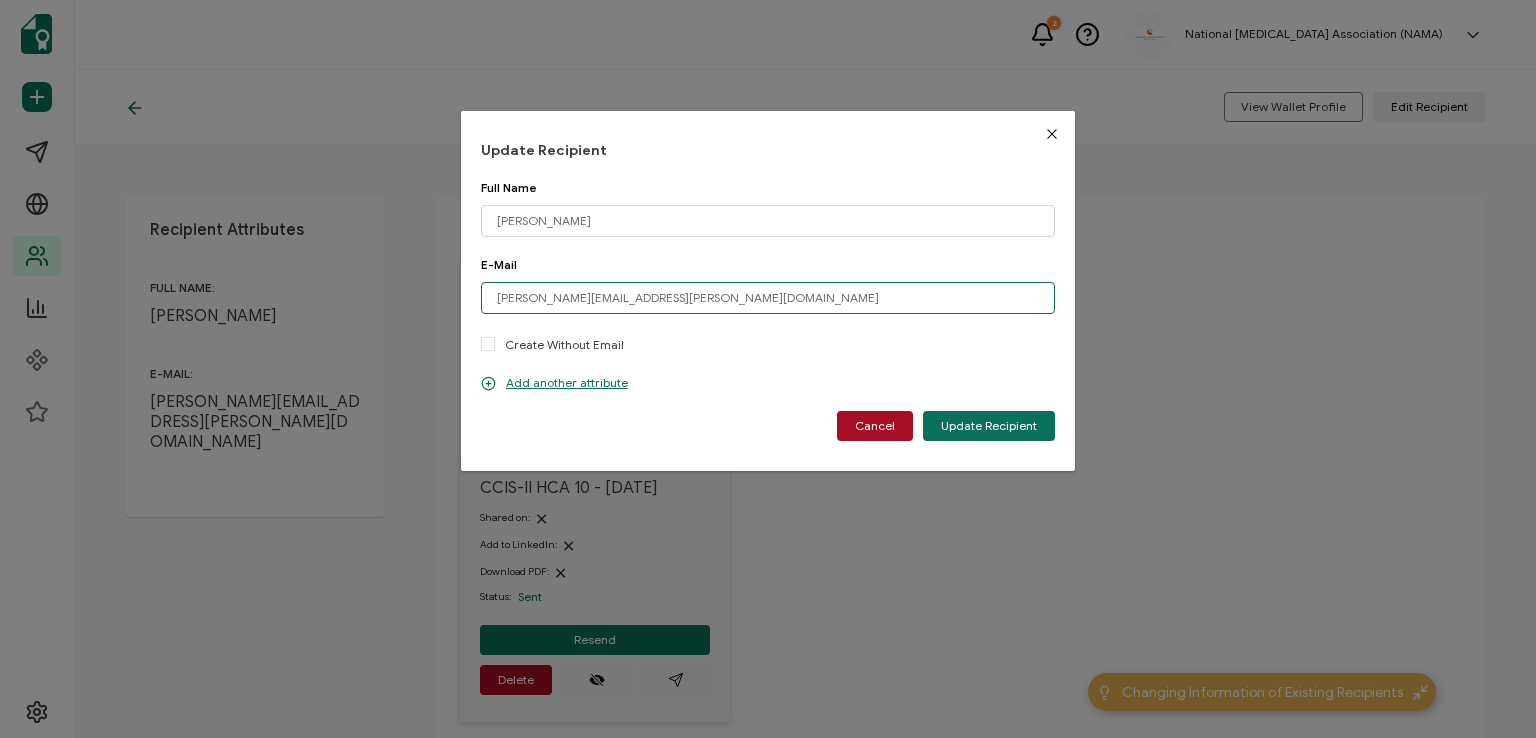 click on "[PERSON_NAME][EMAIL_ADDRESS][PERSON_NAME][DOMAIN_NAME]" at bounding box center (768, 298) 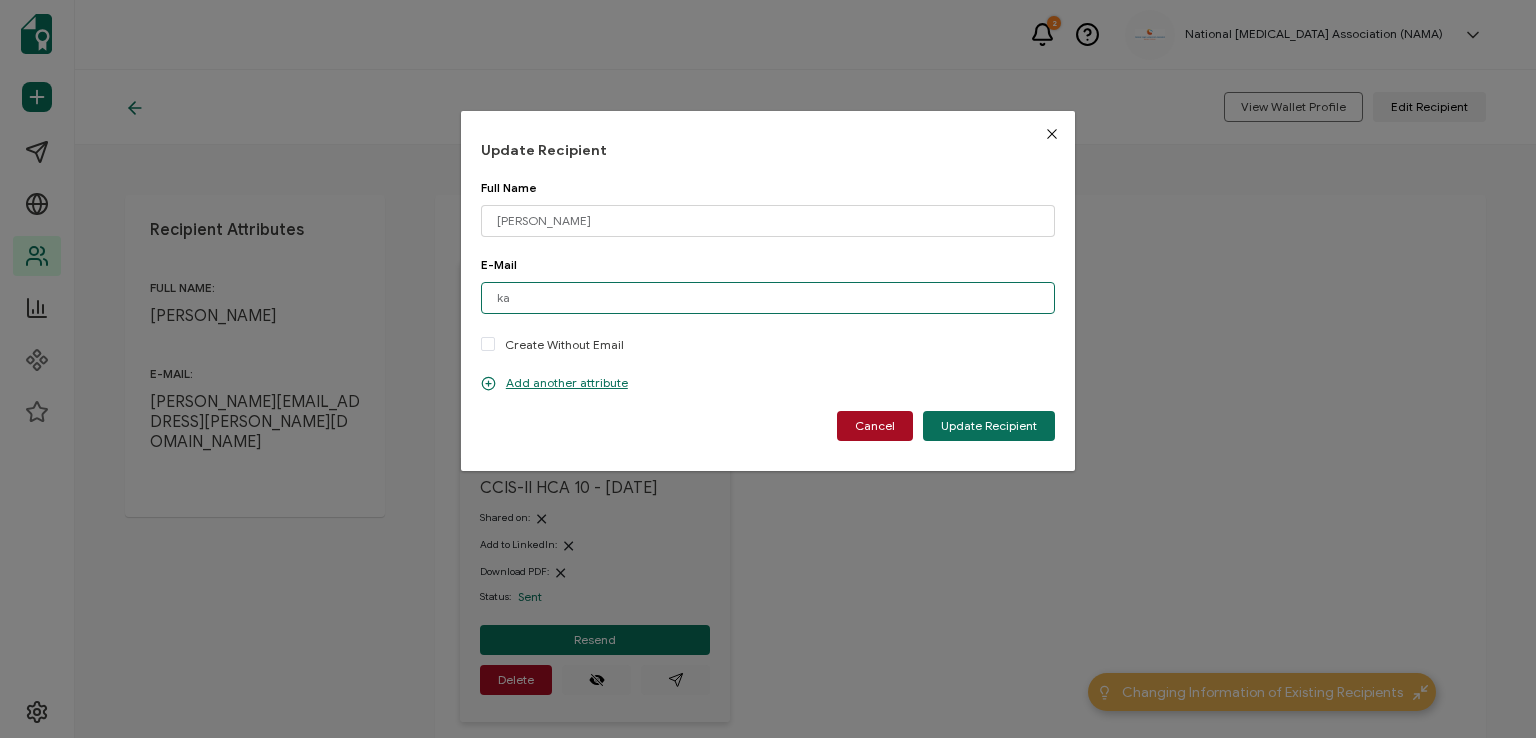 type on "k" 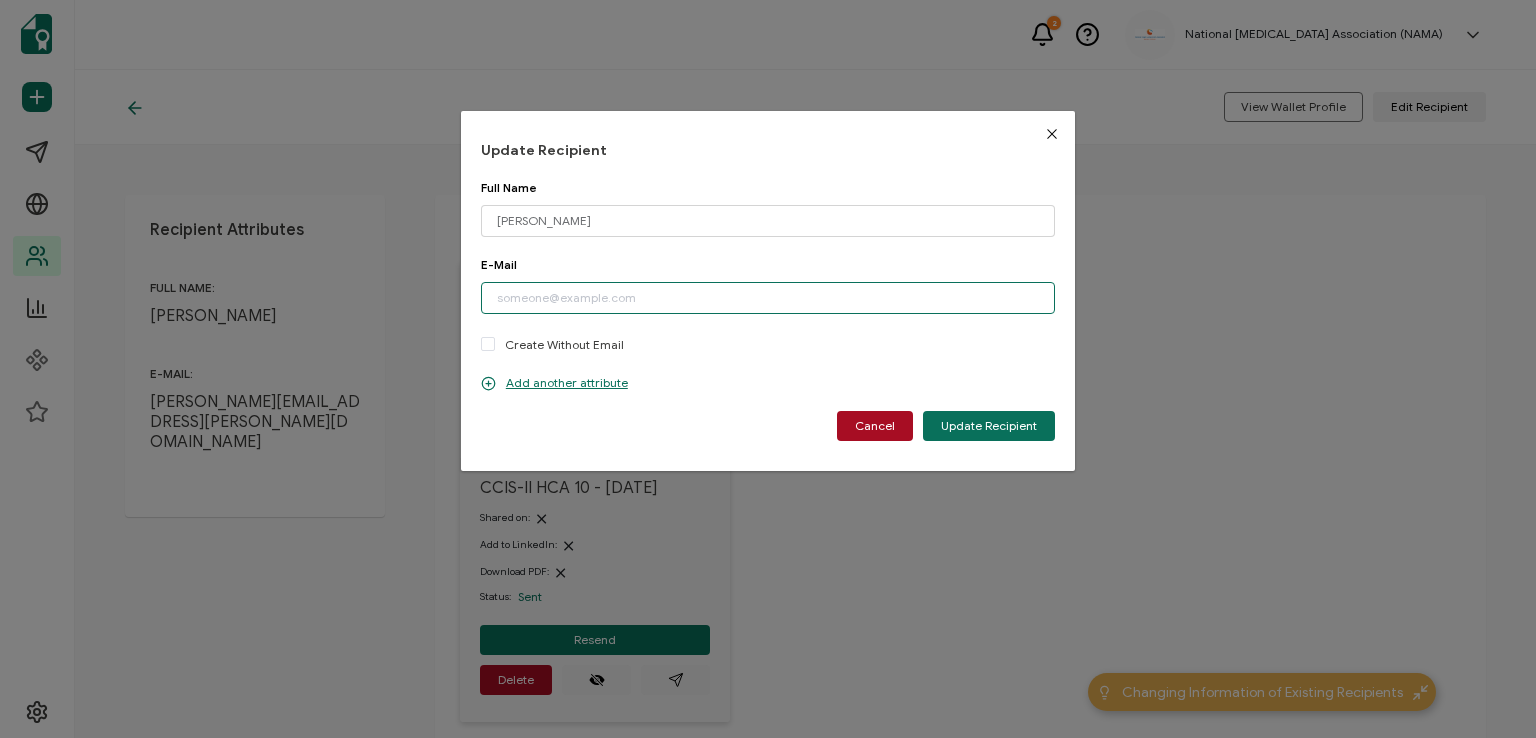 paste on "[PERSON_NAME][EMAIL_ADDRESS][DOMAIN_NAME]" 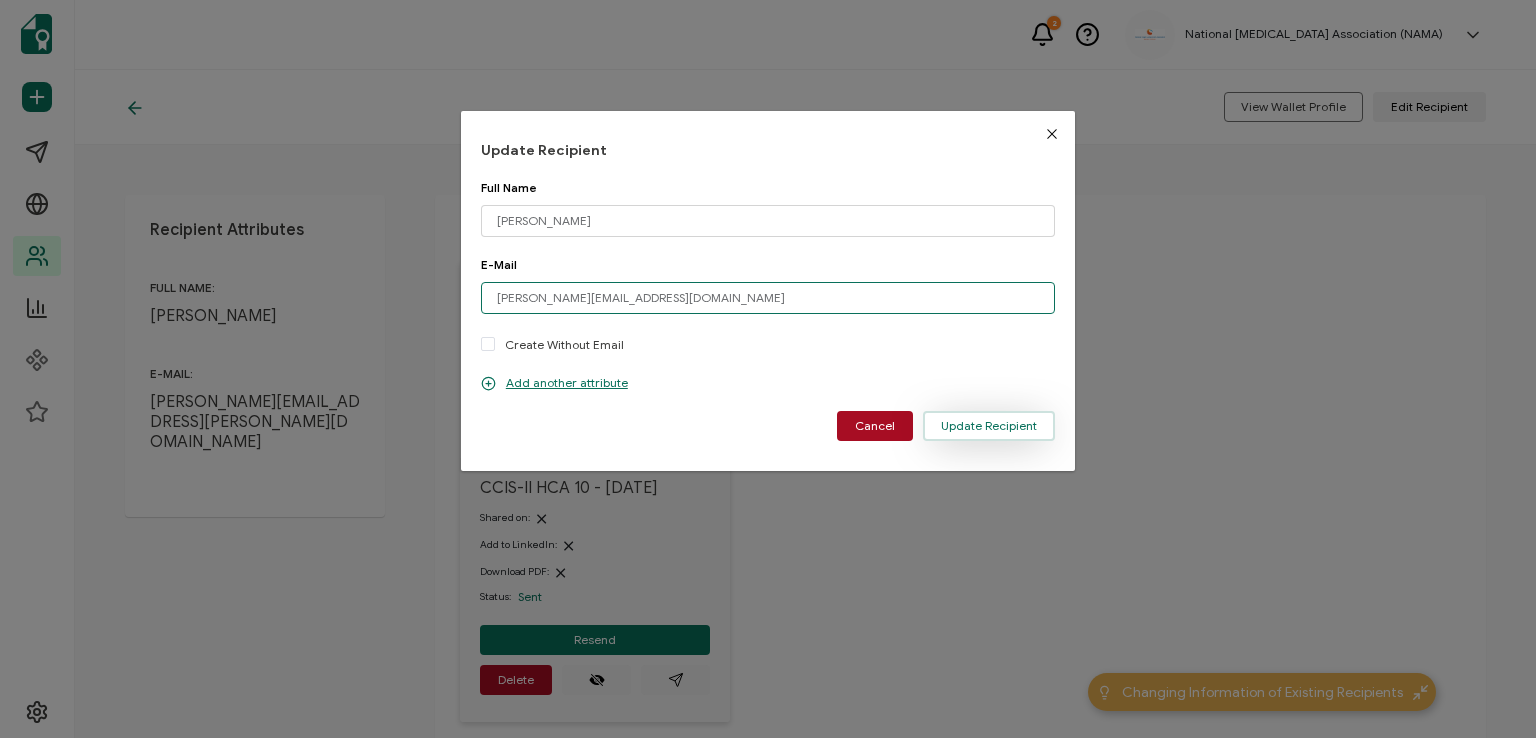 type on "[PERSON_NAME][EMAIL_ADDRESS][DOMAIN_NAME]" 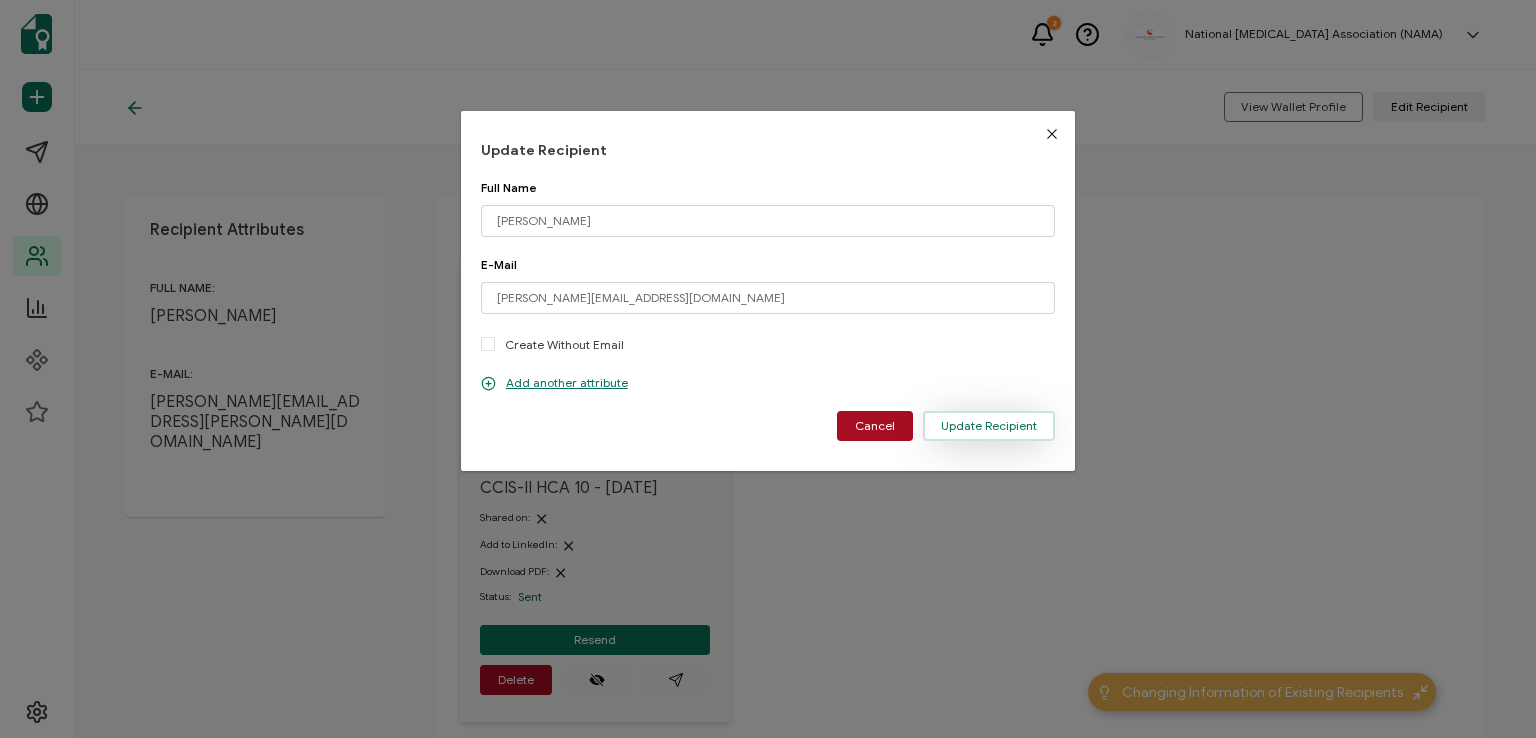 click on "Update Recipient" at bounding box center (989, 426) 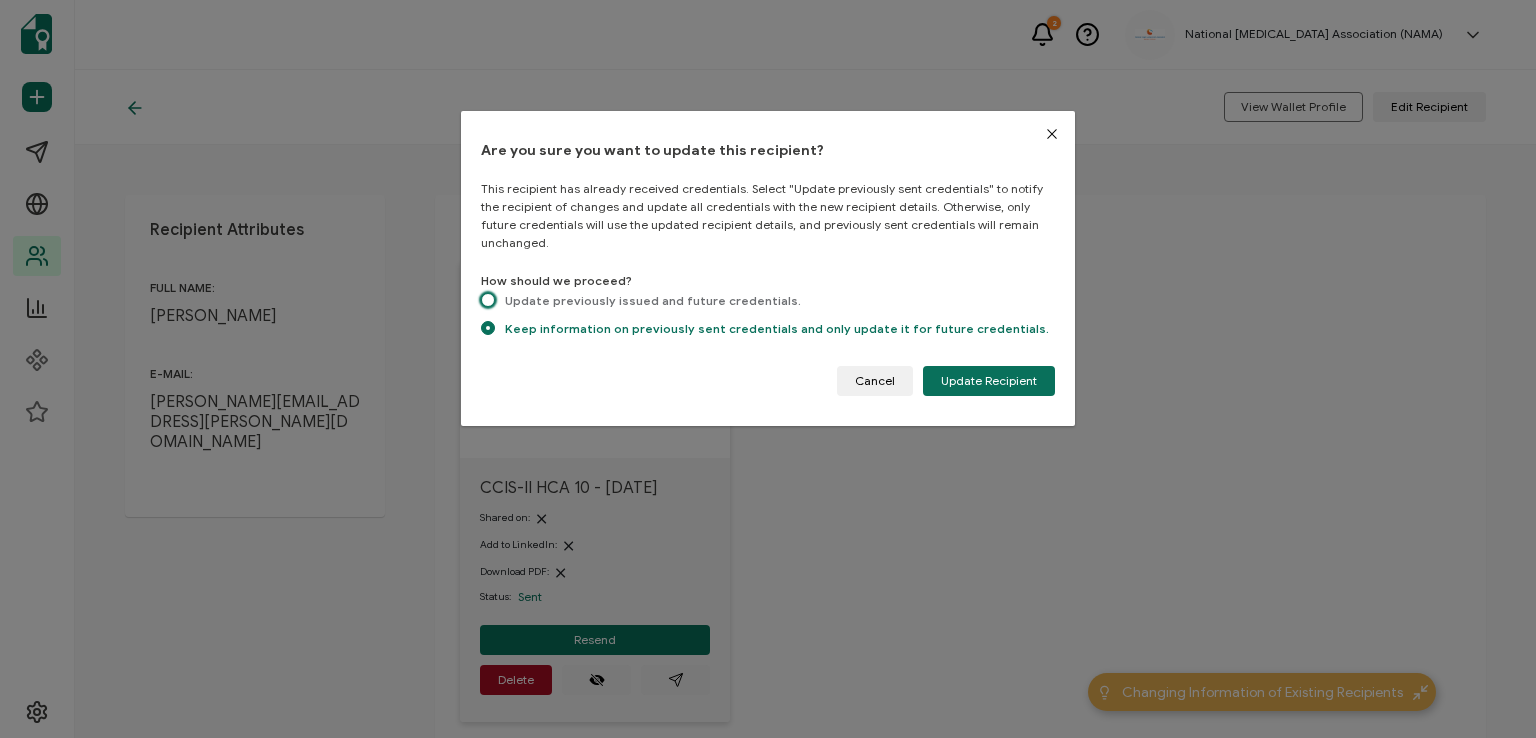 click at bounding box center (488, 300) 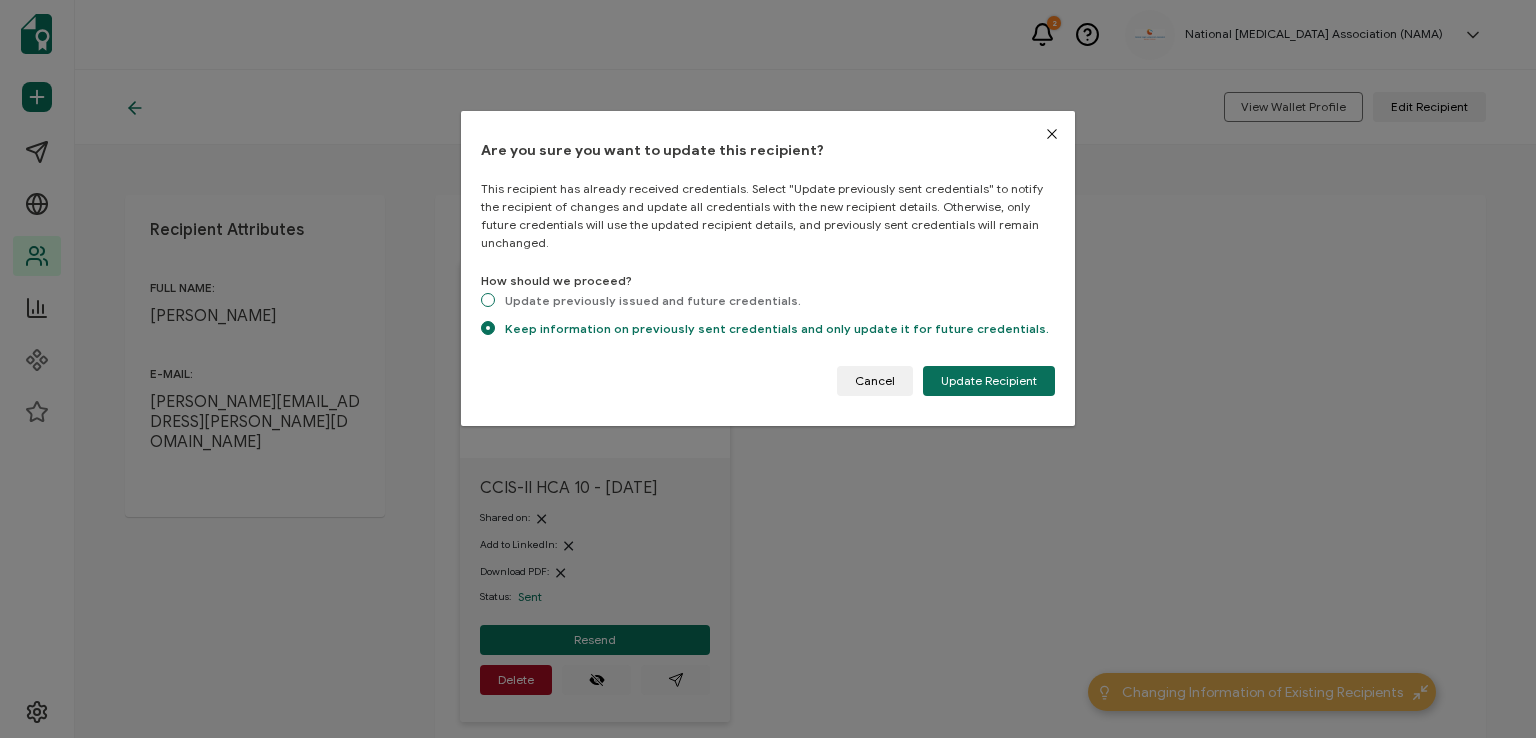 click on "Update previously issued and future credentials." at bounding box center (488, 301) 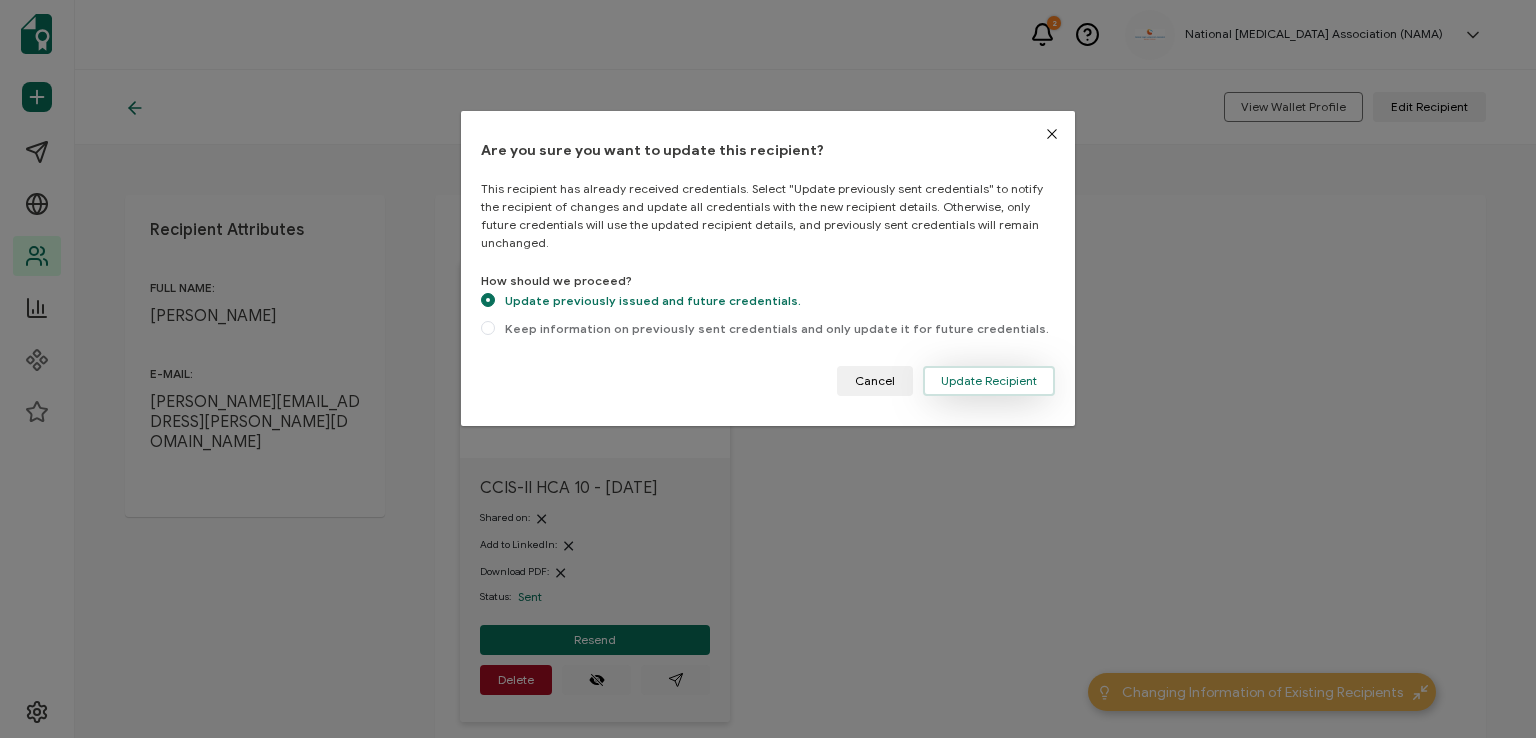 click on "Update Recipient" at bounding box center [989, 381] 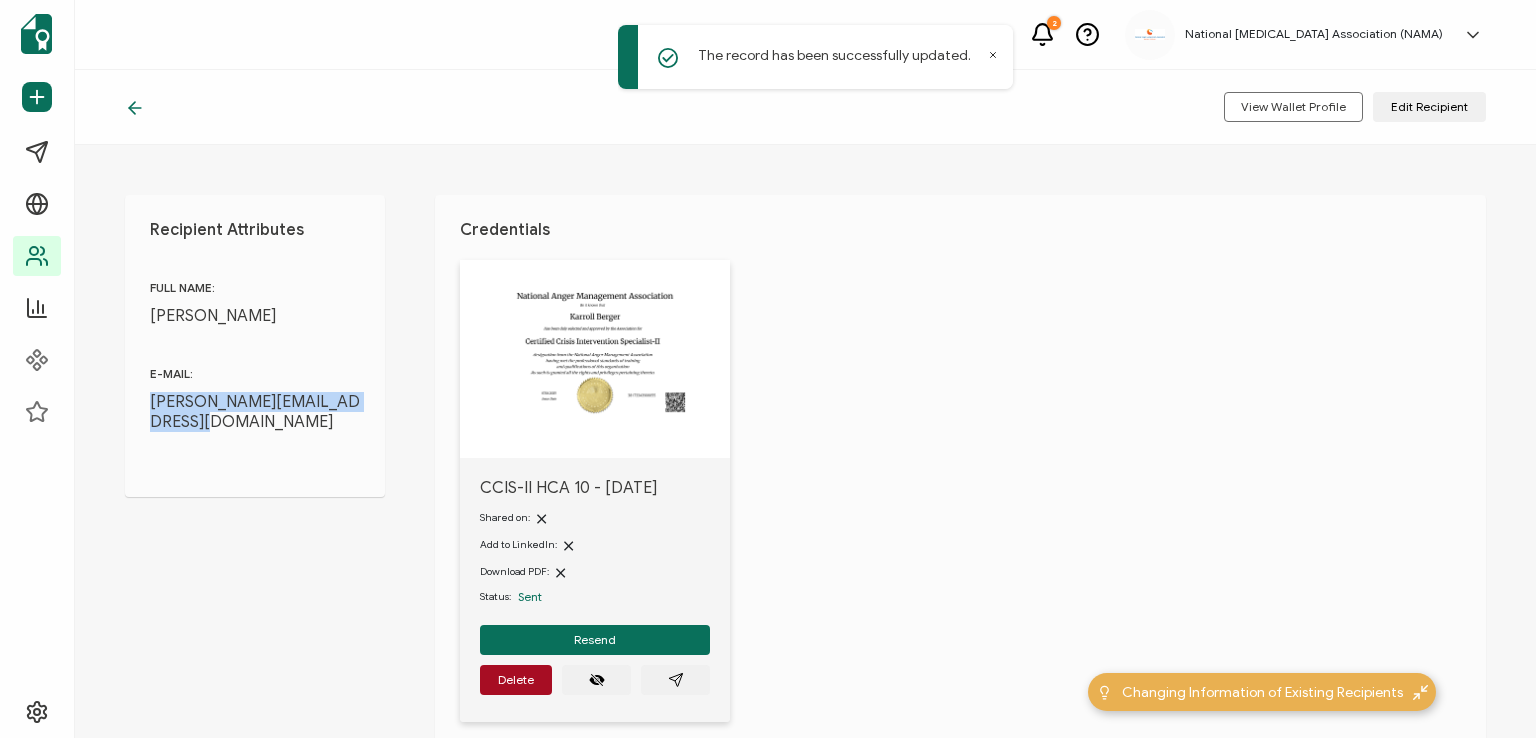 drag, startPoint x: 240, startPoint y: 420, endPoint x: 125, endPoint y: 389, distance: 119.104996 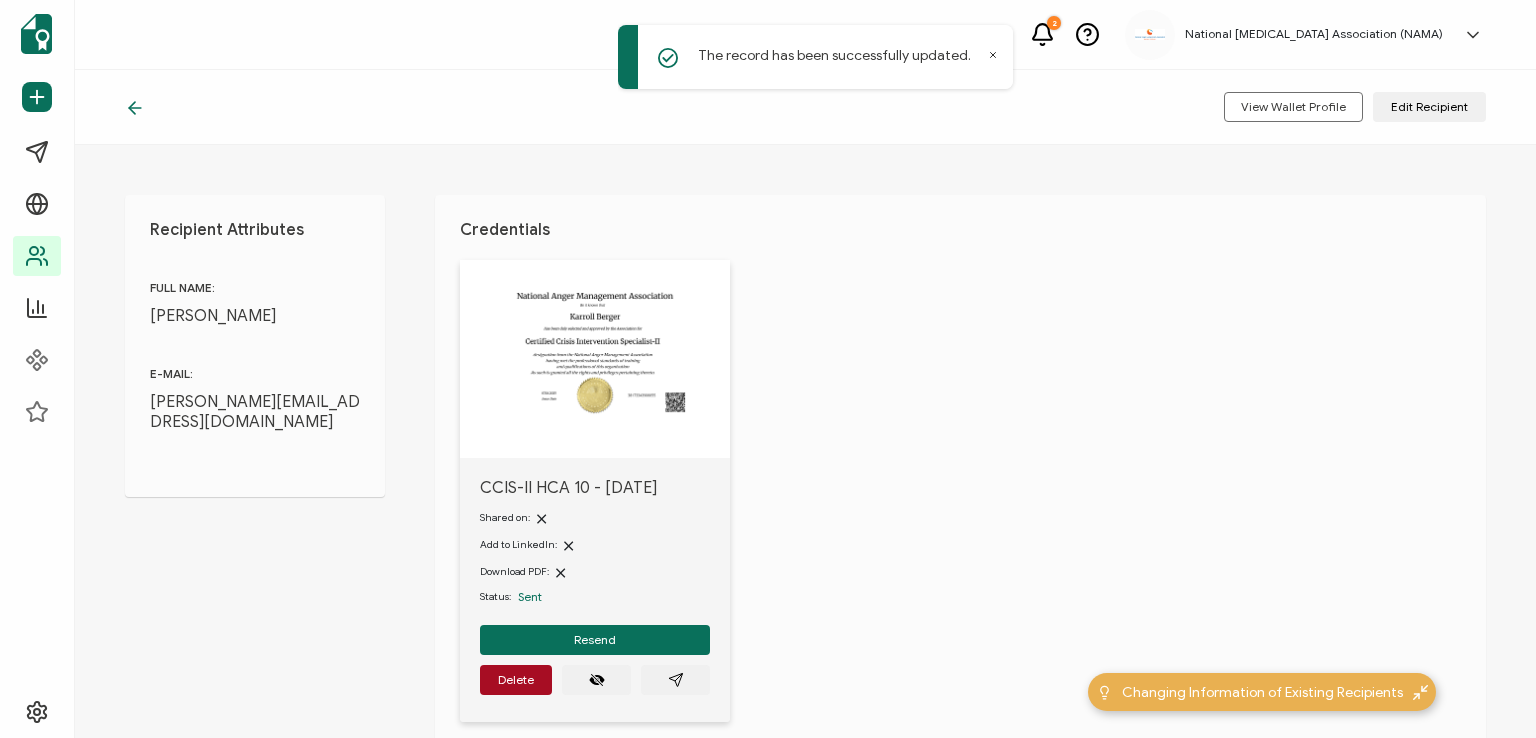 click on "Credentials                   CCIS-II HCA 10 - [DATE]     Shared on:                 Add to LinkedIn:       Download PDF:       Status:   Sent
Resend
Delete
Total 1 10/page 10/page 20/page 50/page 100/page 1 Go to 1" at bounding box center [960, 514] 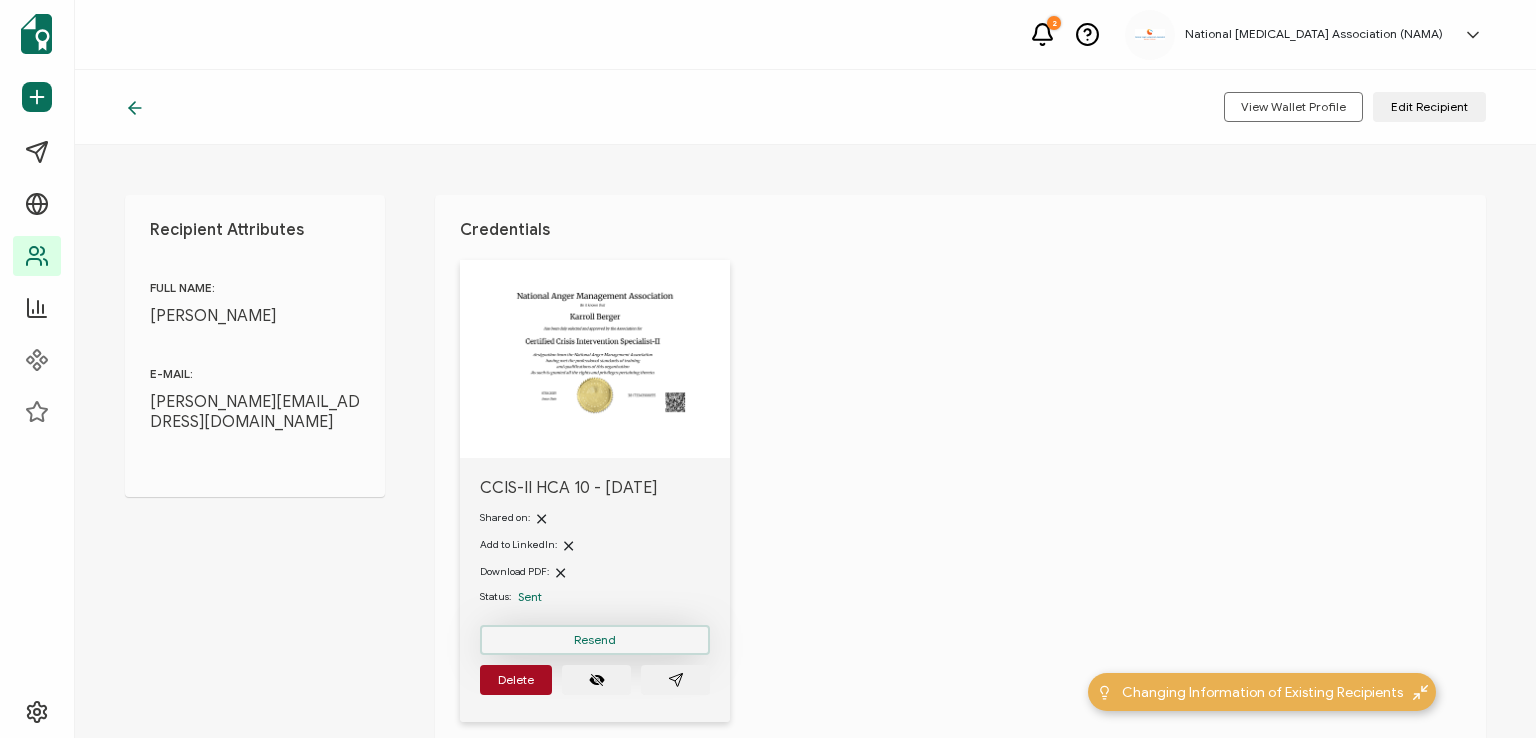 click on "Resend" at bounding box center [595, 640] 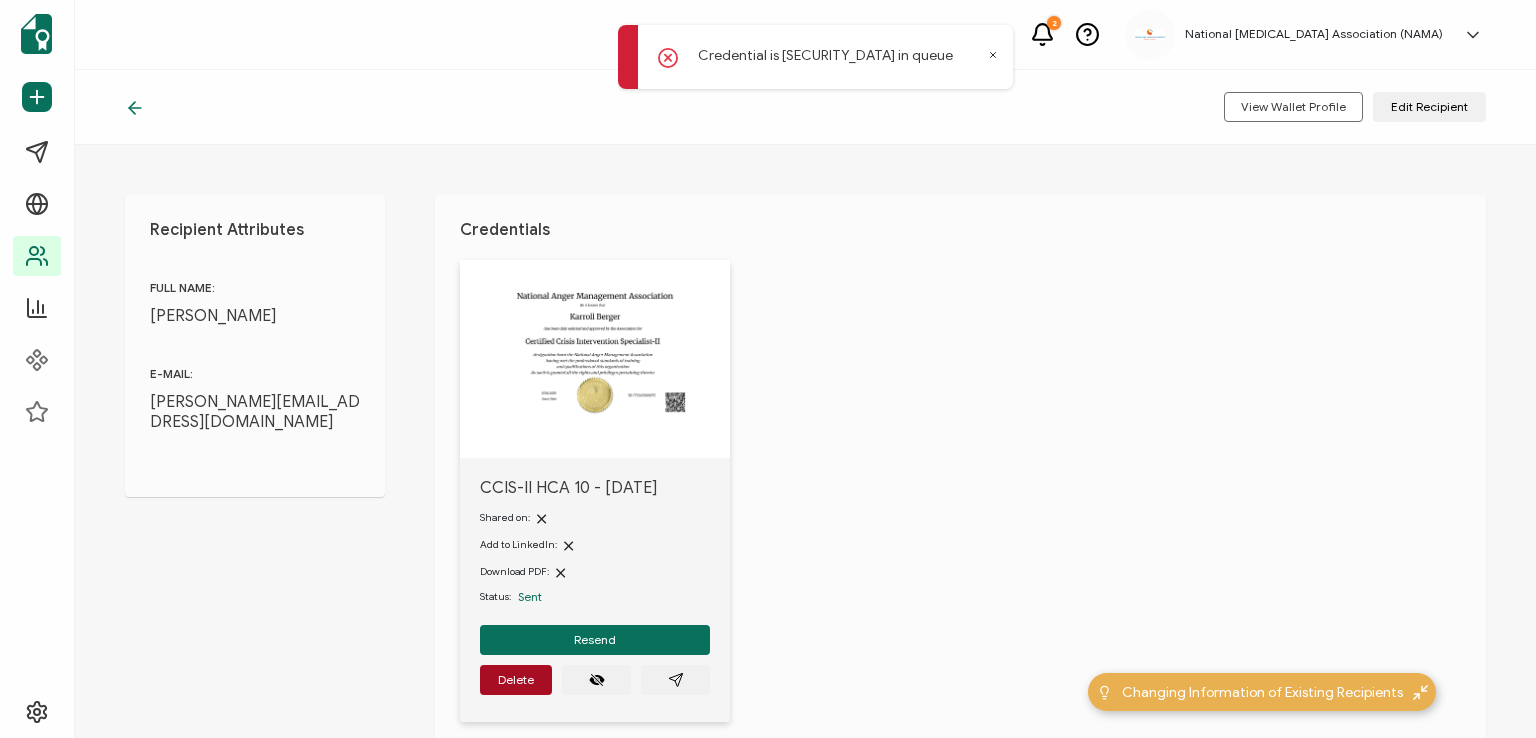 click on "CCIS-II HCA 10 - [DATE]     Shared on:                 Add to LinkedIn:       Download PDF:       Status:   Sent
Resend
[GEOGRAPHIC_DATA]" at bounding box center (973, 503) 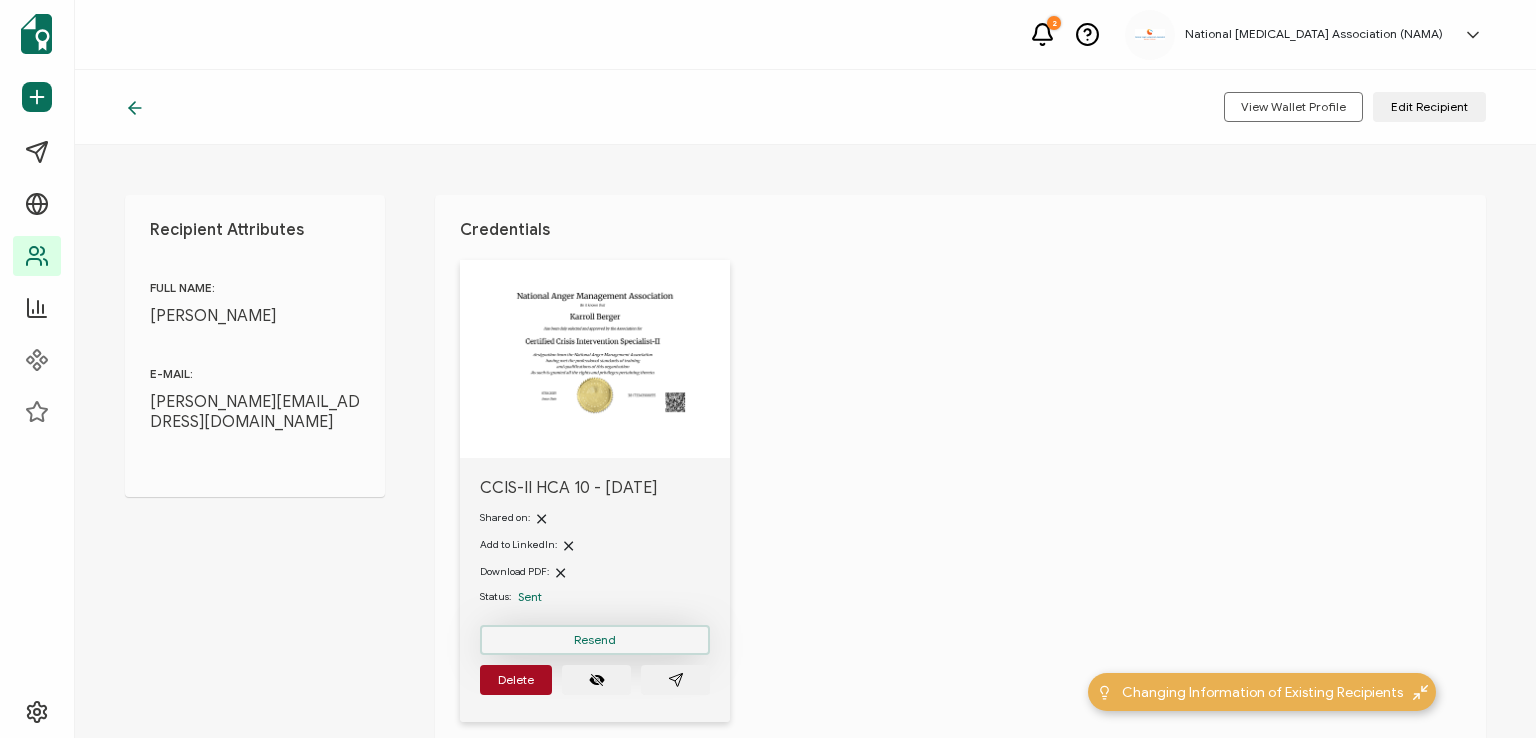 click on "Resend" at bounding box center [595, 640] 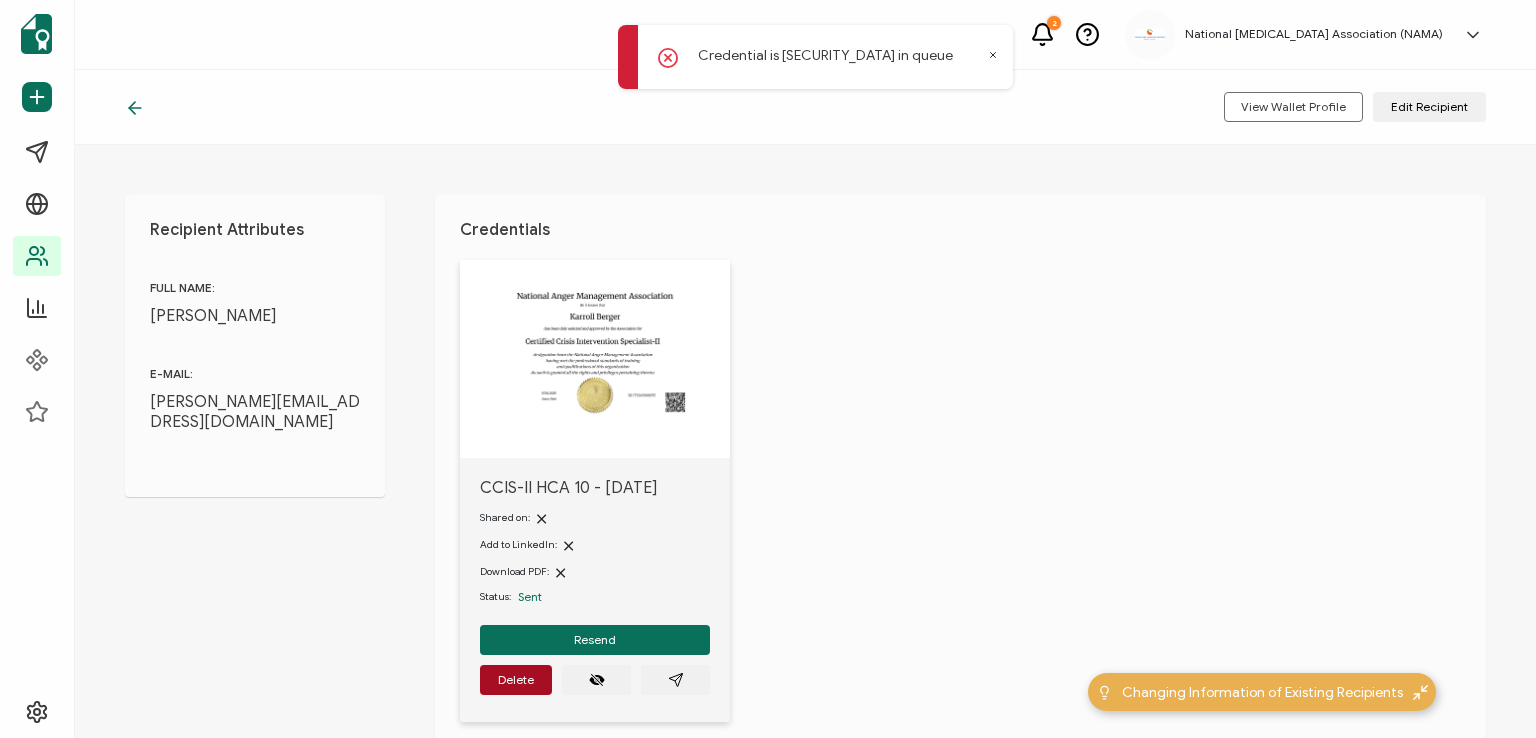 click 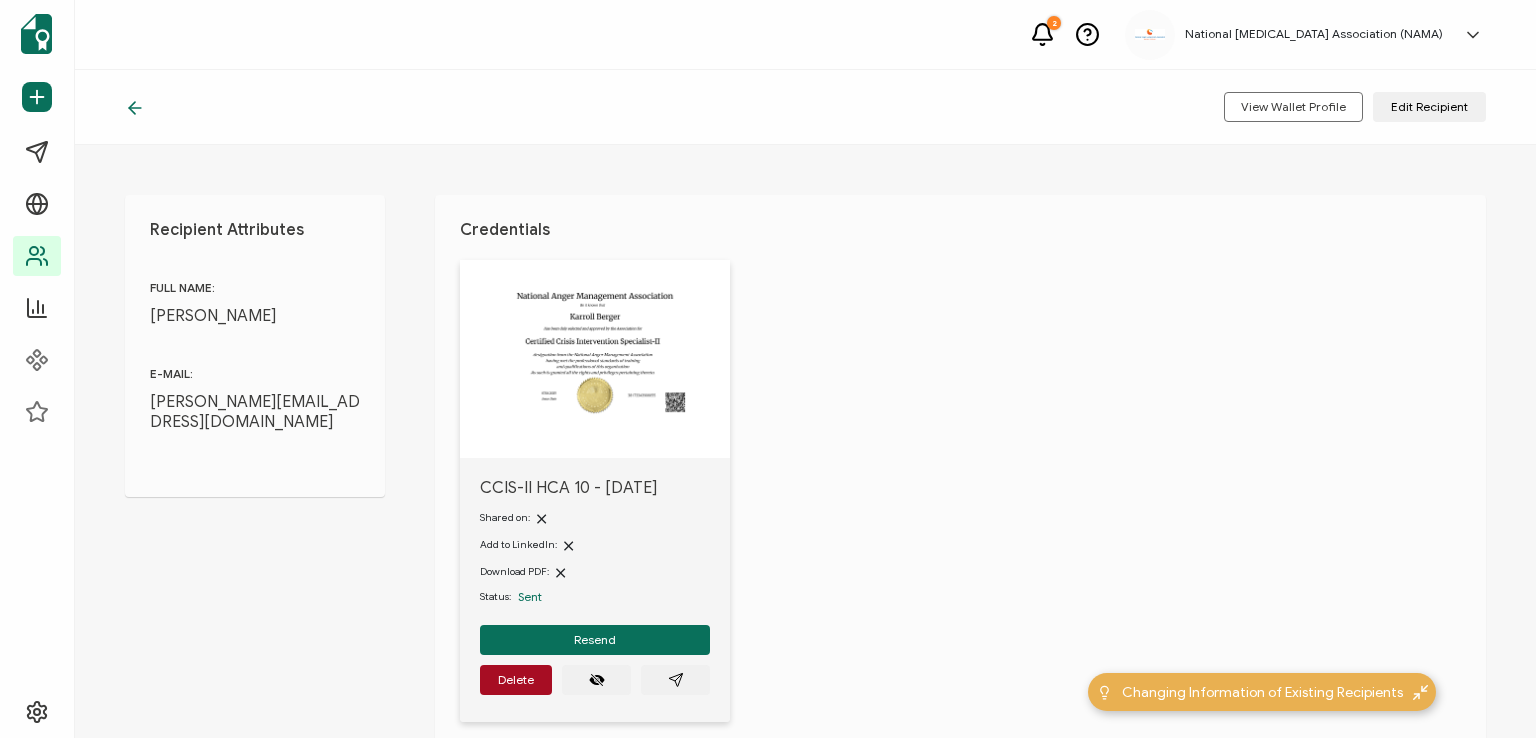 click 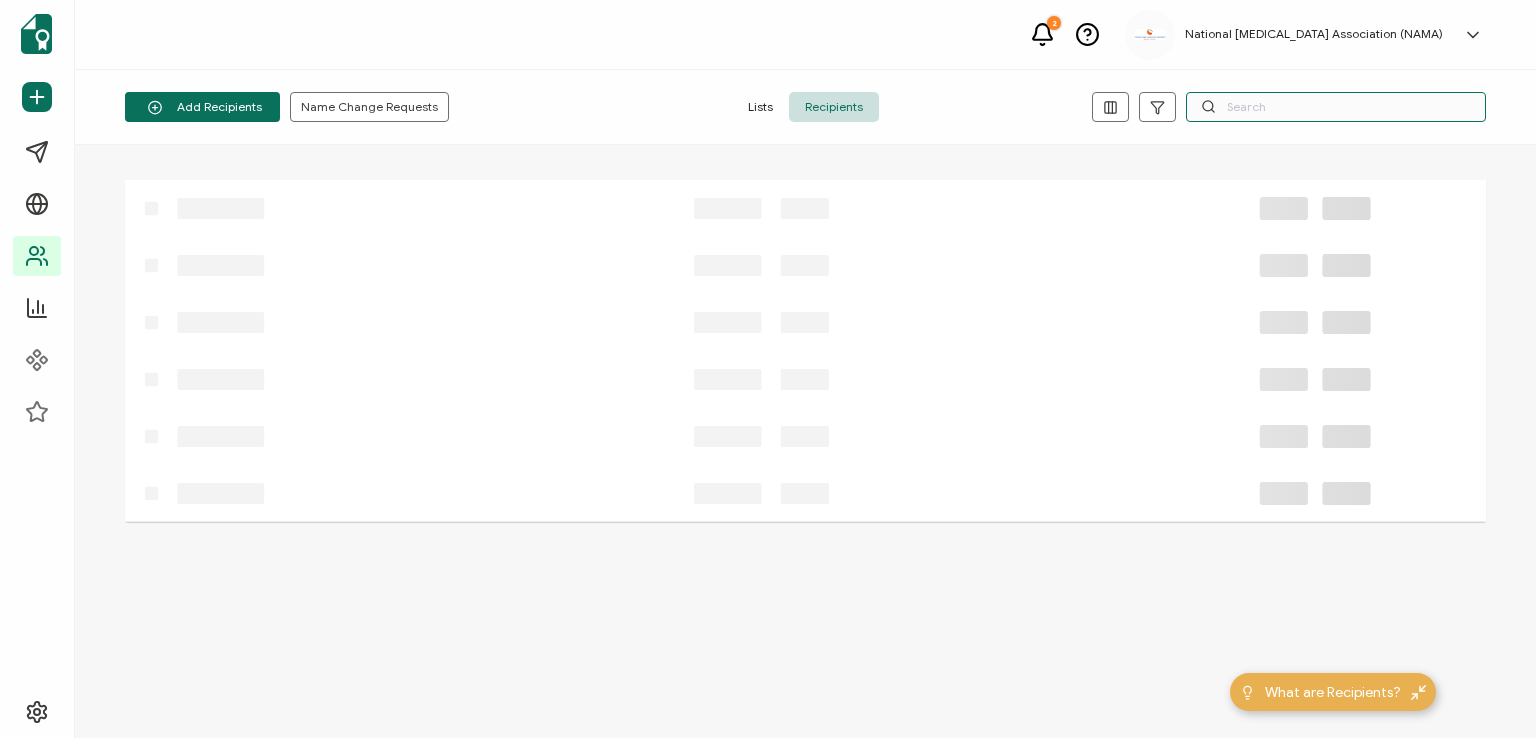 click at bounding box center (1336, 107) 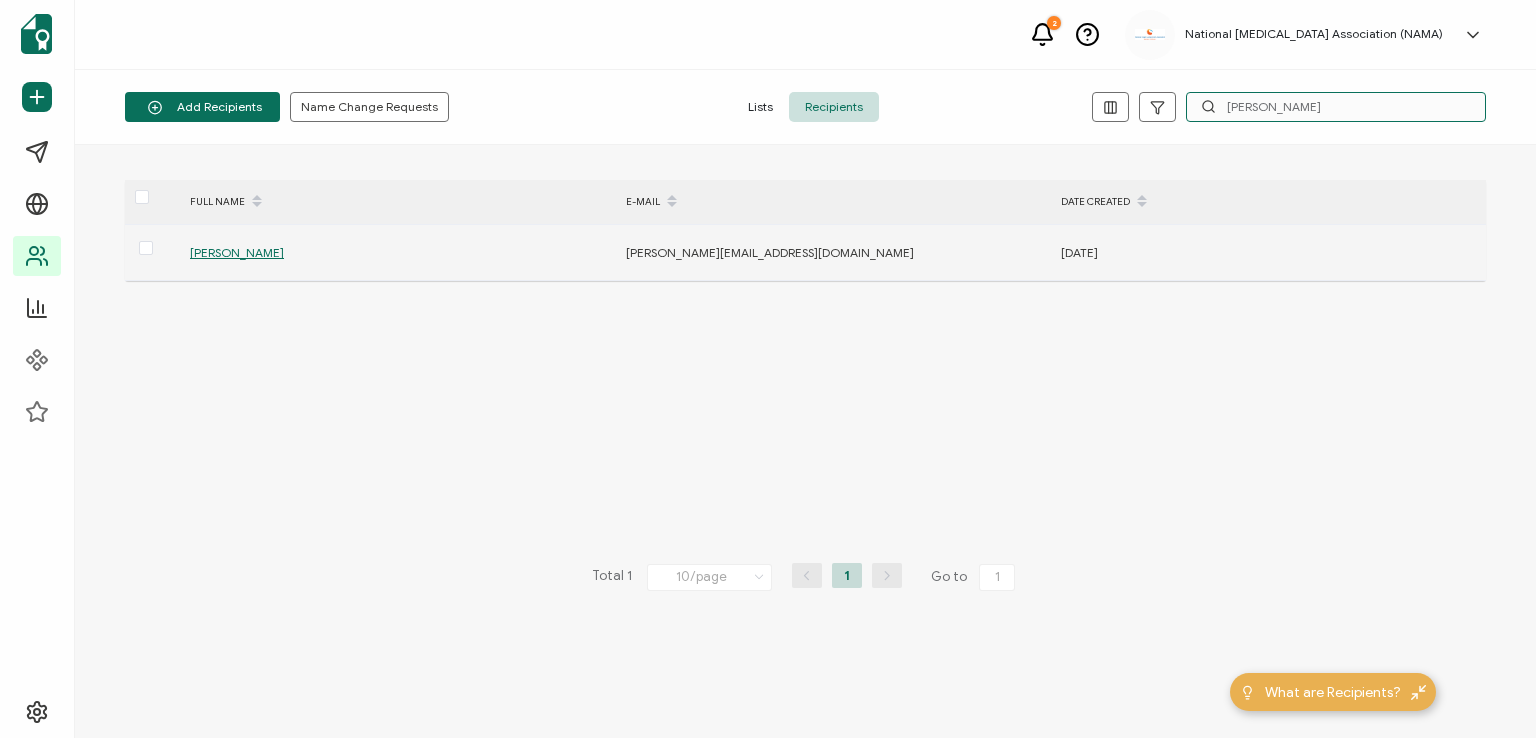 type on "[PERSON_NAME]" 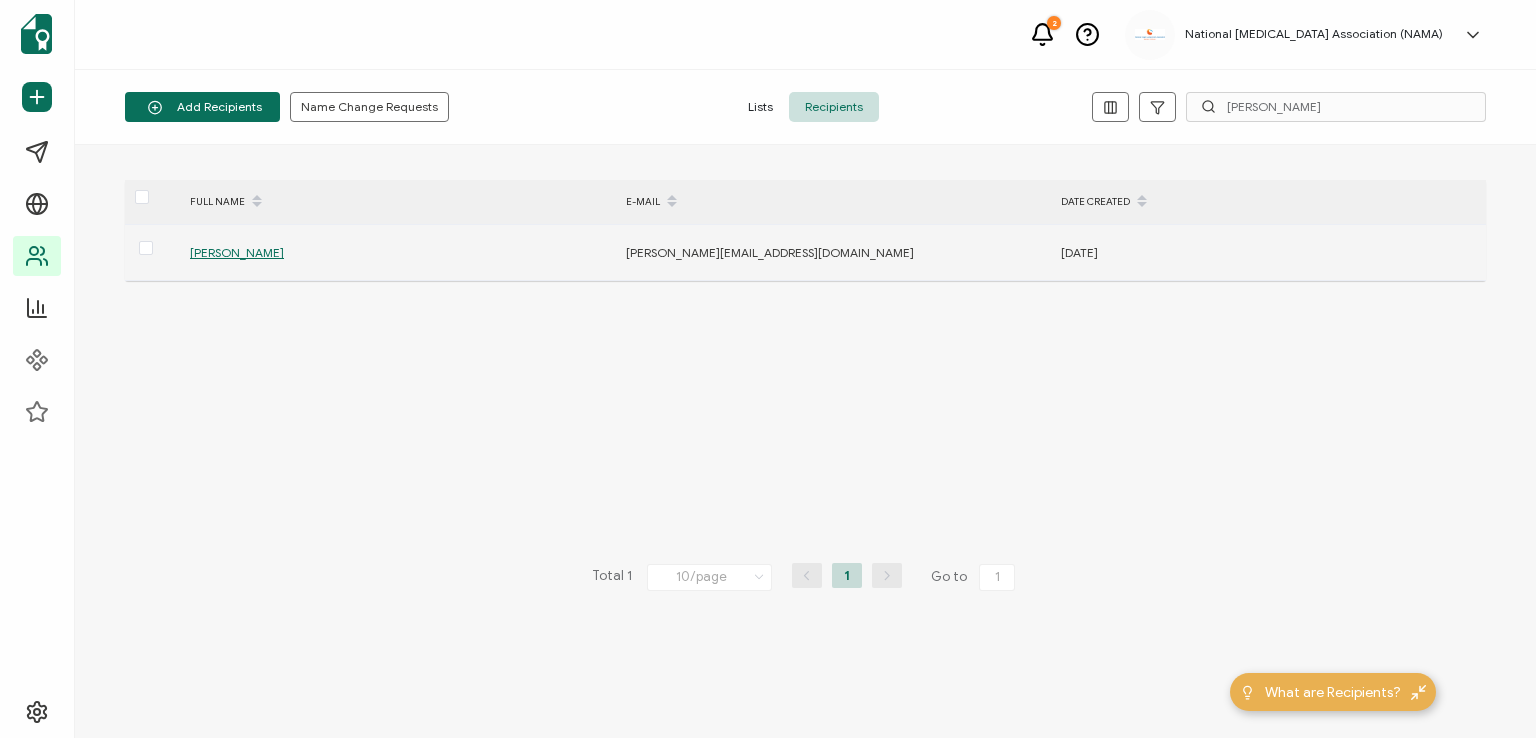click on "[PERSON_NAME]" at bounding box center [237, 252] 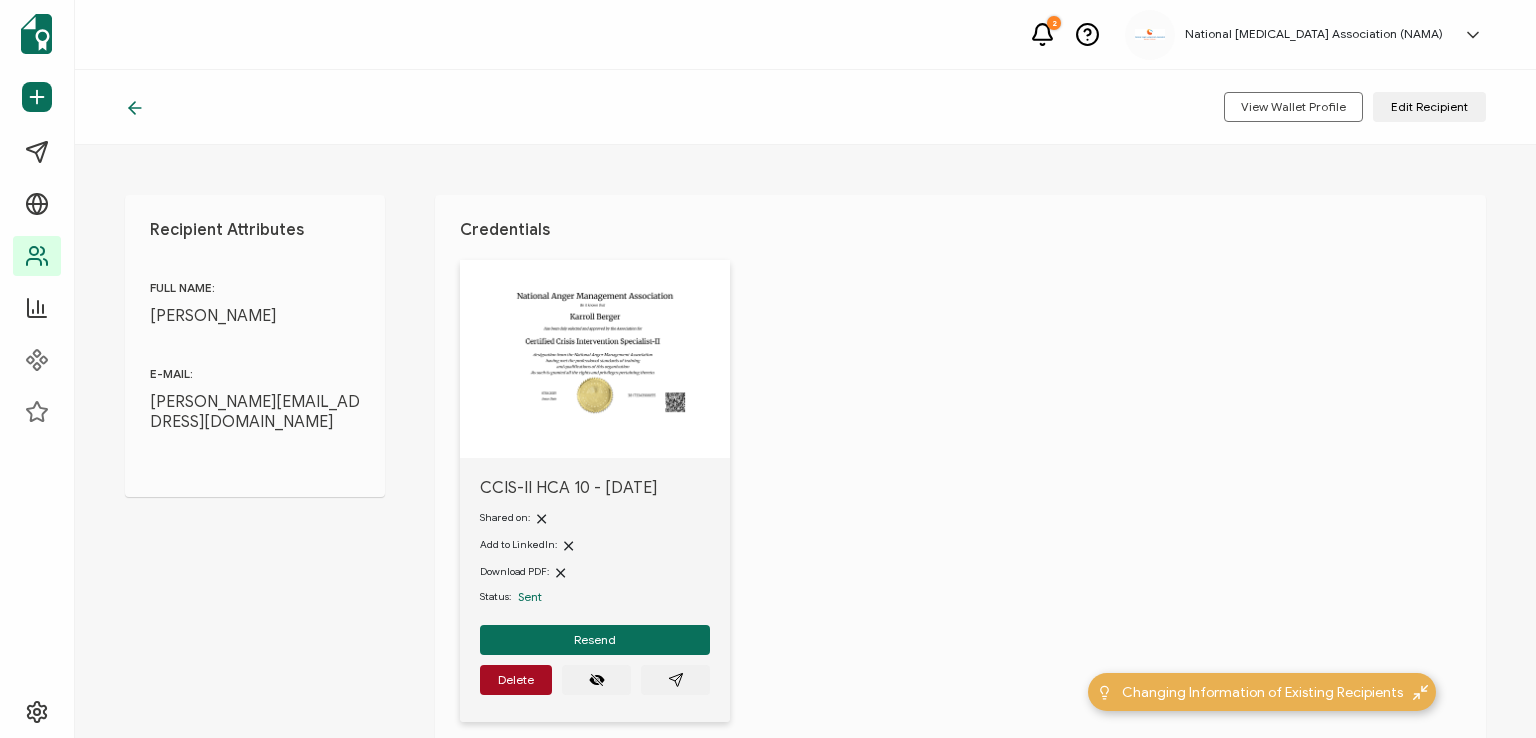 click on "CCIS-II HCA 10 - [DATE]     Shared on:                 Add to LinkedIn:       Download PDF:       Status:   Sent
Resend
[GEOGRAPHIC_DATA]" at bounding box center [973, 503] 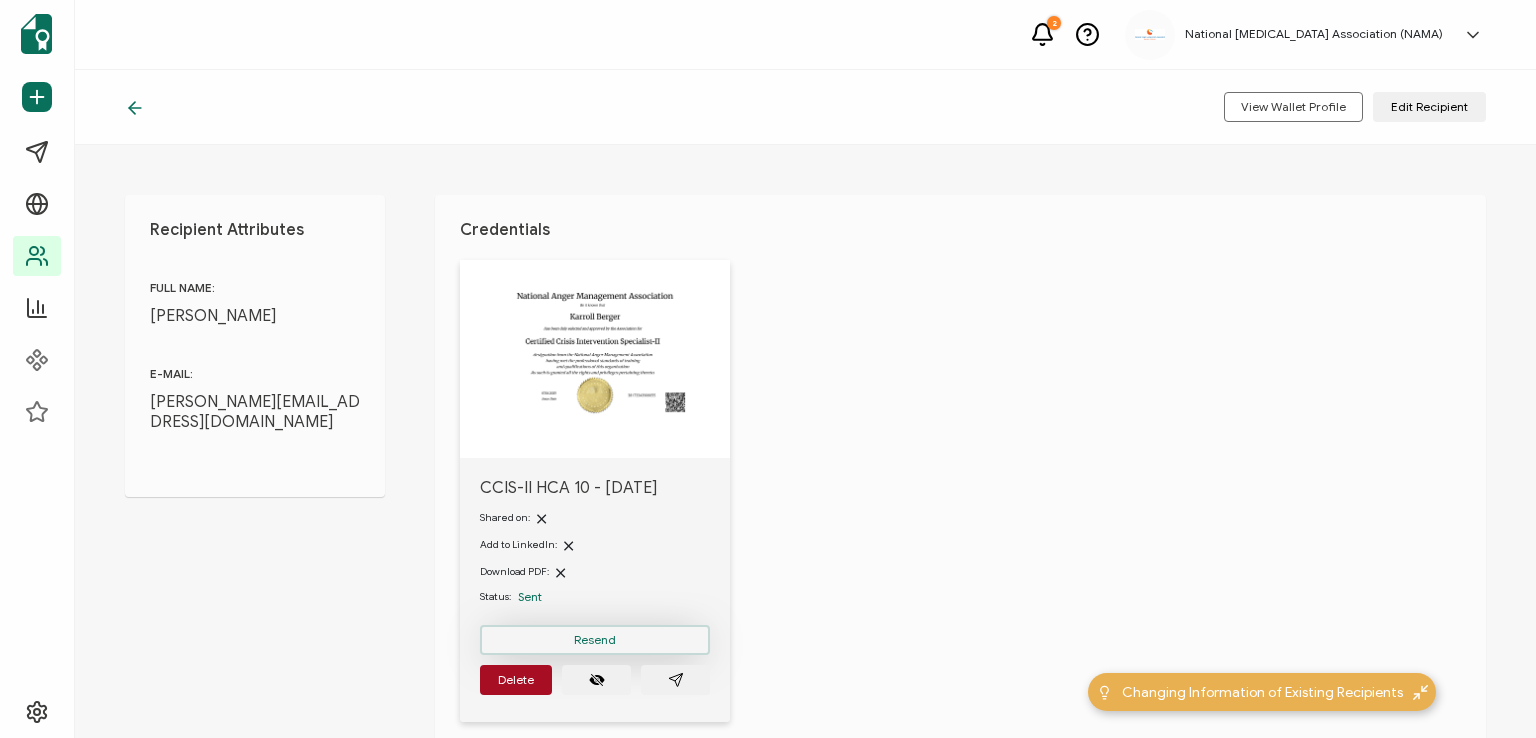 click on "Resend" at bounding box center (595, 640) 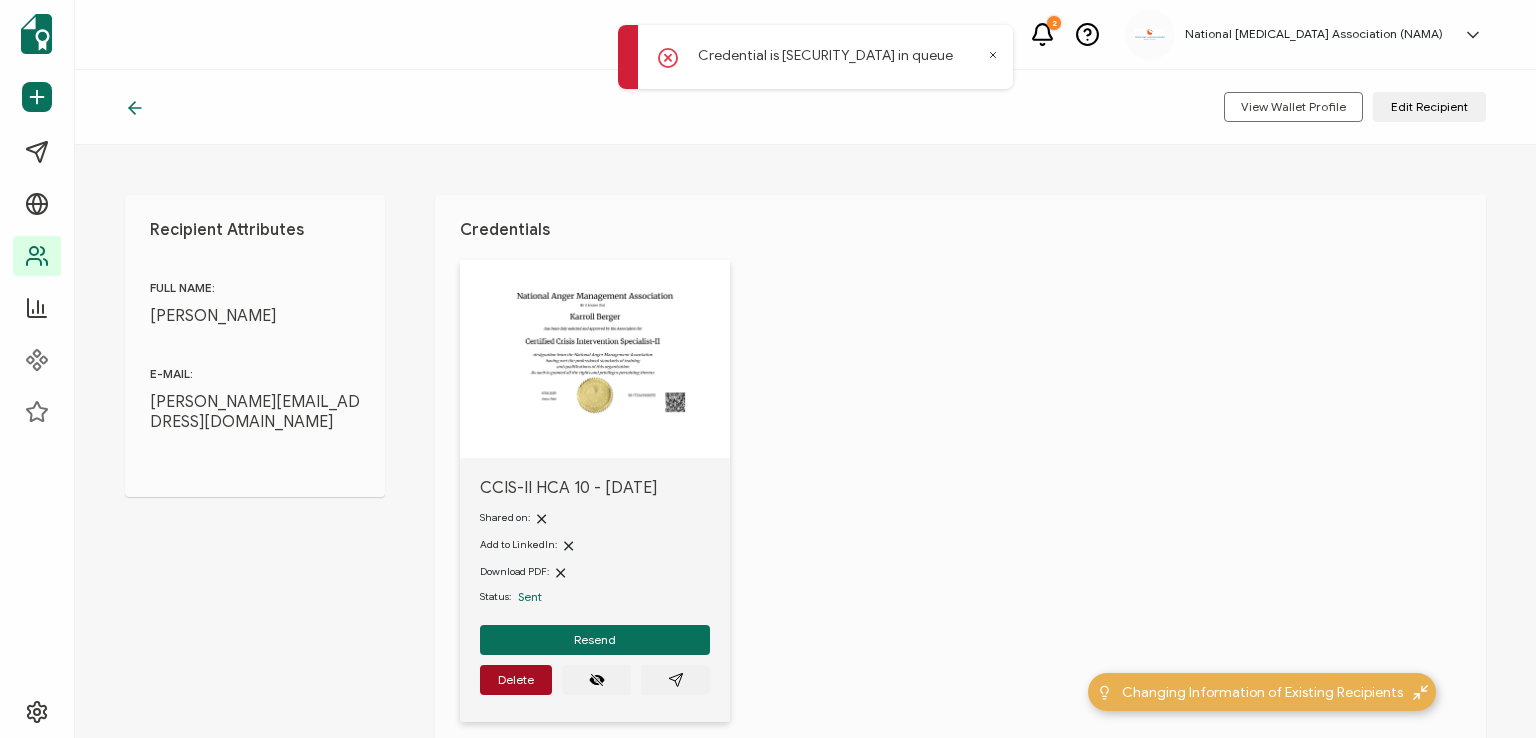 click 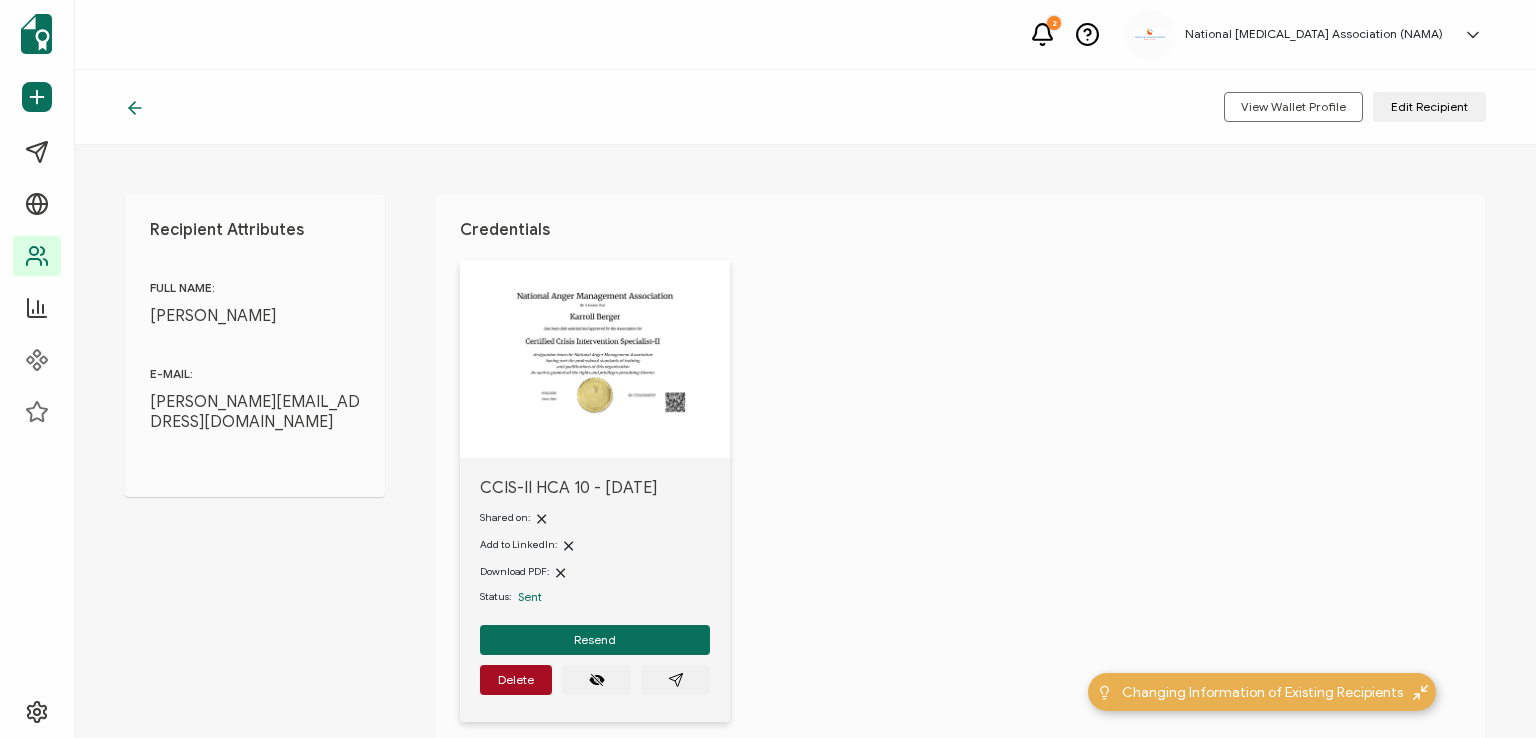 click on "Recipient Attributes   FULL NAME:   [PERSON_NAME]   E-MAIL:   [PERSON_NAME][EMAIL_ADDRESS][DOMAIN_NAME]       Credentials                   CCIS-II HCA 10 - [DATE]     Shared on:                 Add to LinkedIn:       Download PDF:       Status:   Sent
Resend
Delete
Total 1 10/page 10/page 20/page 50/page 100/page 1 Go to 1" at bounding box center [805, 441] 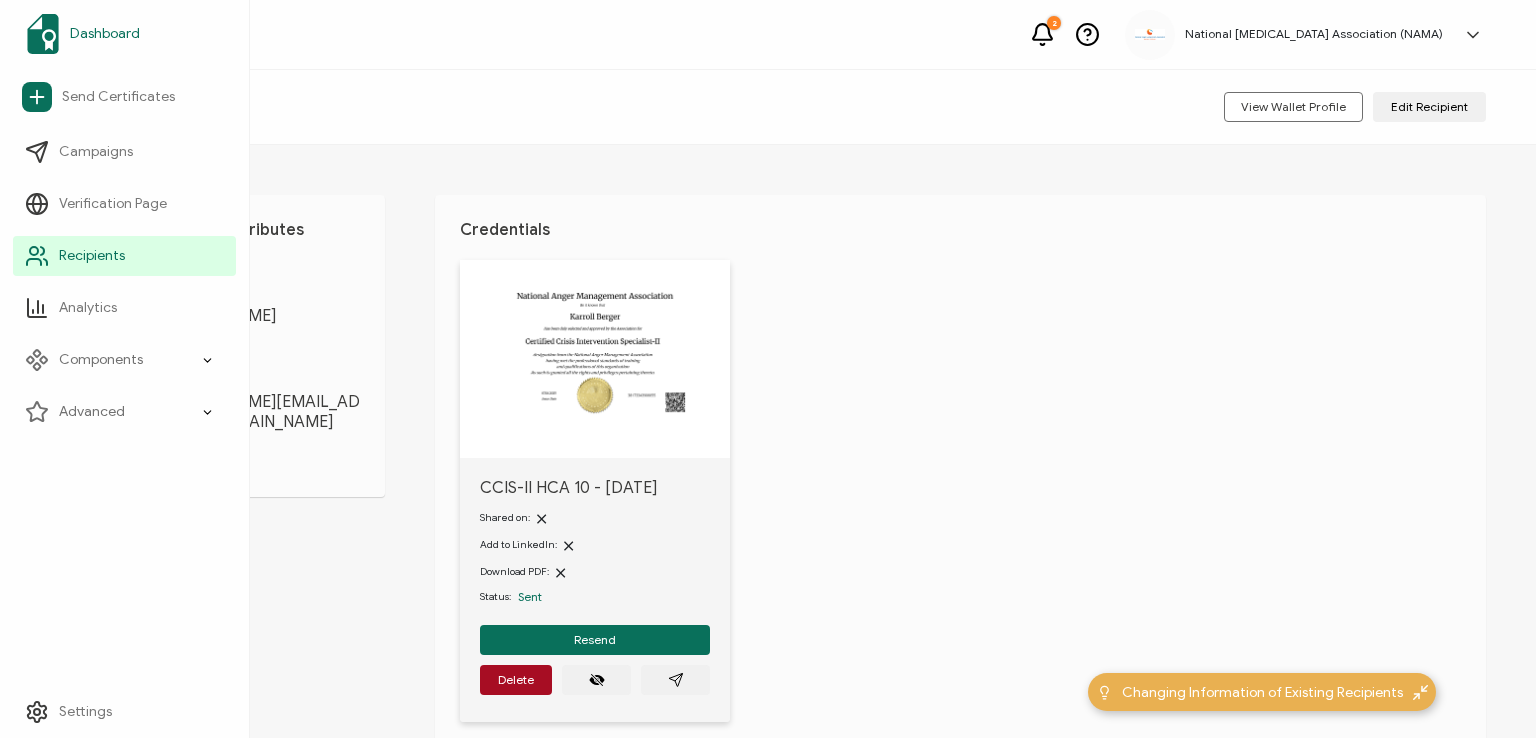 click on "Dashboard" at bounding box center (105, 34) 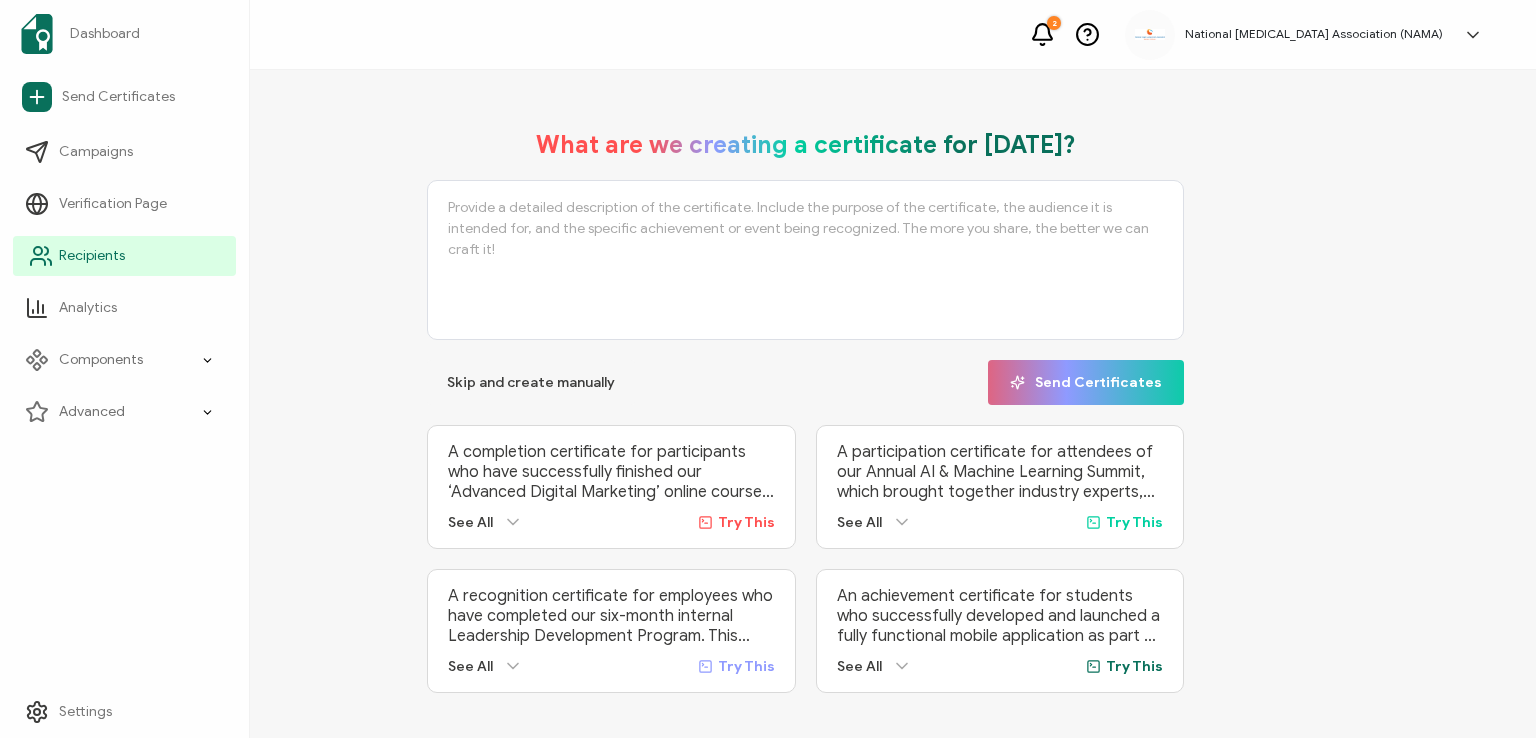 click on "Recipients" at bounding box center [92, 256] 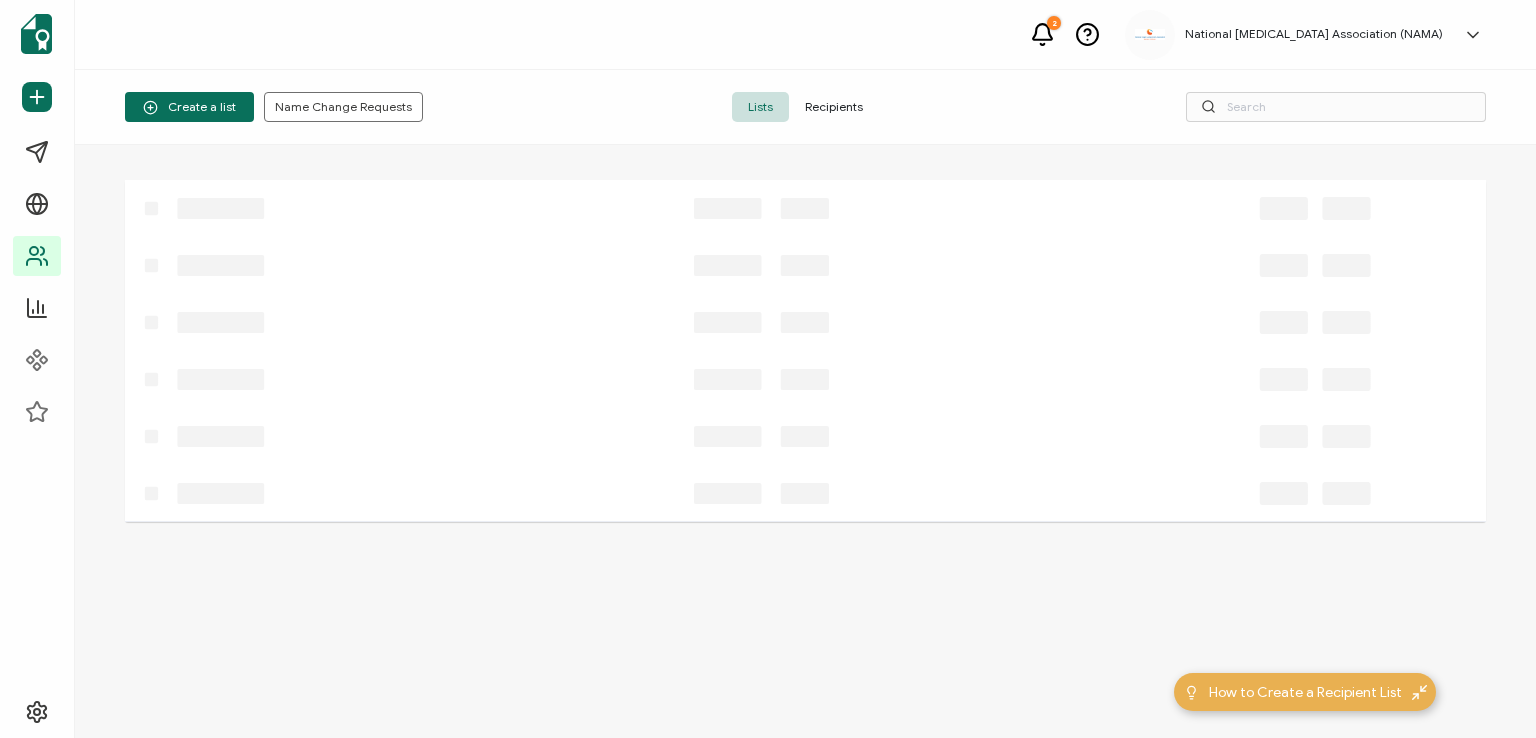 click on "Recipients" at bounding box center [834, 107] 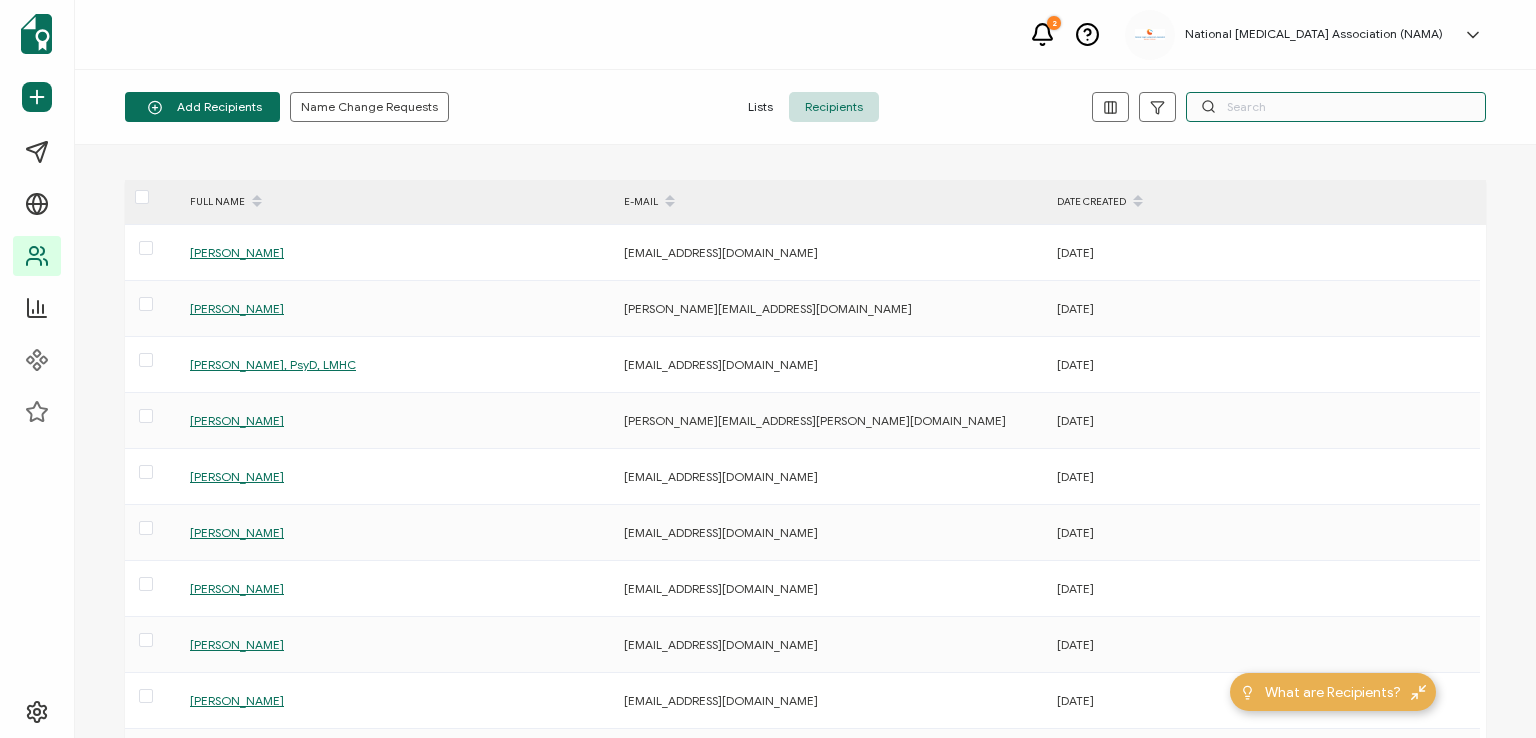 click at bounding box center [1336, 107] 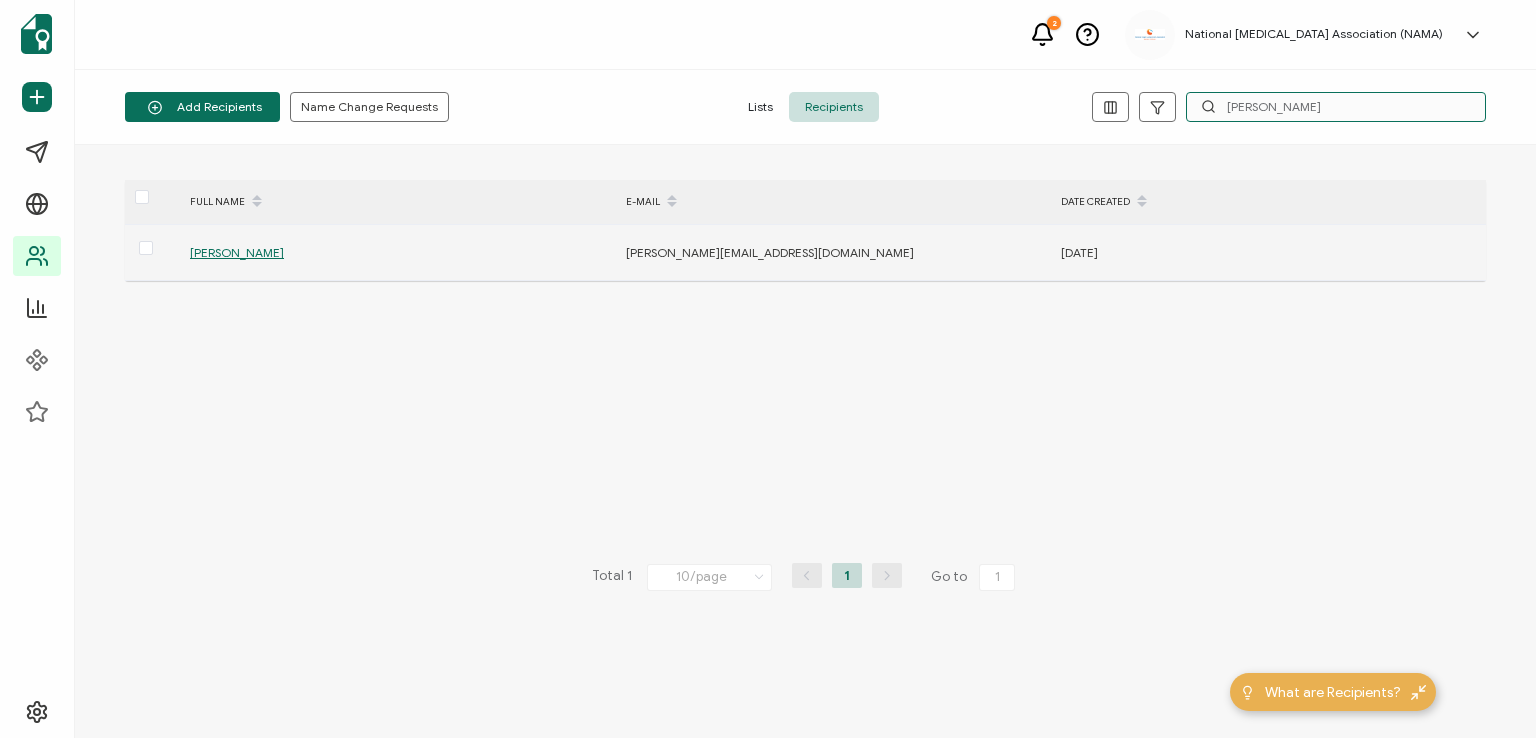 type on "[PERSON_NAME]" 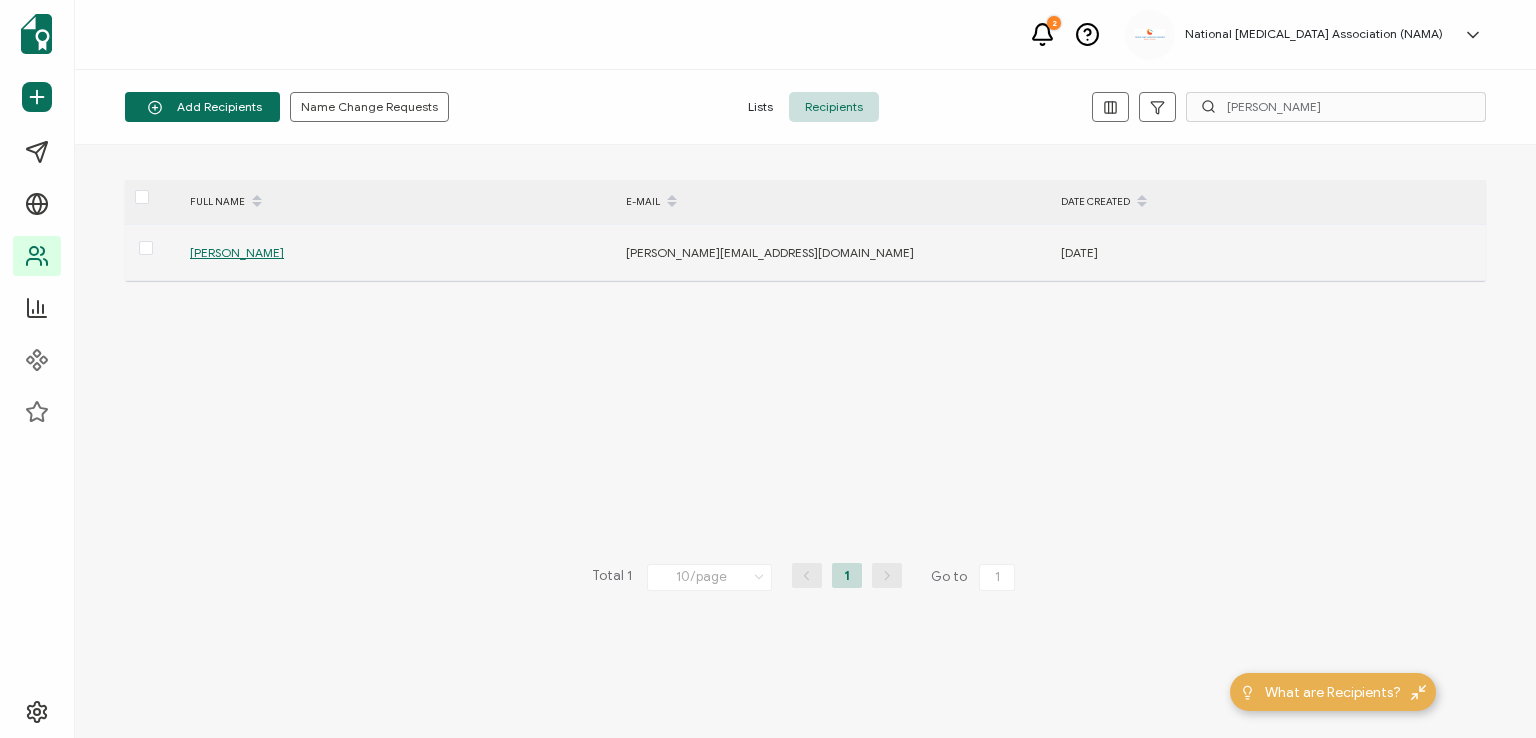 click on "[PERSON_NAME]" at bounding box center [237, 252] 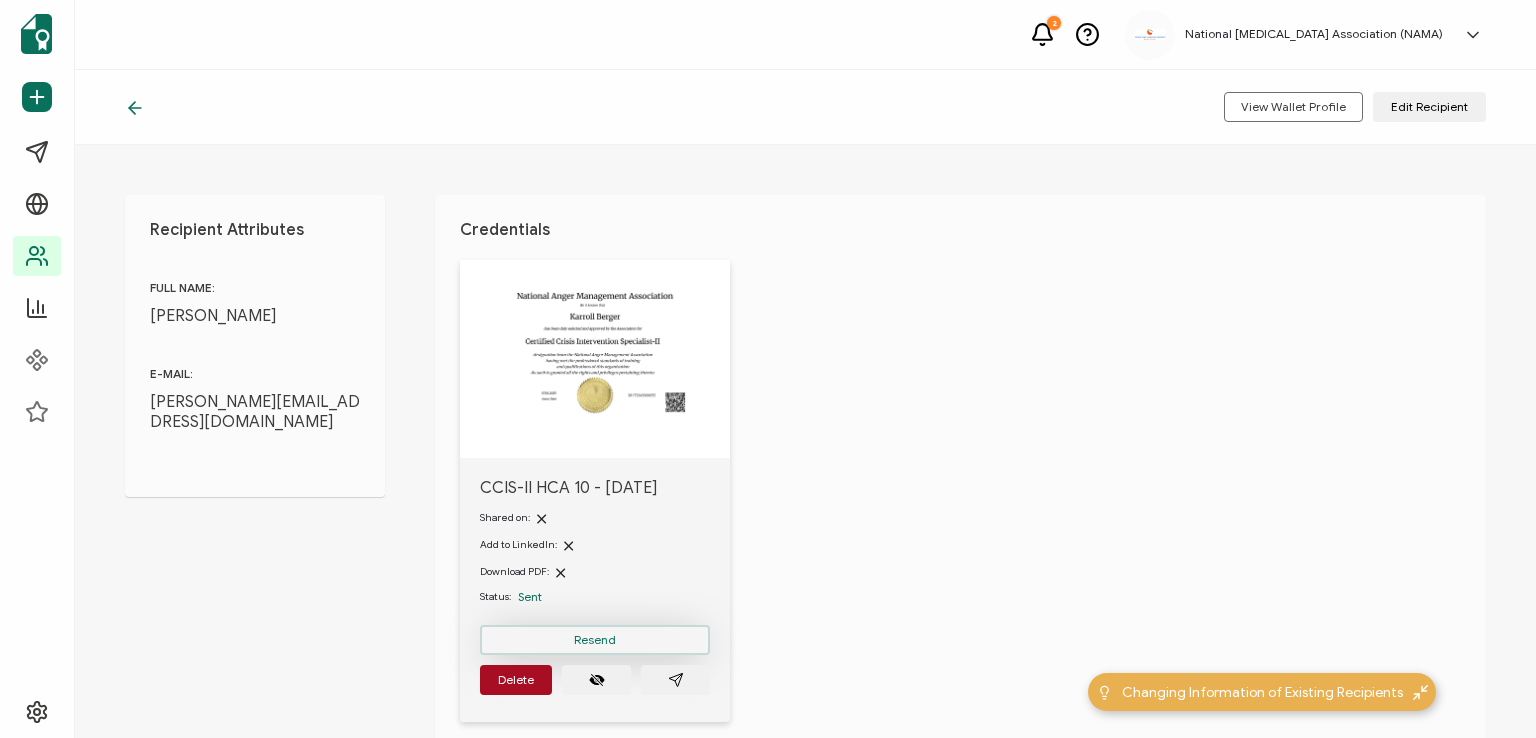 click on "Resend" at bounding box center [595, 640] 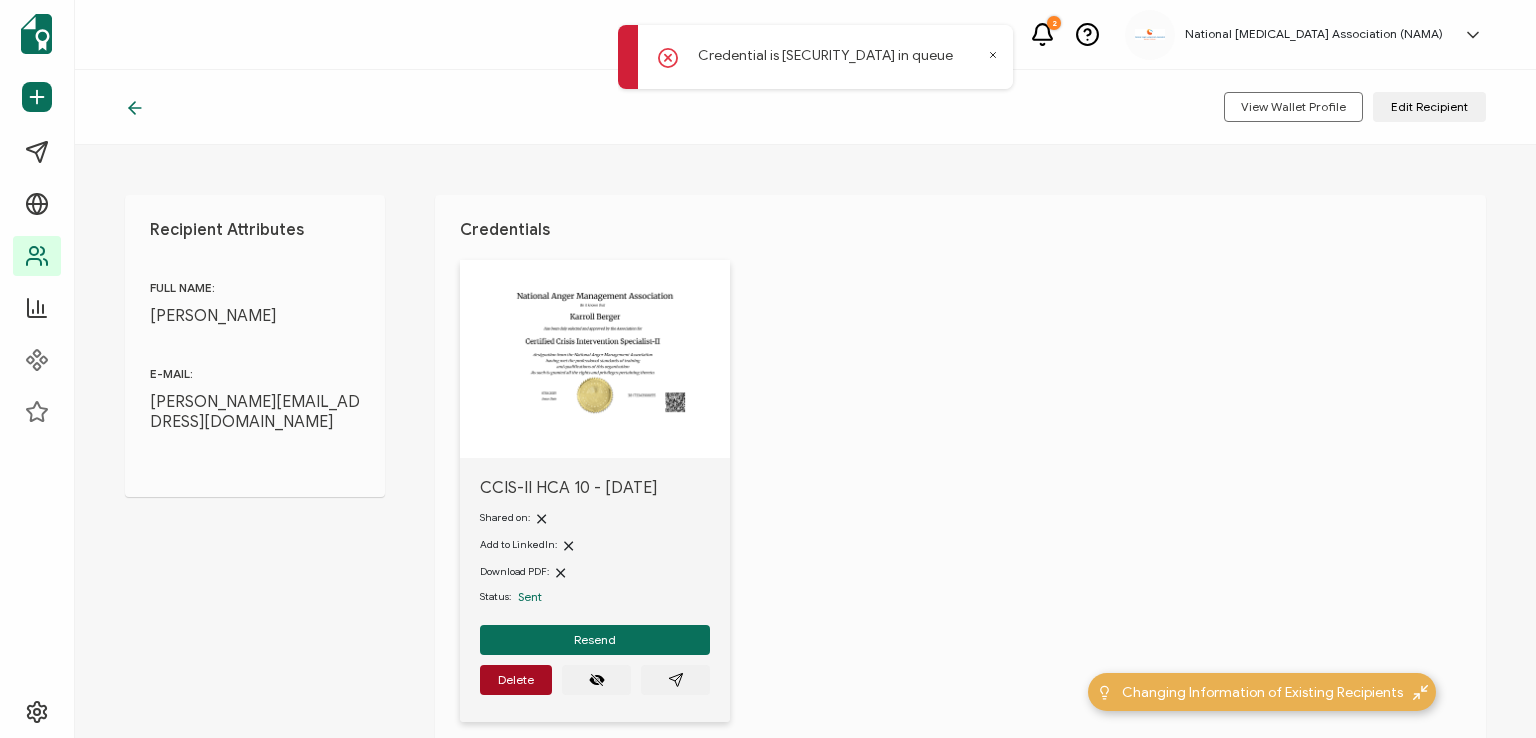 click 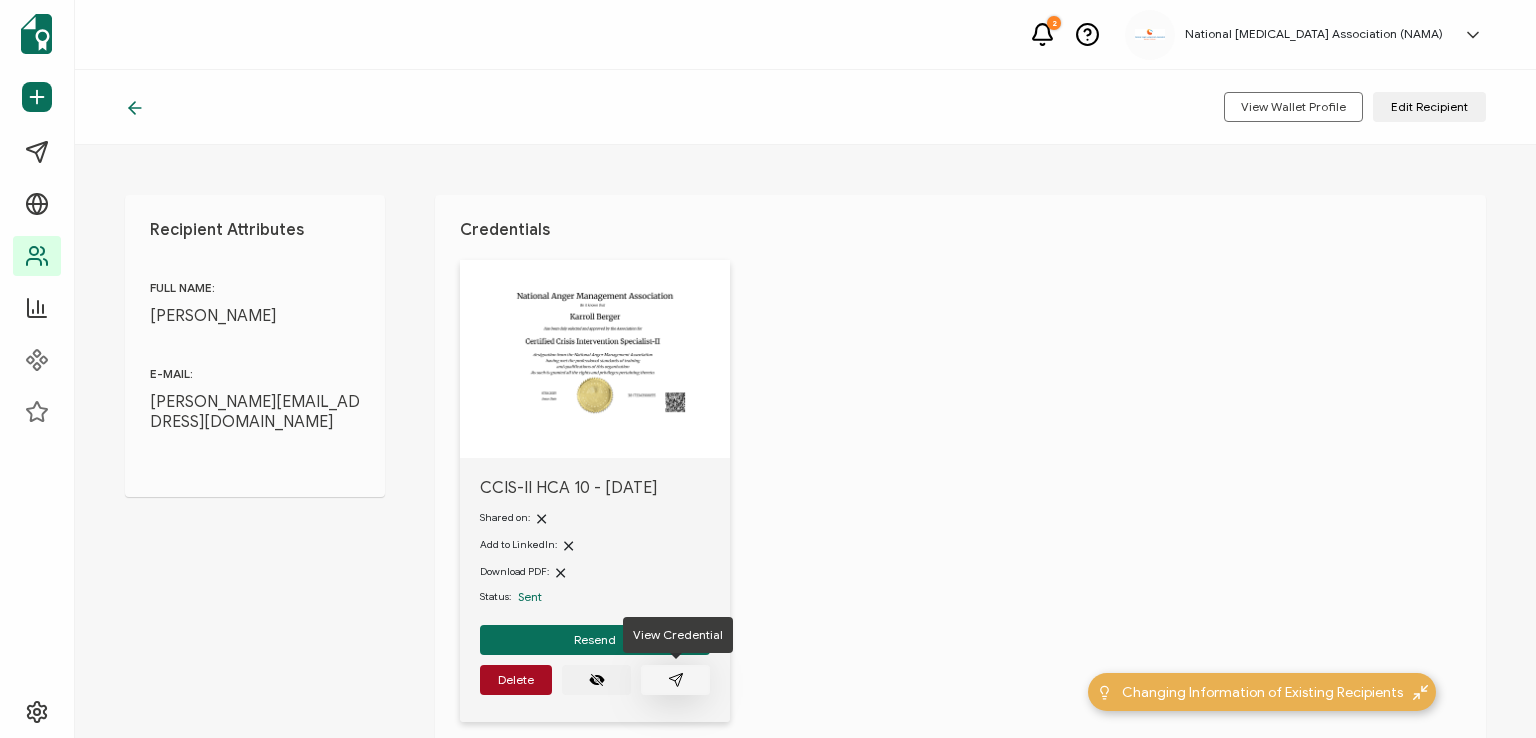 click 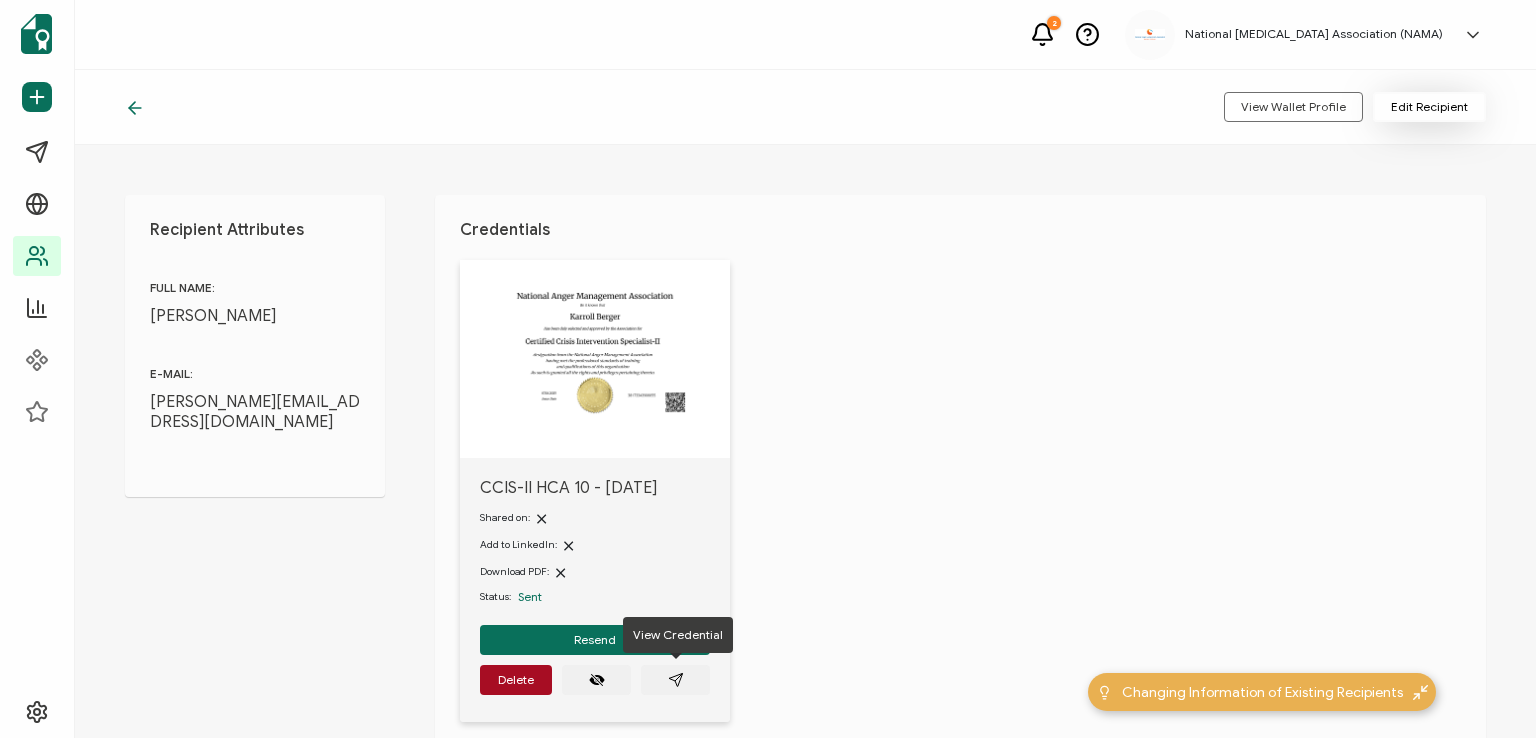 click on "Edit Recipient" at bounding box center (1429, 107) 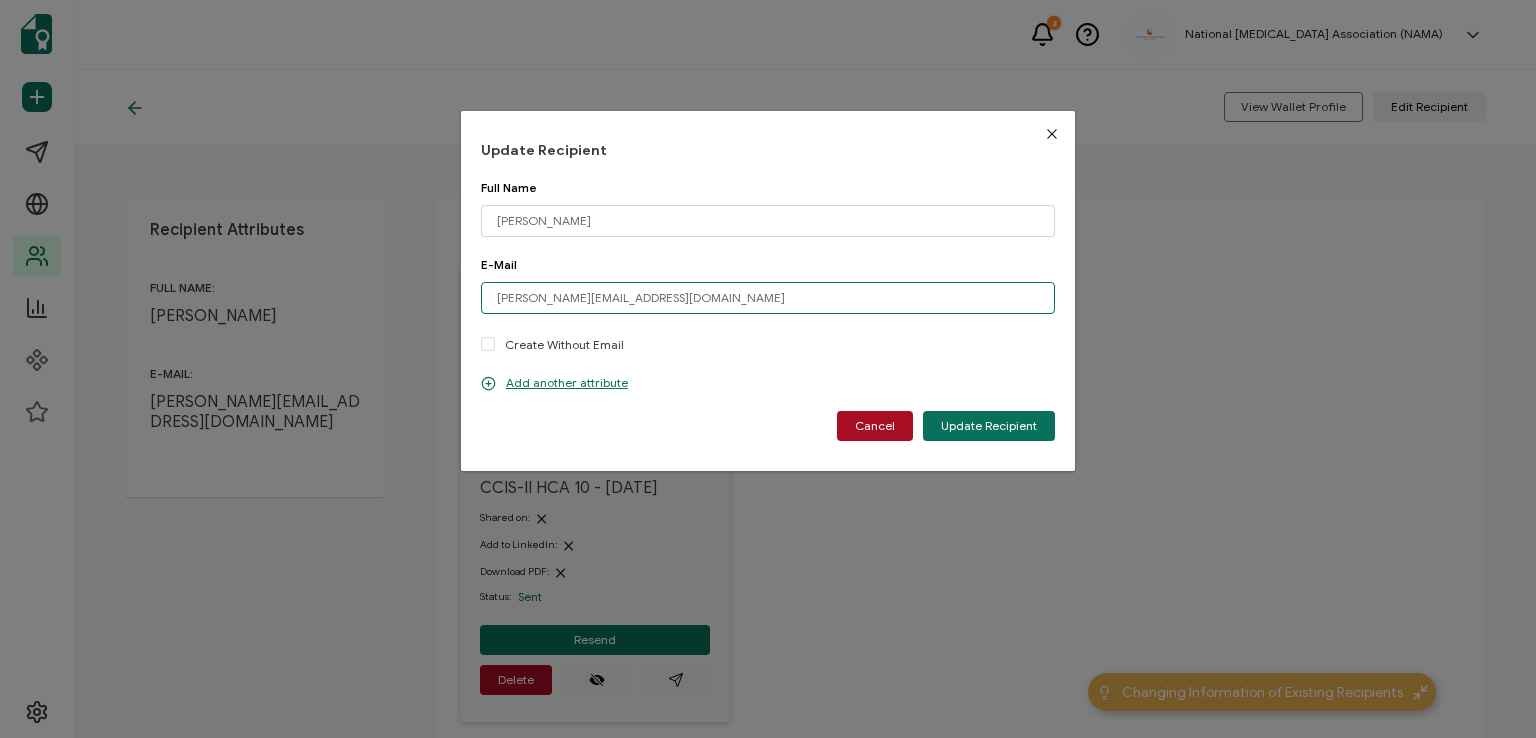 click on "[PERSON_NAME][EMAIL_ADDRESS][DOMAIN_NAME]" at bounding box center [768, 298] 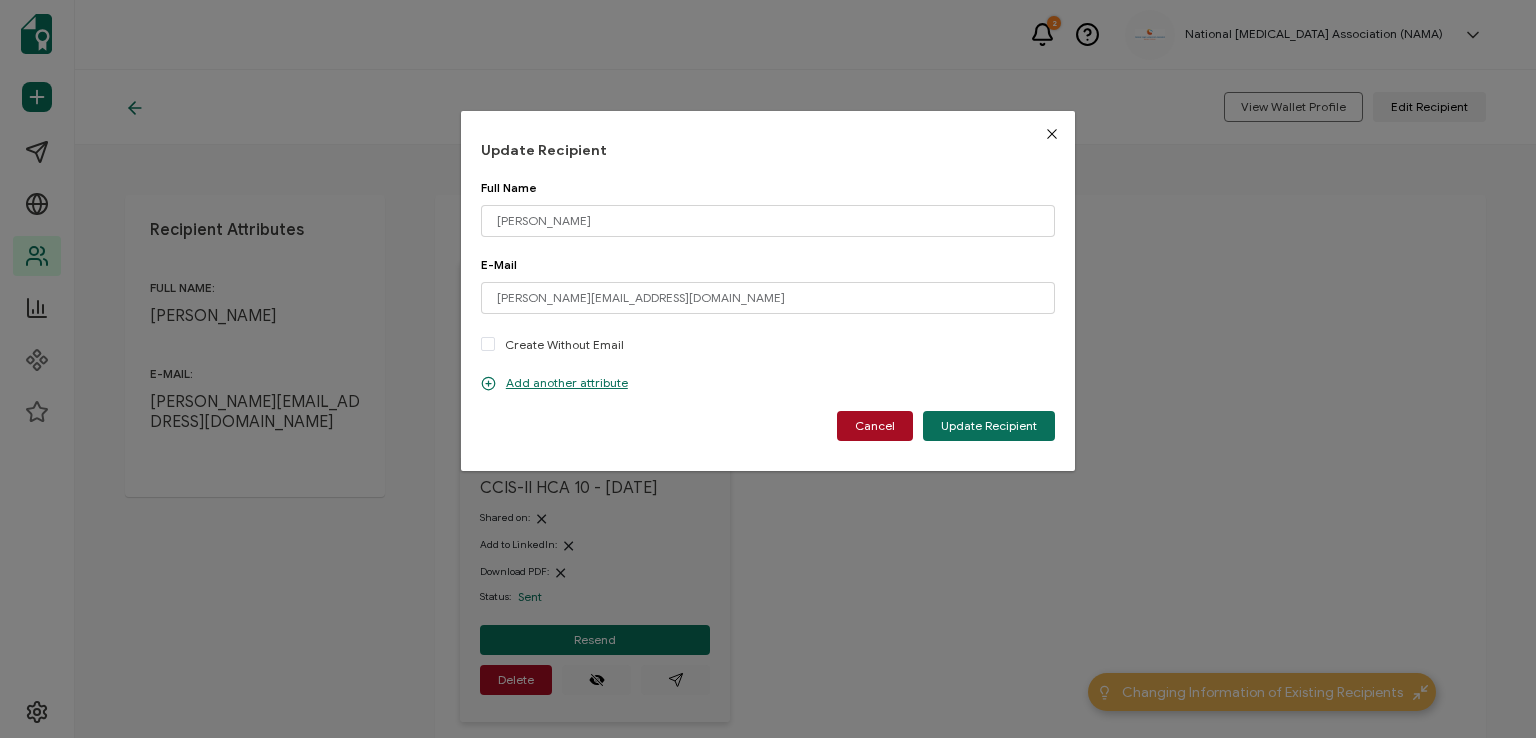 click on "Full Name   [PERSON_NAME]   Please enter a valid name." at bounding box center [768, 218] 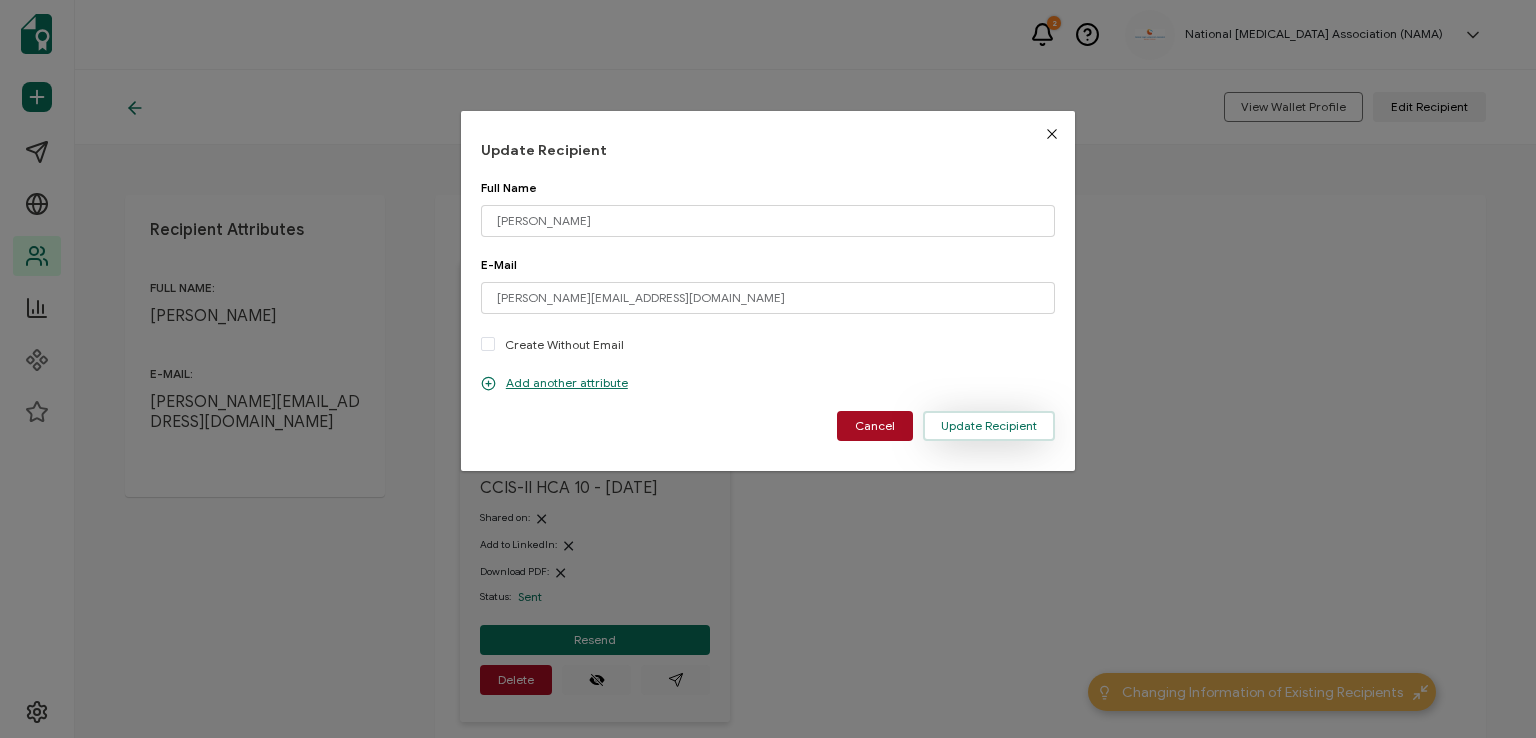 click on "Update Recipient" at bounding box center [989, 426] 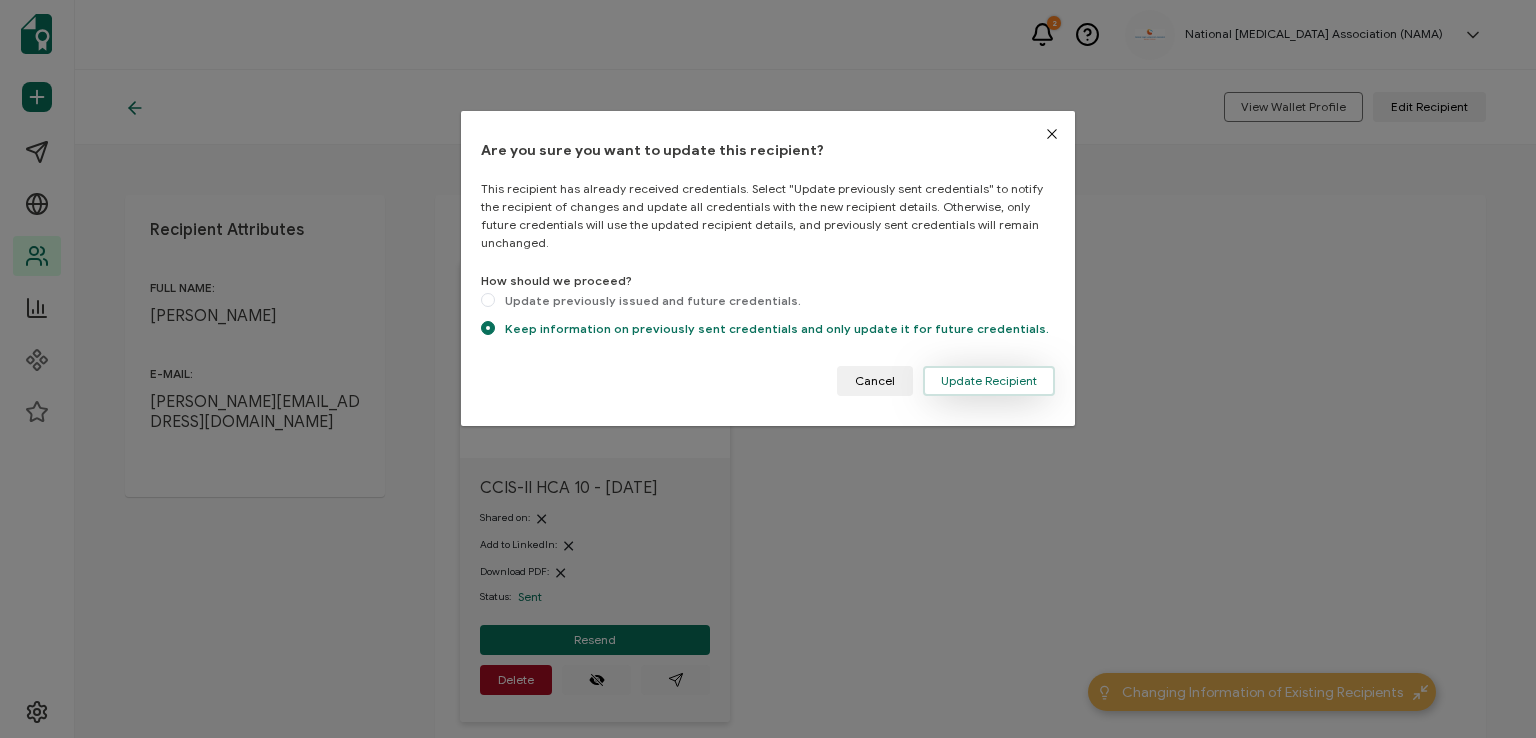 click on "Update Recipient" at bounding box center (989, 381) 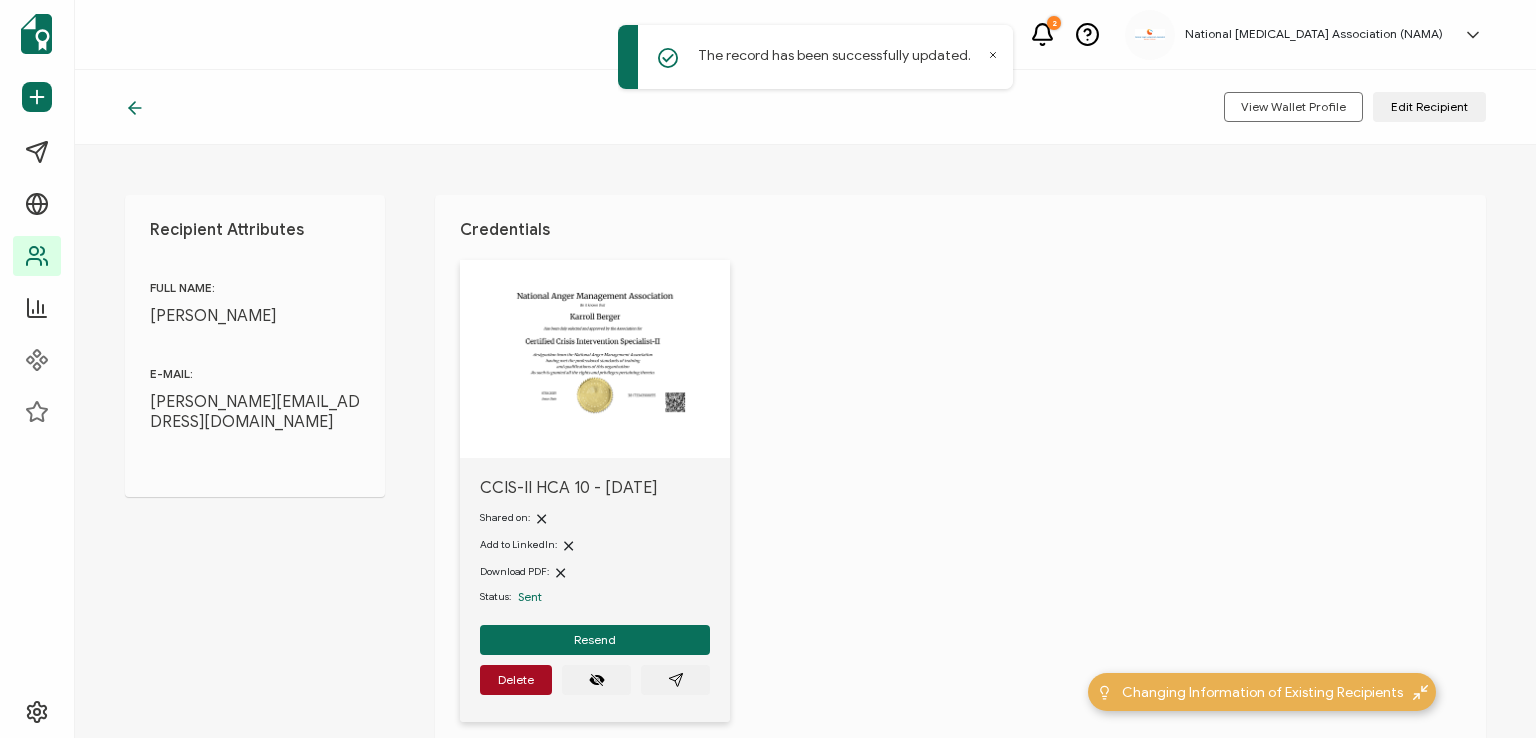click on "CCIS-II HCA 10 - [DATE]     Shared on:                 Add to LinkedIn:       Download PDF:       Status:   Sent
Resend
[GEOGRAPHIC_DATA]" at bounding box center (973, 503) 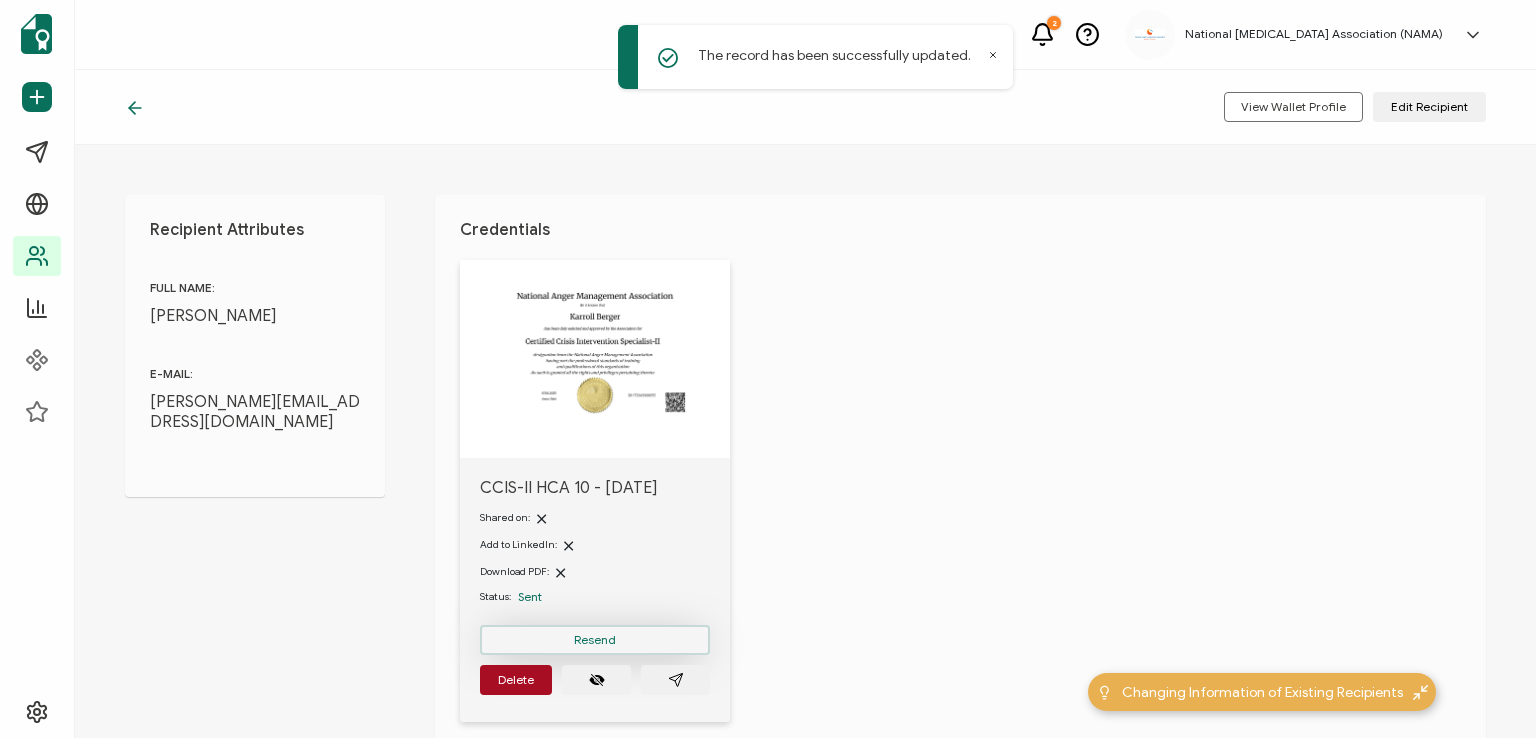 click on "Resend" at bounding box center (595, 640) 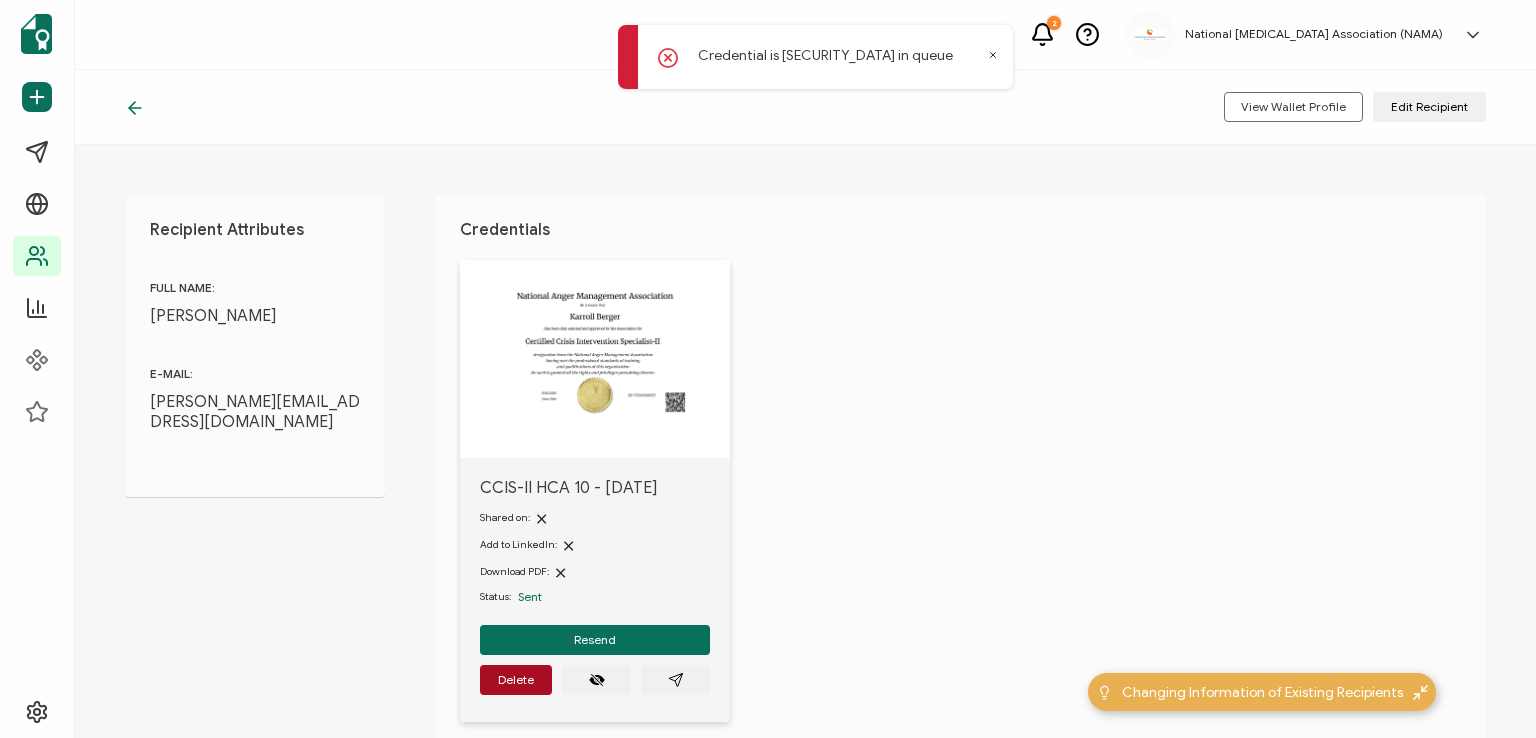 click 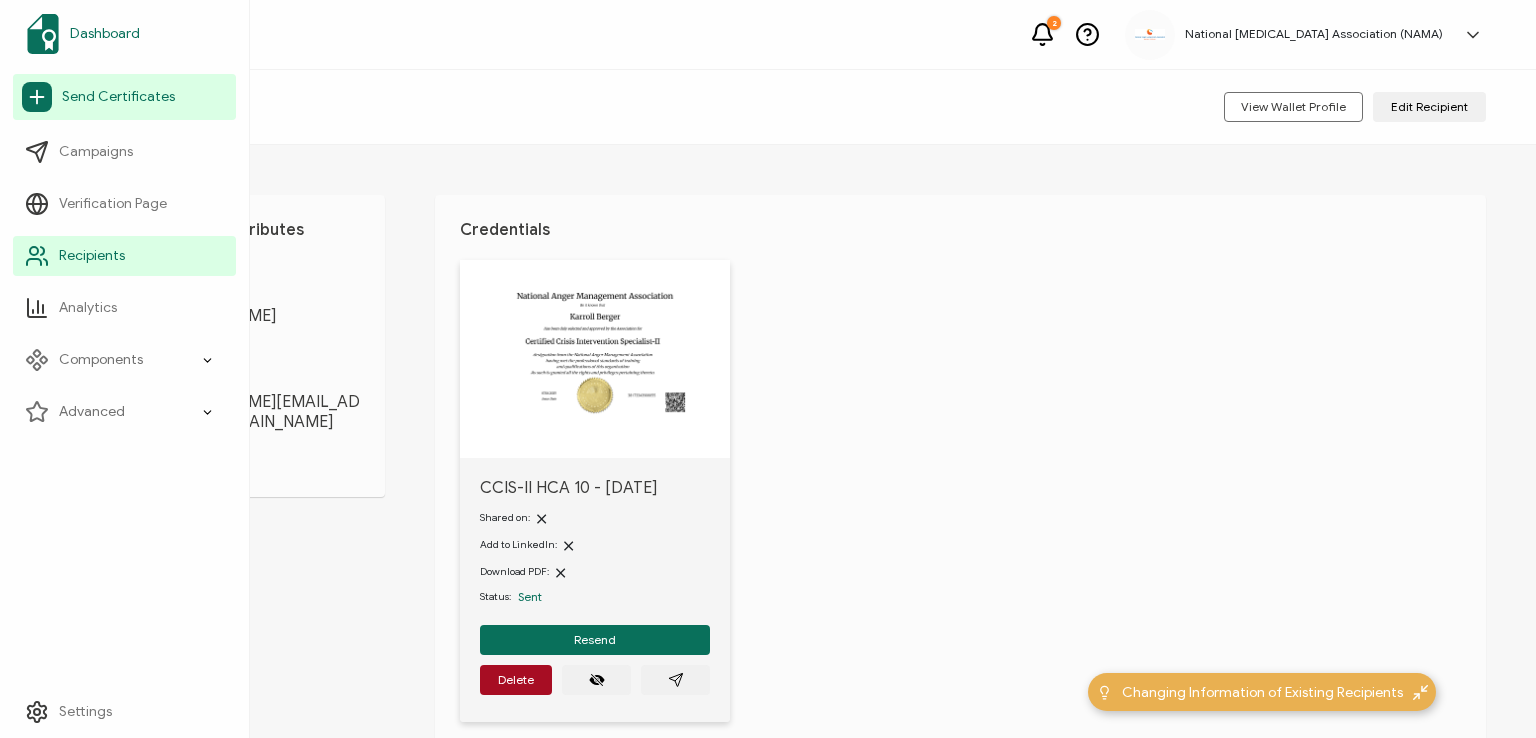 click on "Dashboard" at bounding box center [105, 34] 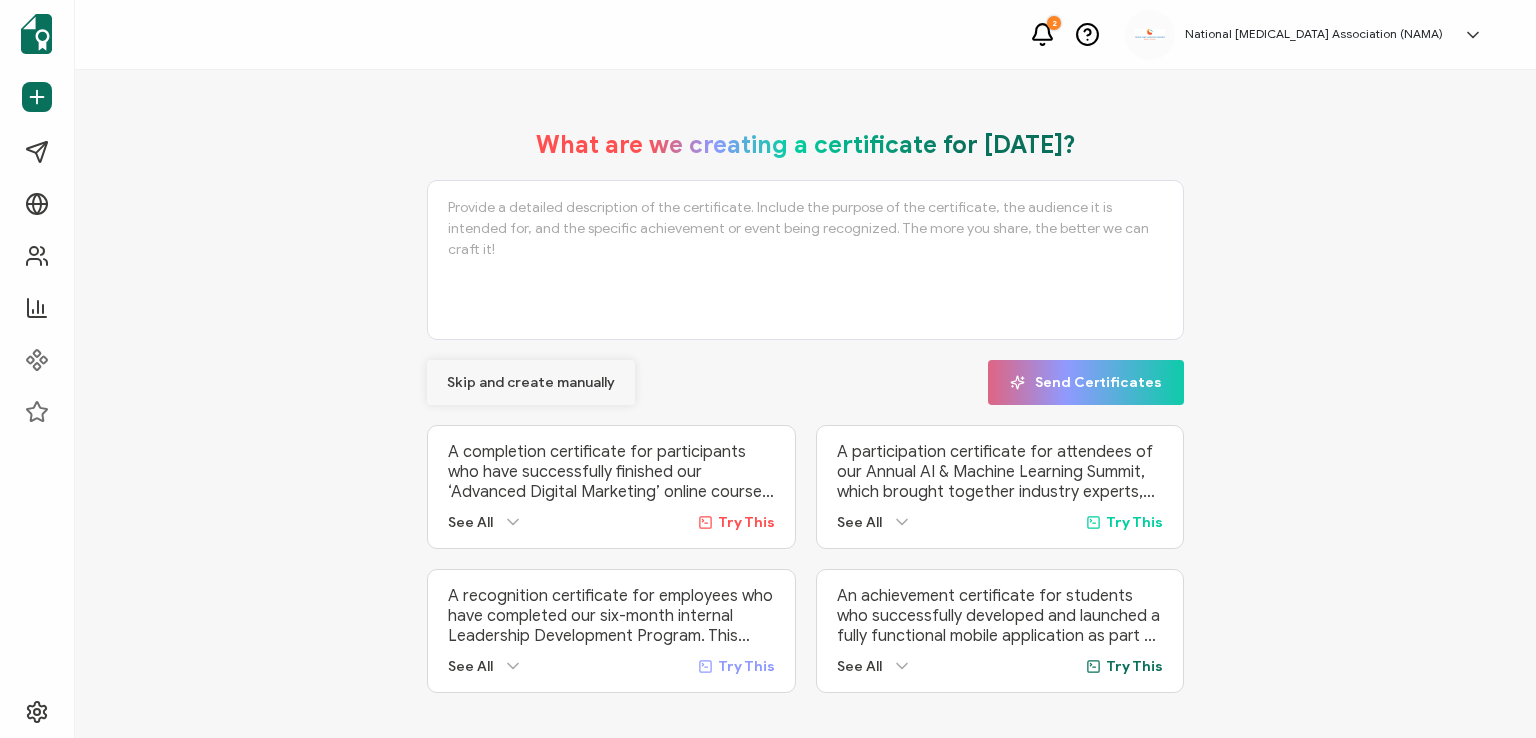 click on "Skip and create manually" at bounding box center [531, 383] 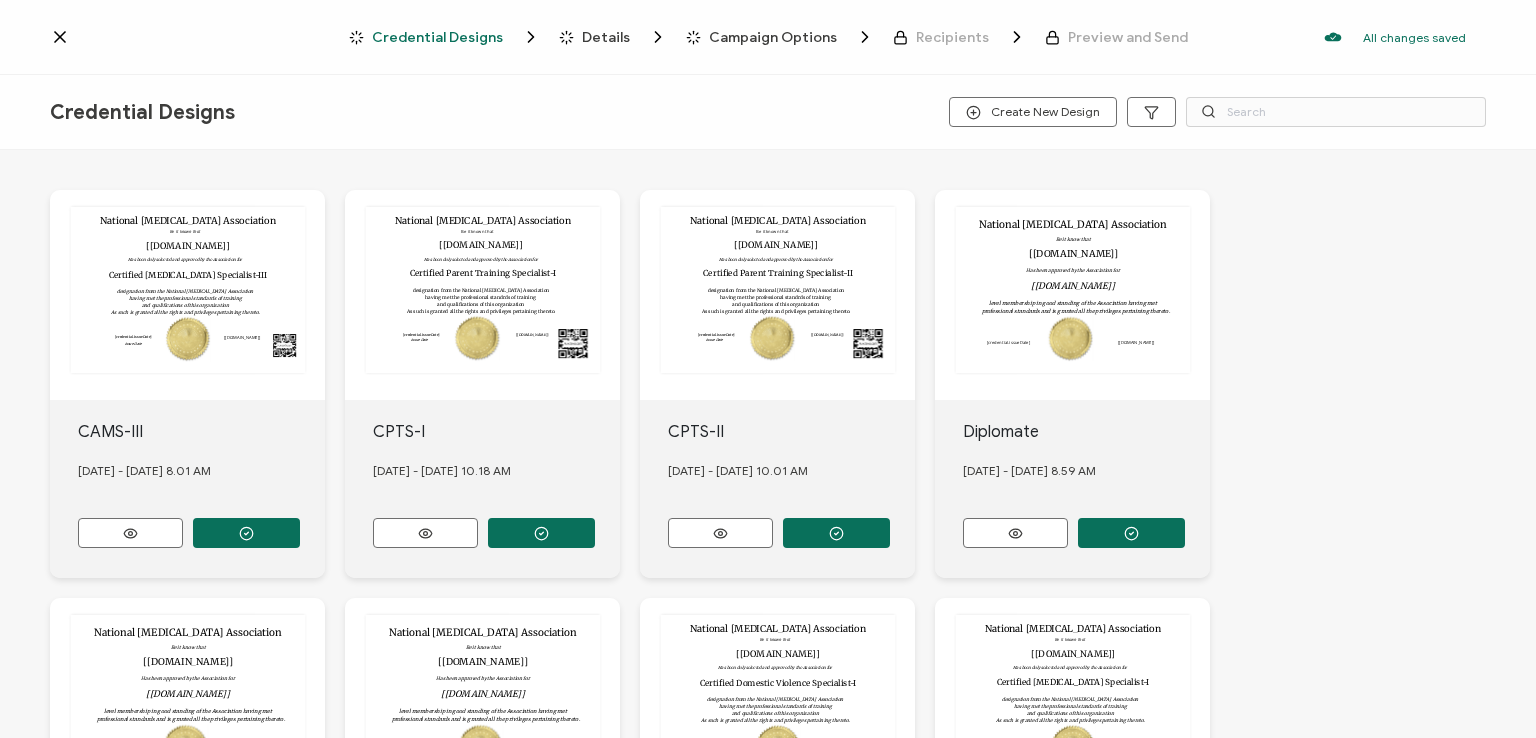 click 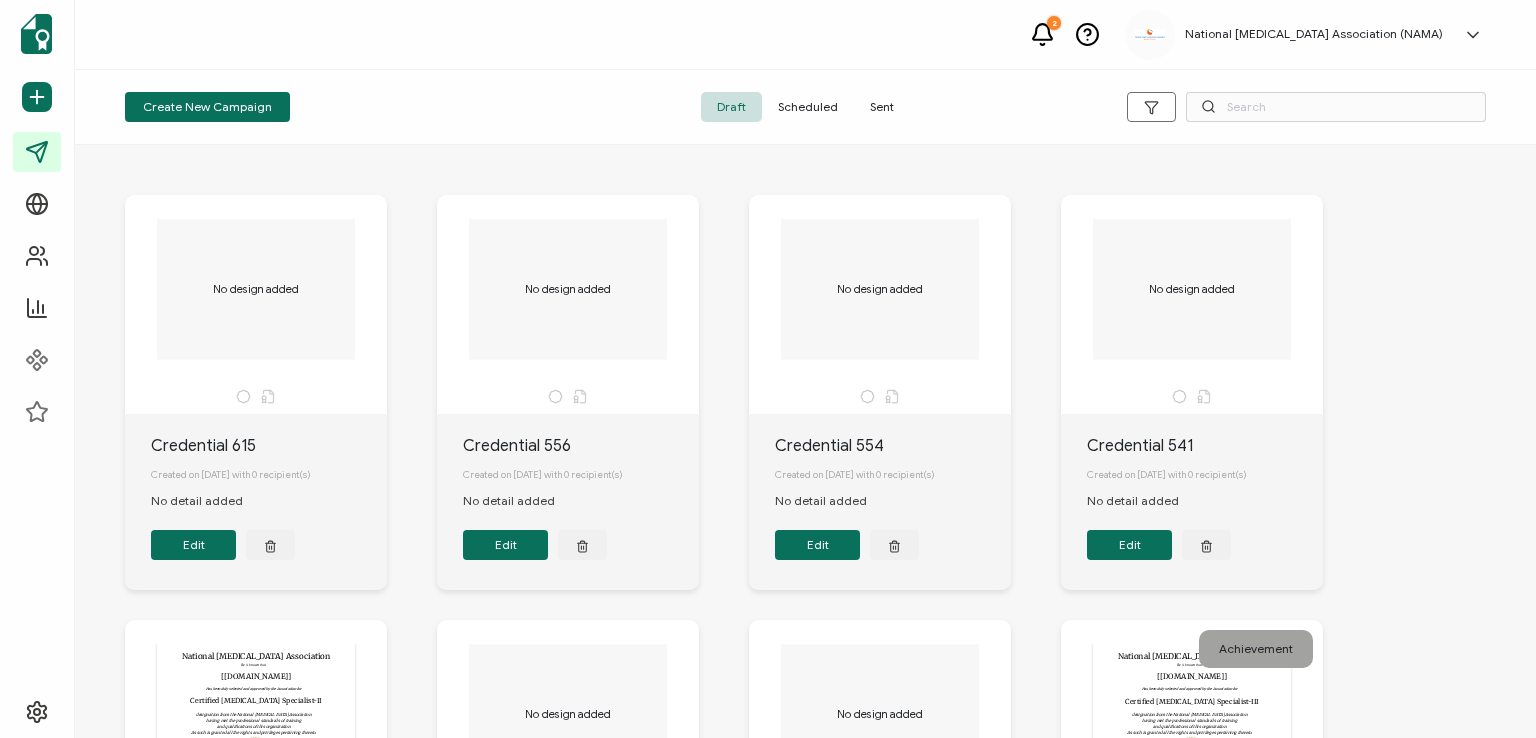 click on "Scheduled" at bounding box center [808, 107] 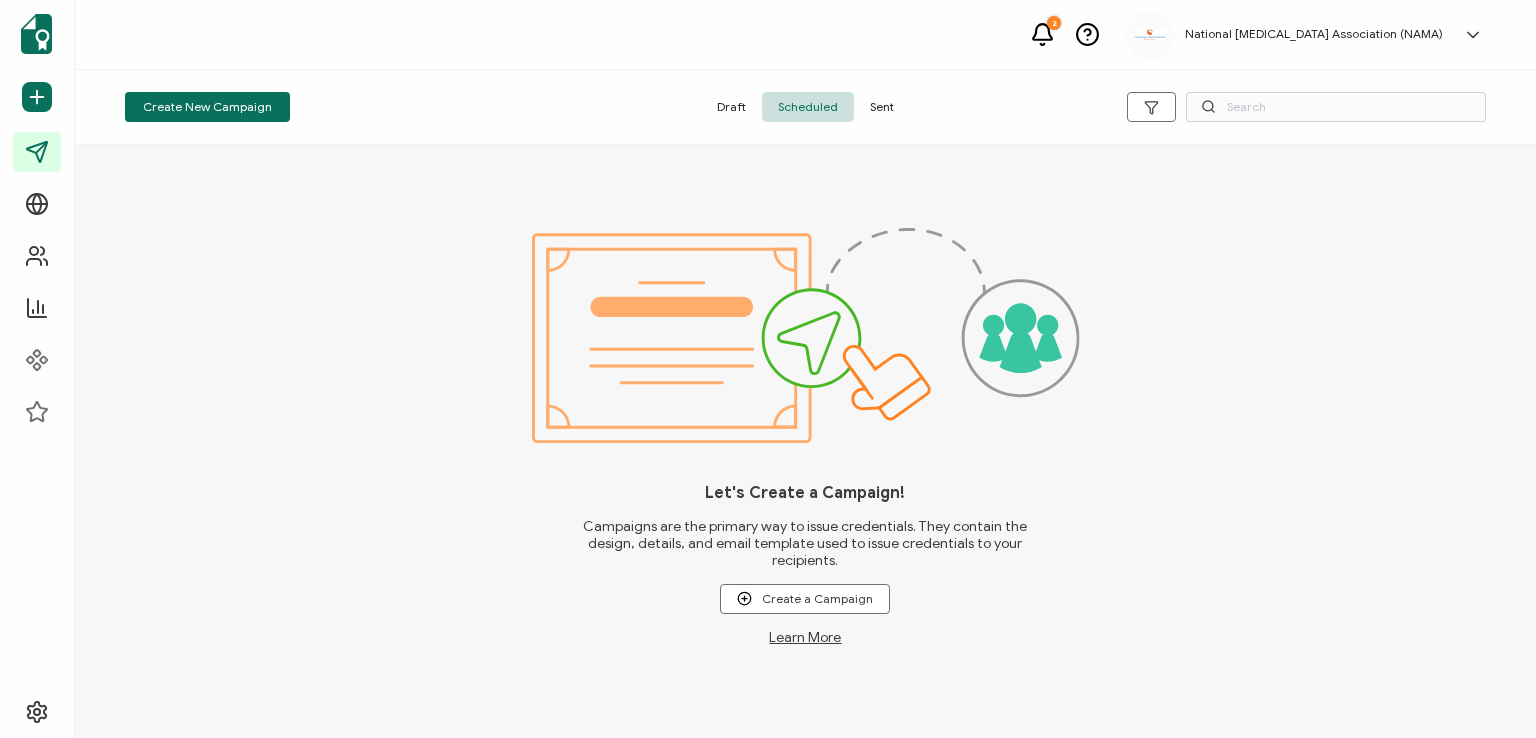 click on "Sent" at bounding box center [882, 107] 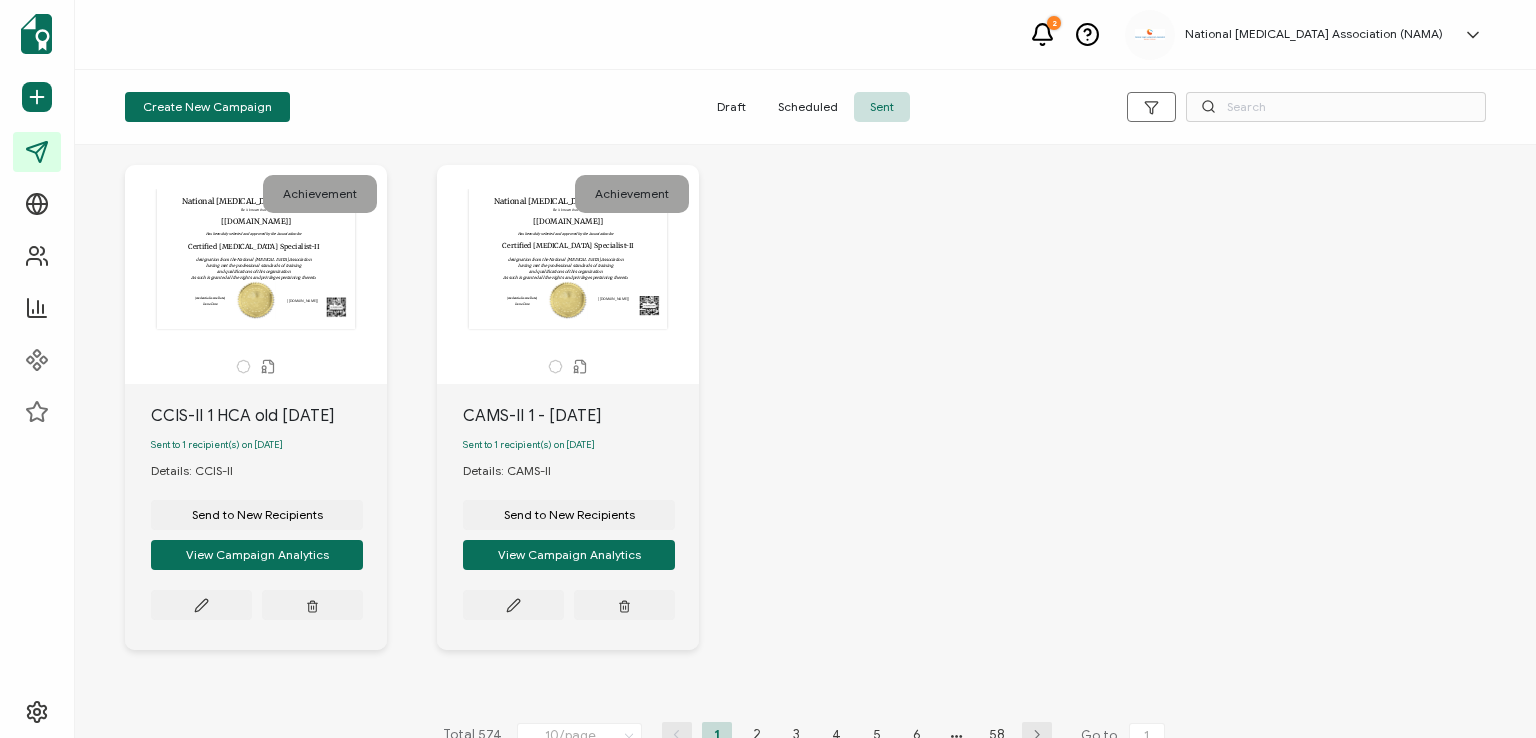 scroll, scrollTop: 1138, scrollLeft: 0, axis: vertical 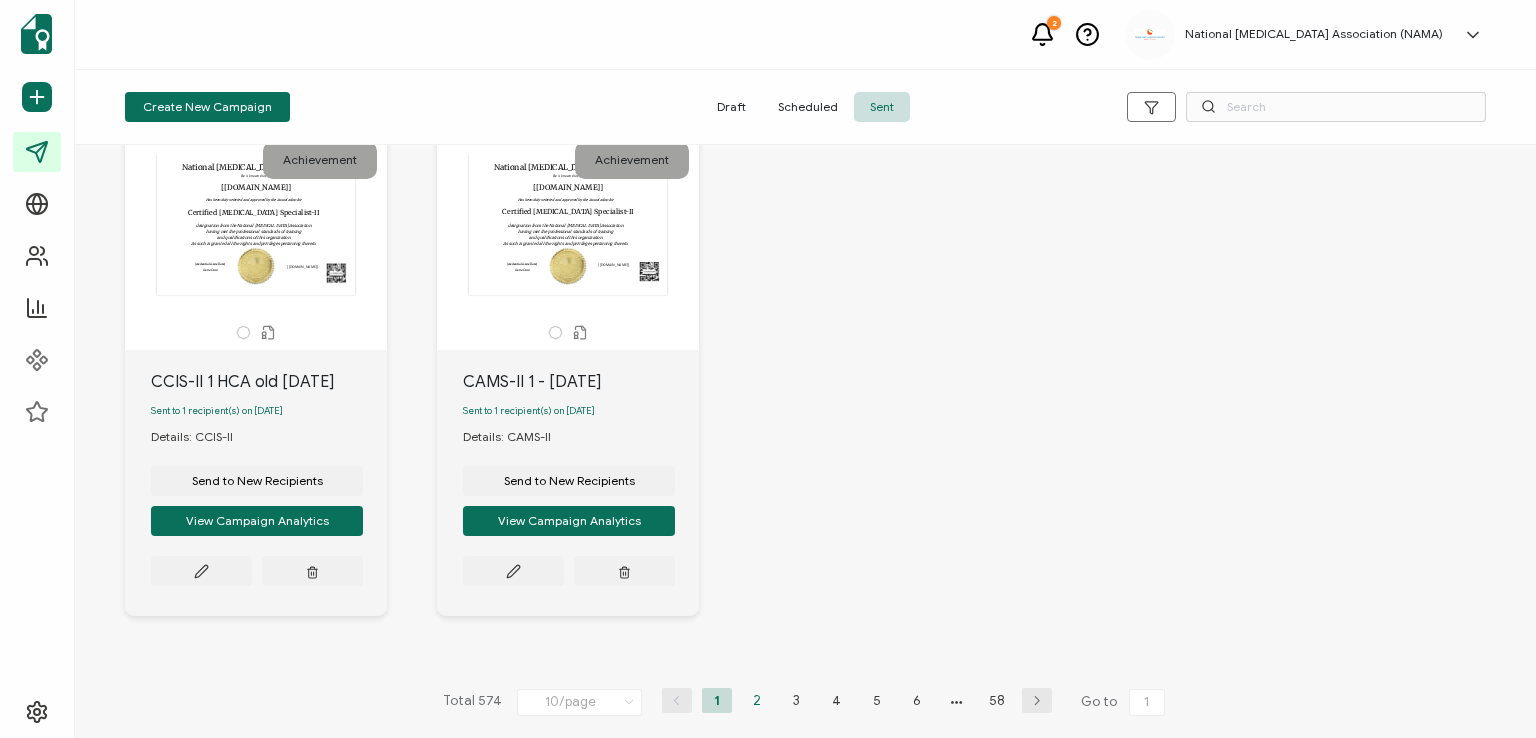 click on "2" at bounding box center (757, 700) 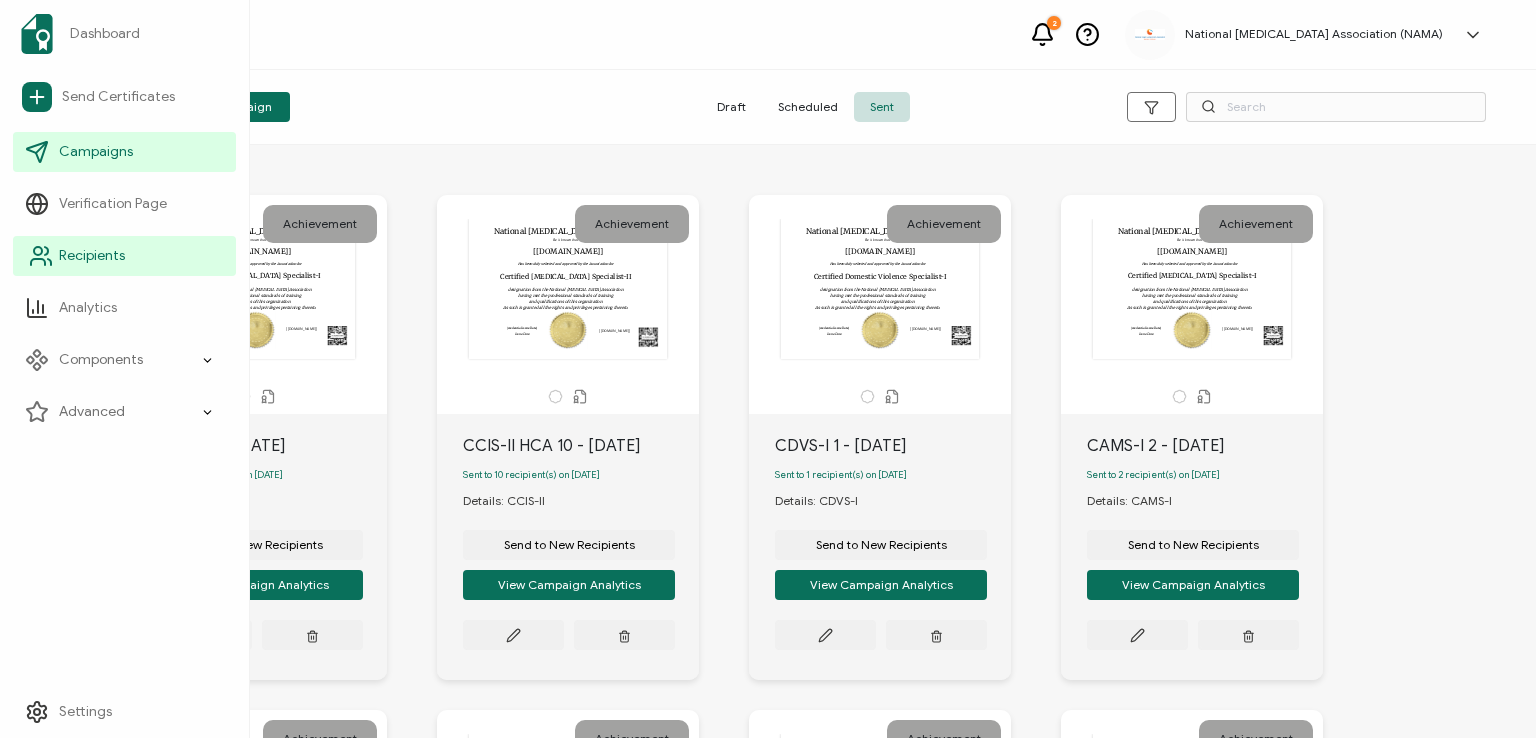click on "Recipients" at bounding box center [92, 256] 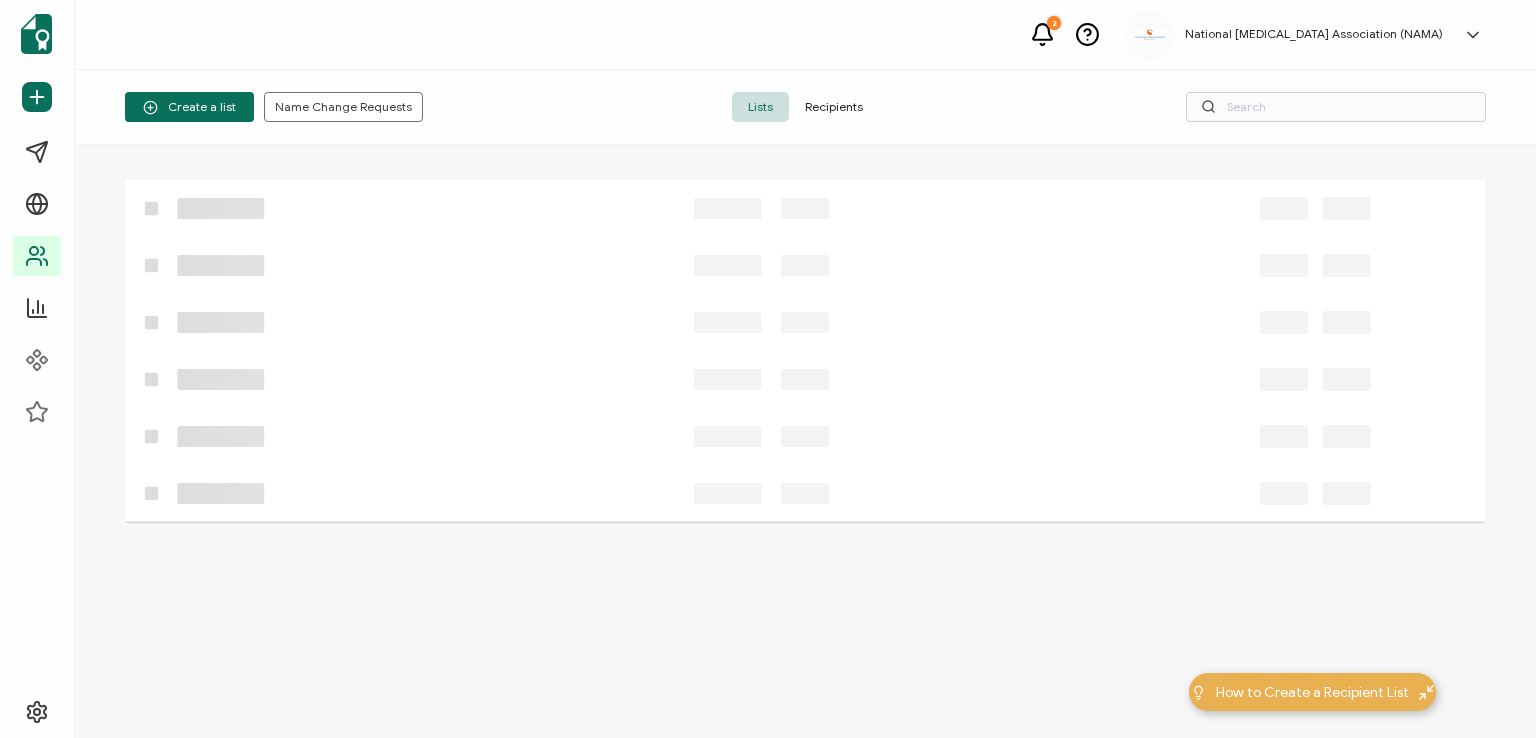 click on "Recipients" at bounding box center [834, 107] 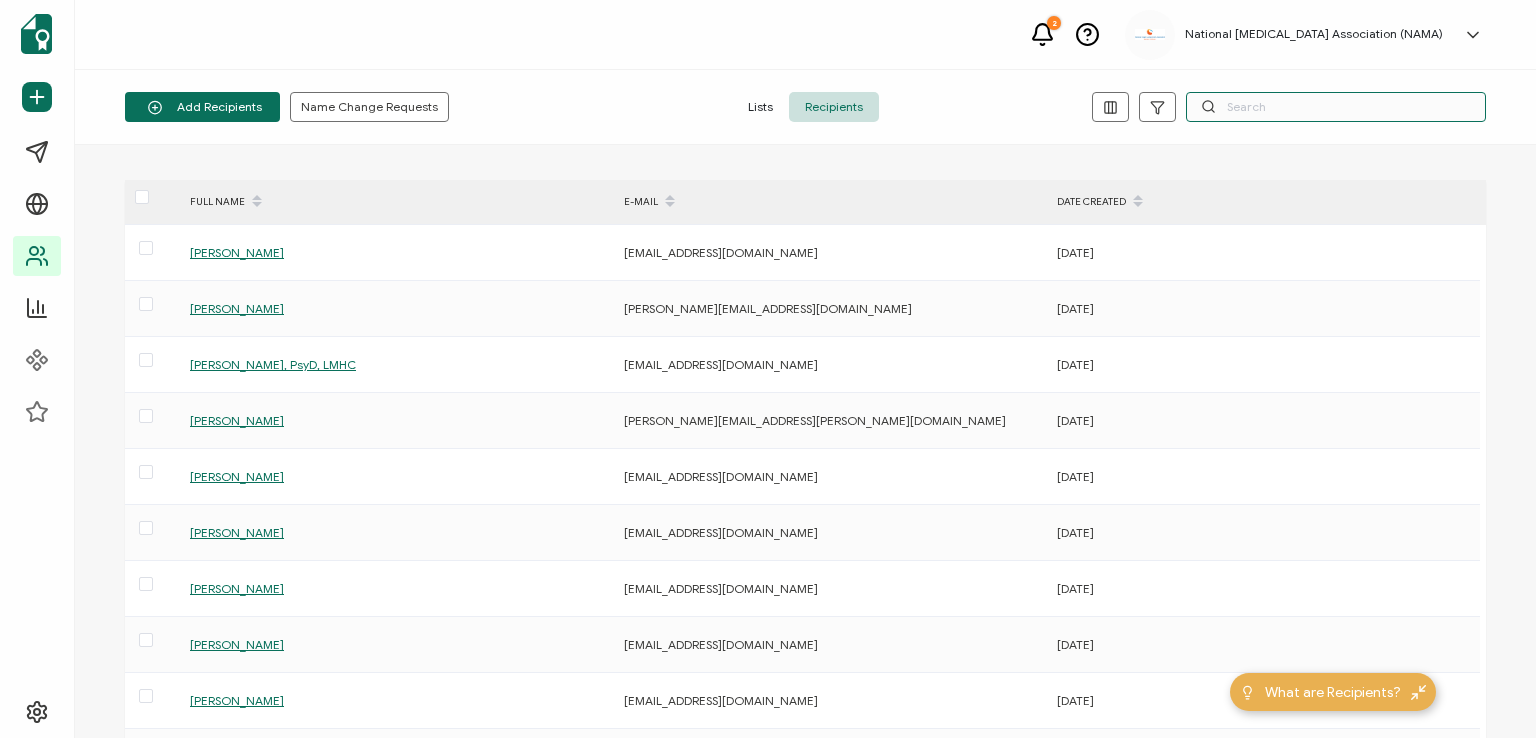 click at bounding box center [1336, 107] 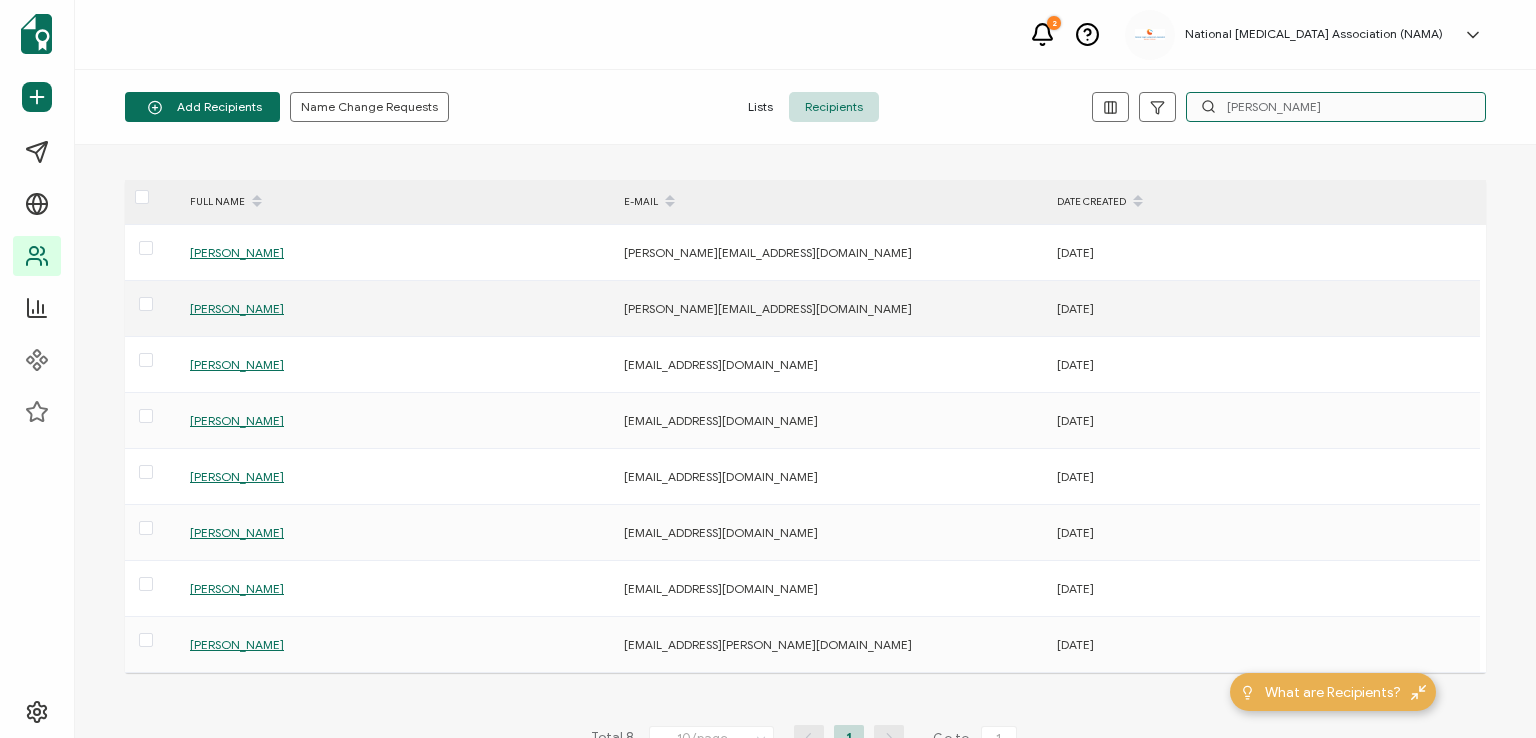 type on "[PERSON_NAME]" 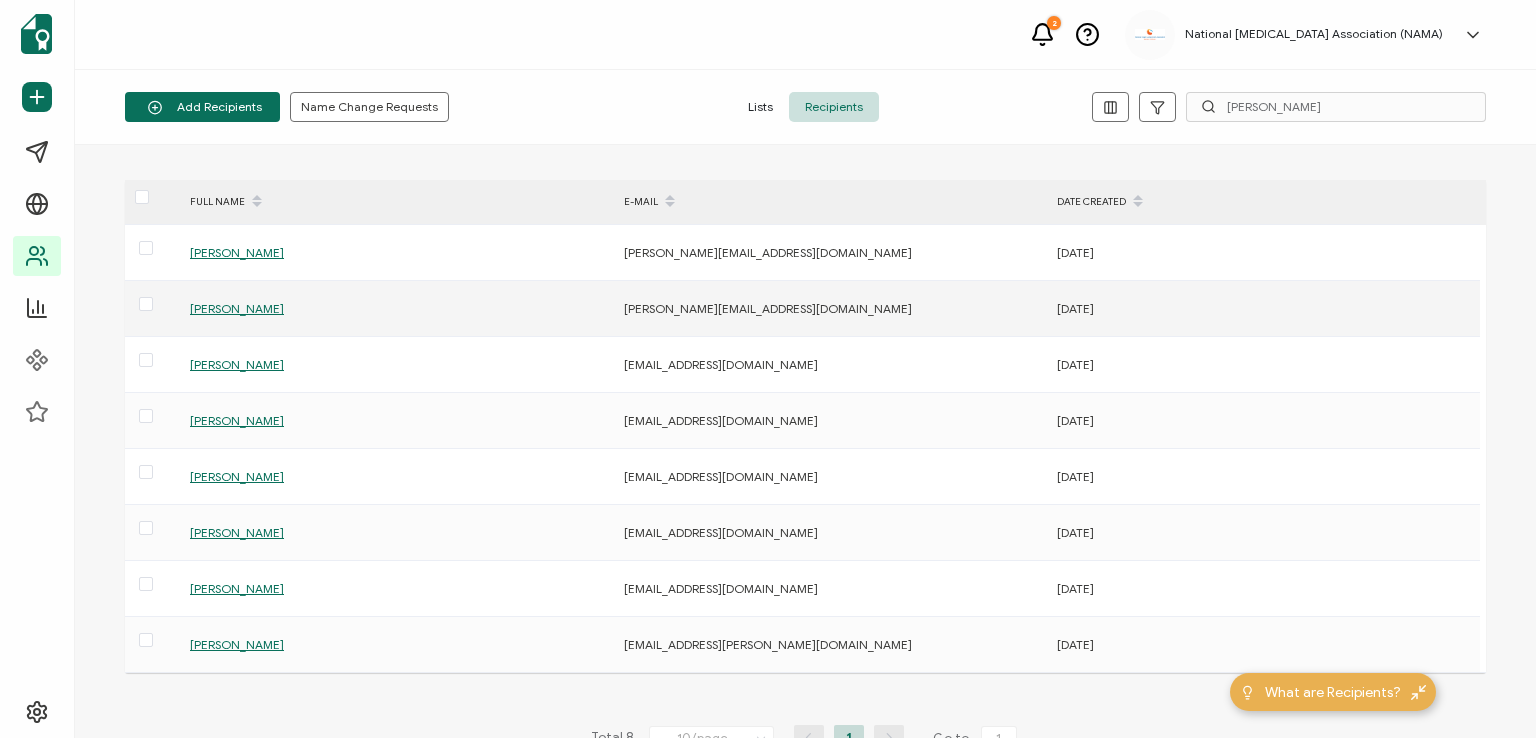 click on "[PERSON_NAME]" at bounding box center (237, 308) 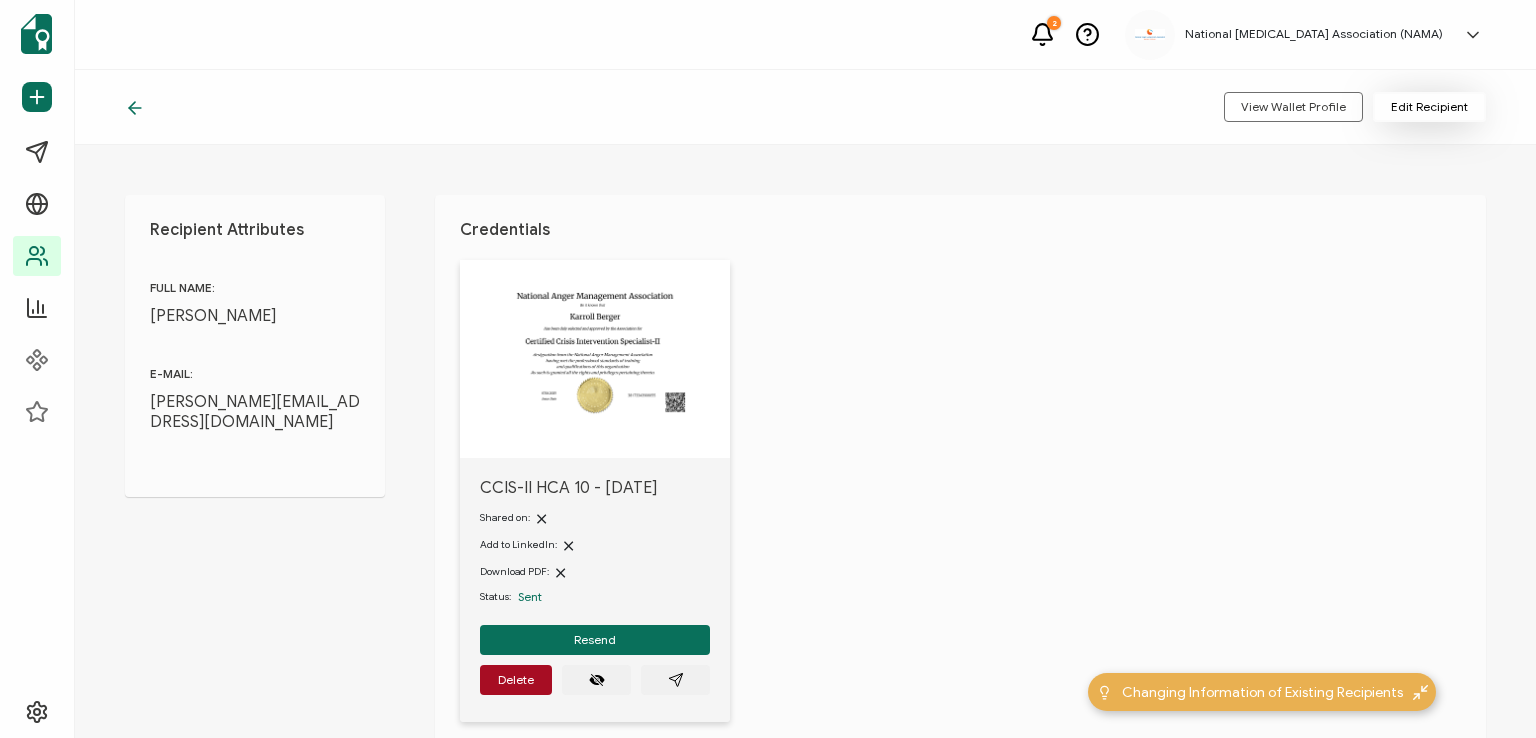click on "Edit Recipient" at bounding box center (1429, 107) 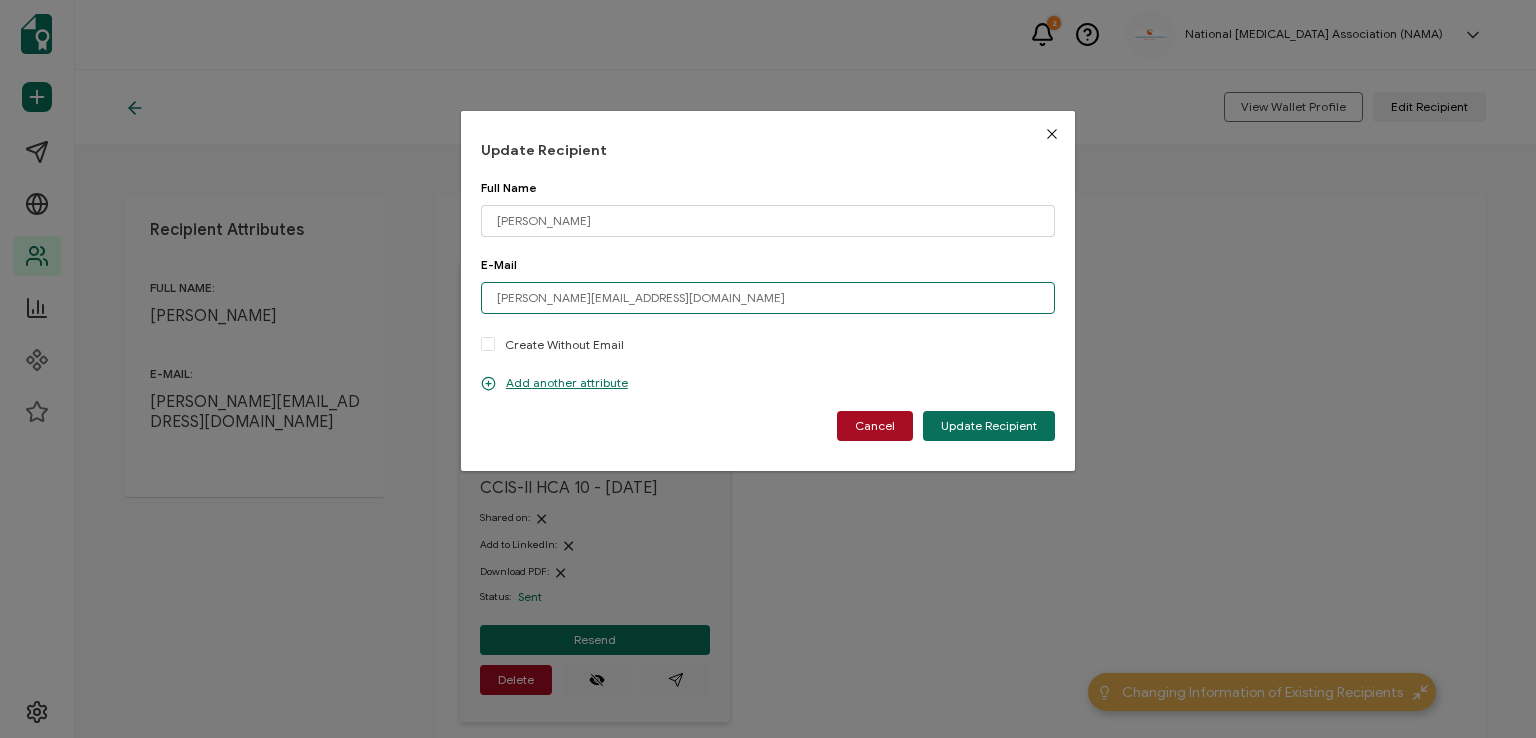 drag, startPoint x: 681, startPoint y: 299, endPoint x: 468, endPoint y: 304, distance: 213.05867 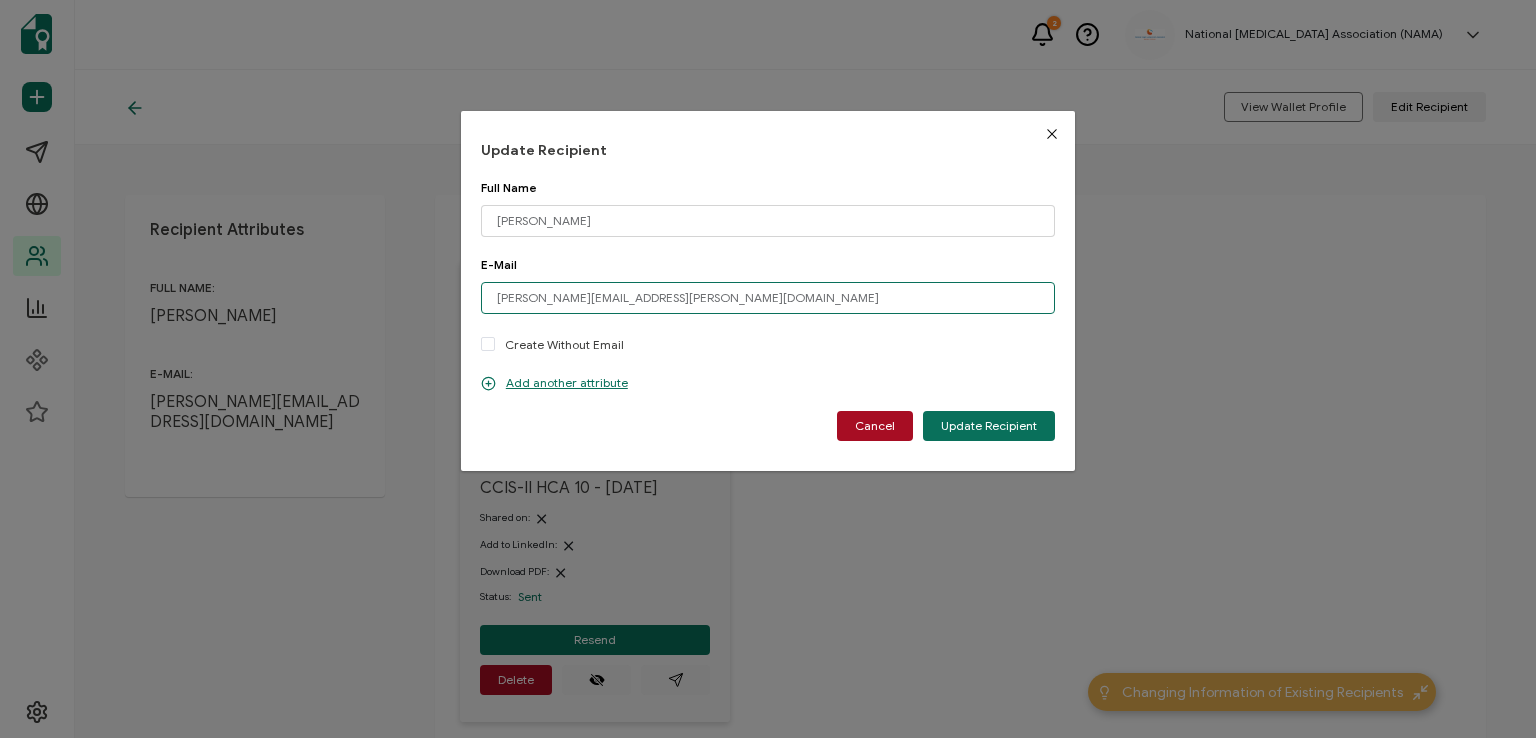 type on "[PERSON_NAME][EMAIL_ADDRESS][PERSON_NAME][DOMAIN_NAME]" 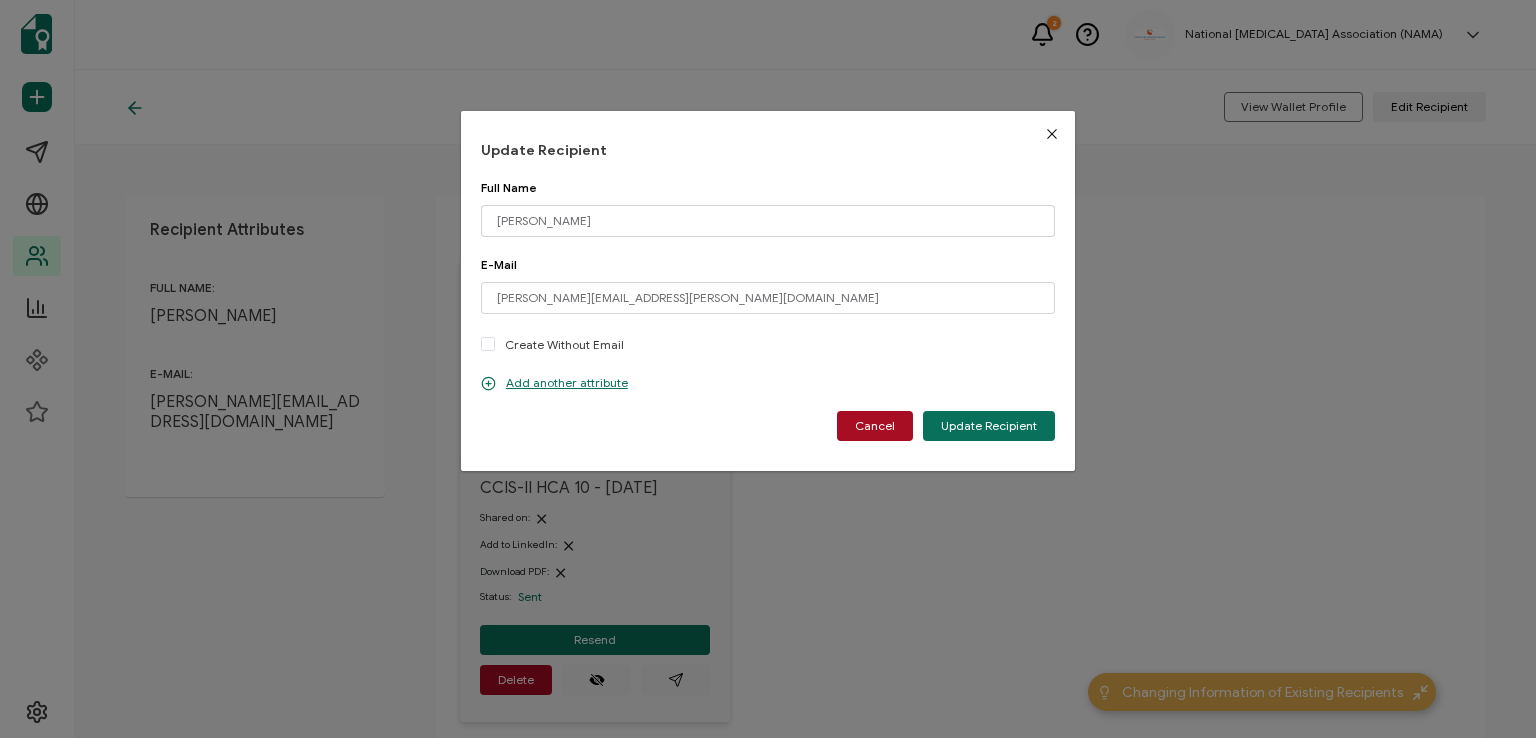 click on "E-Mail
[PERSON_NAME][EMAIL_ADDRESS][PERSON_NAME][DOMAIN_NAME]   Please enter a valid email address.
Create Without Email" at bounding box center [768, 316] 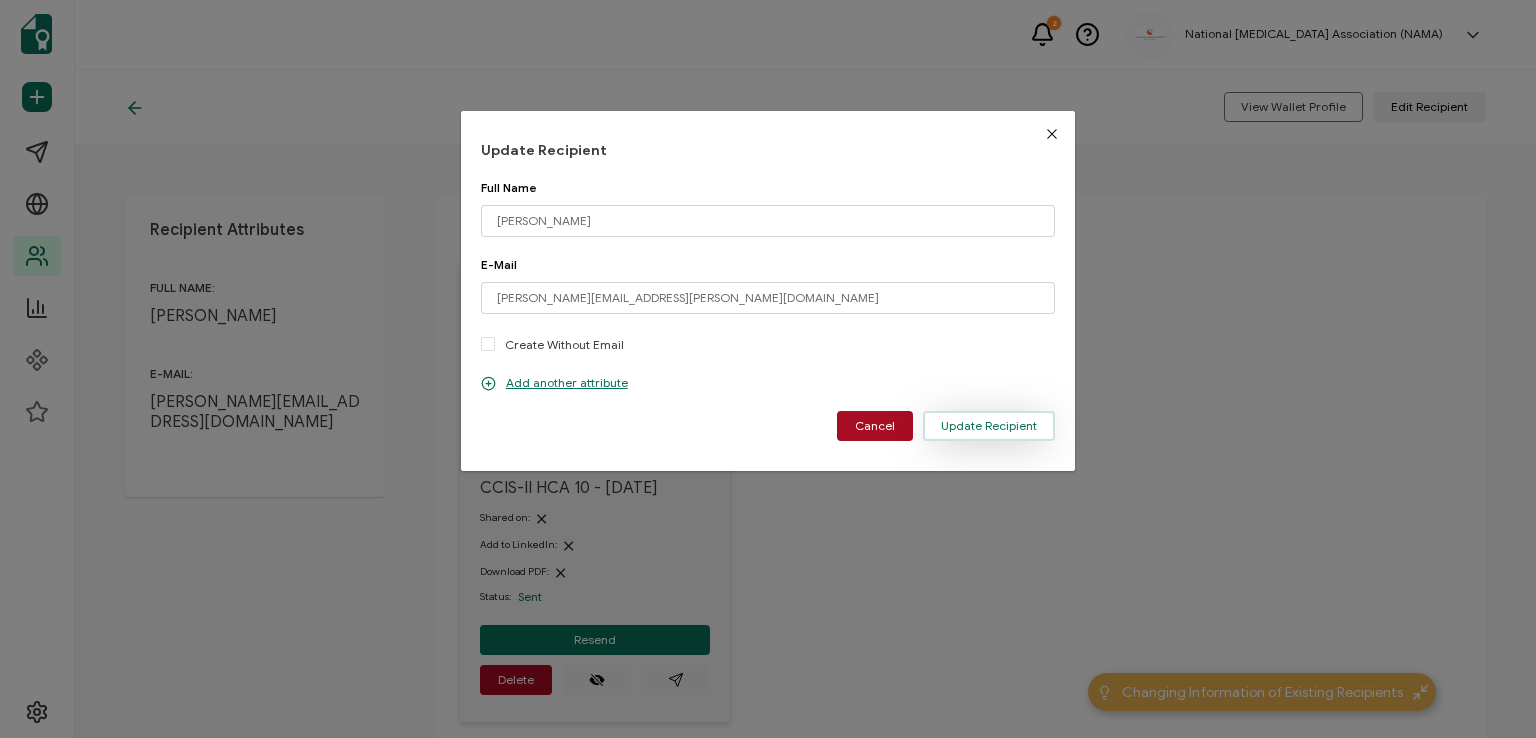 click on "Update Recipient" at bounding box center [989, 426] 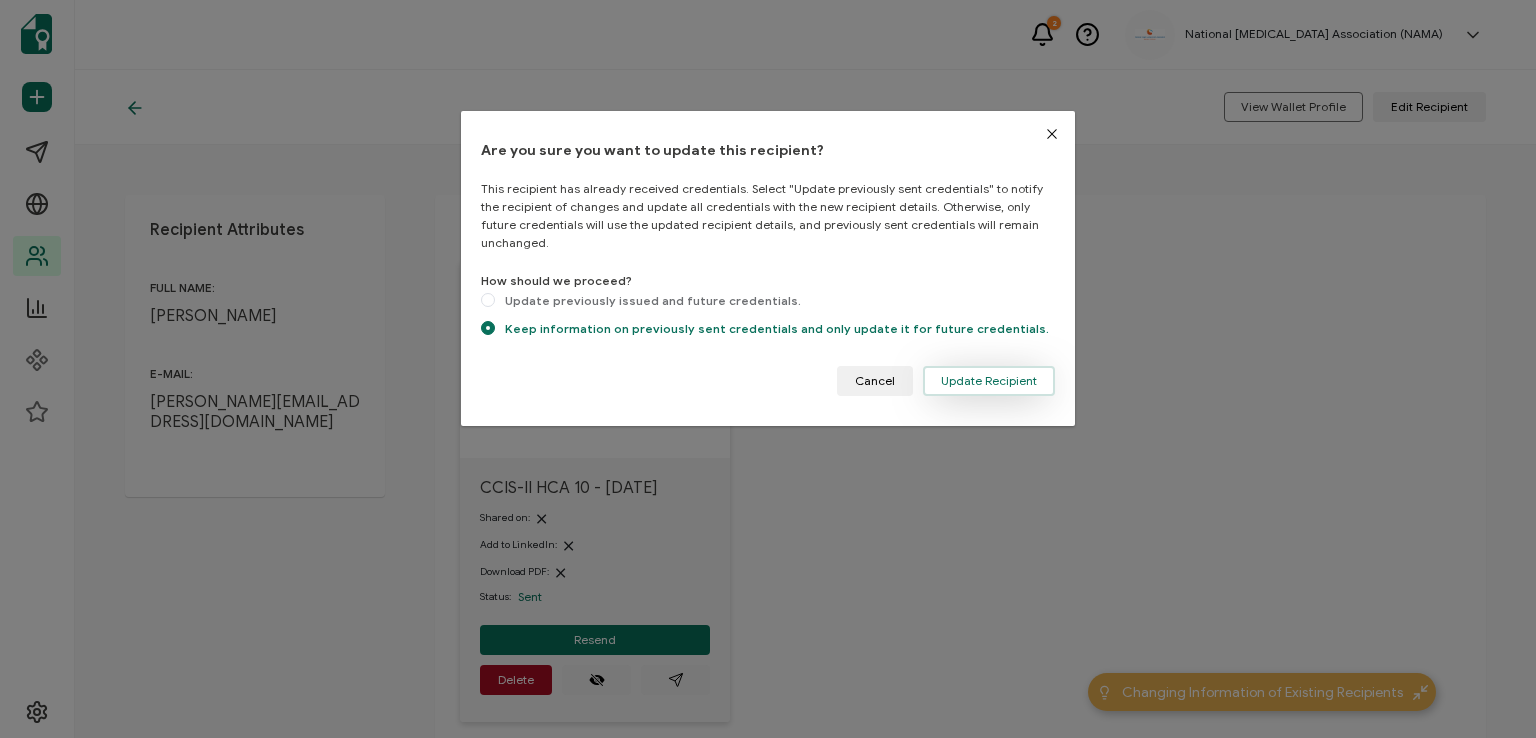 click on "Update Recipient" at bounding box center (989, 381) 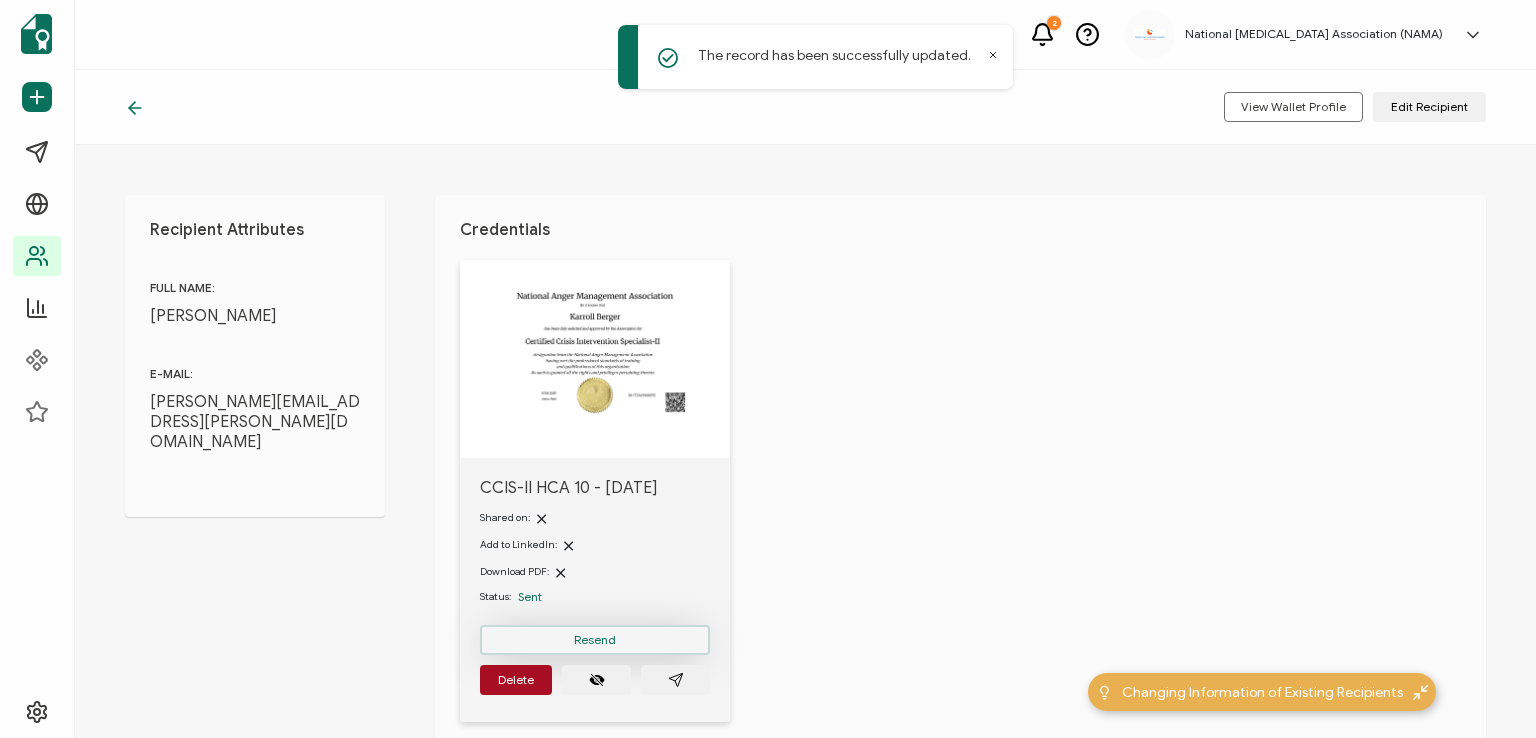 click on "Resend" at bounding box center (595, 640) 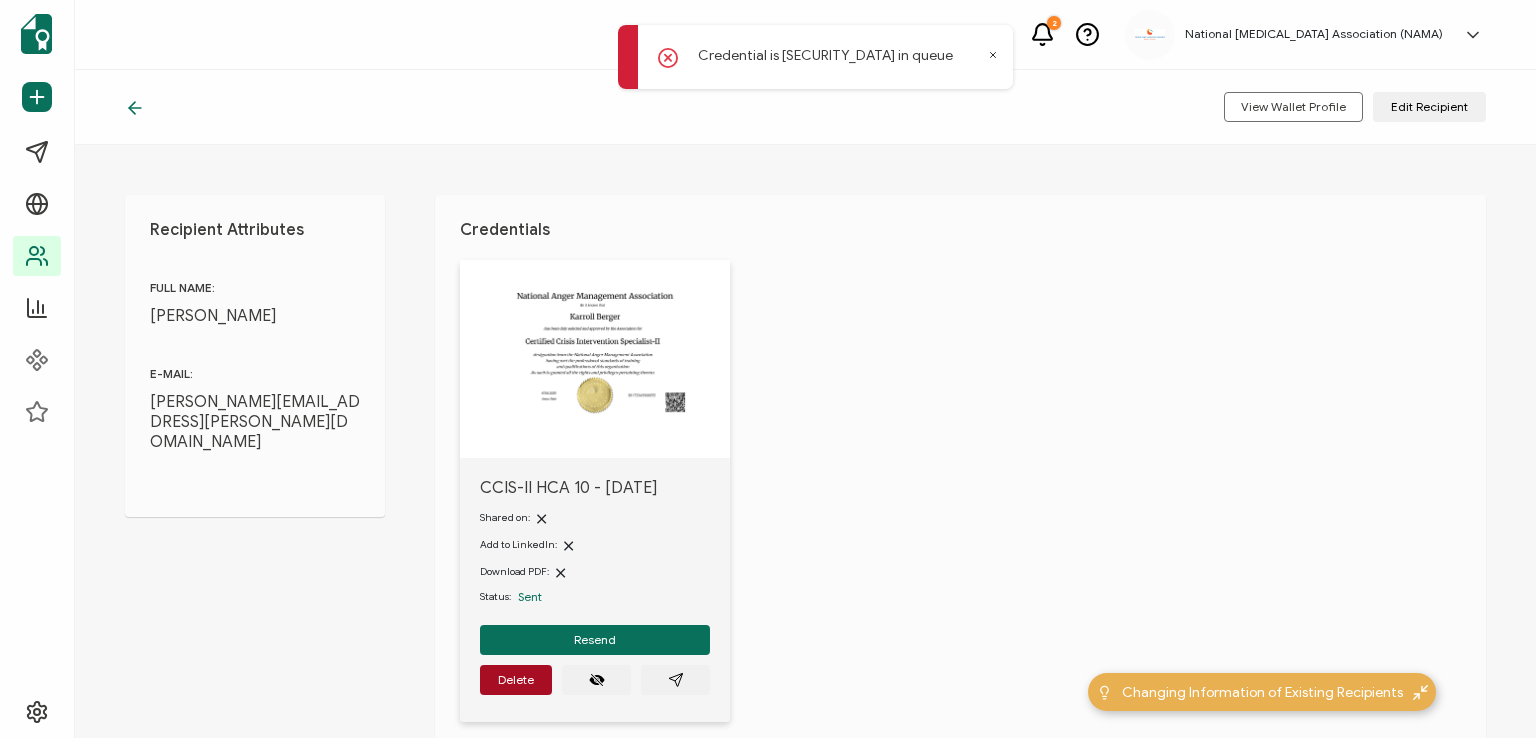 click 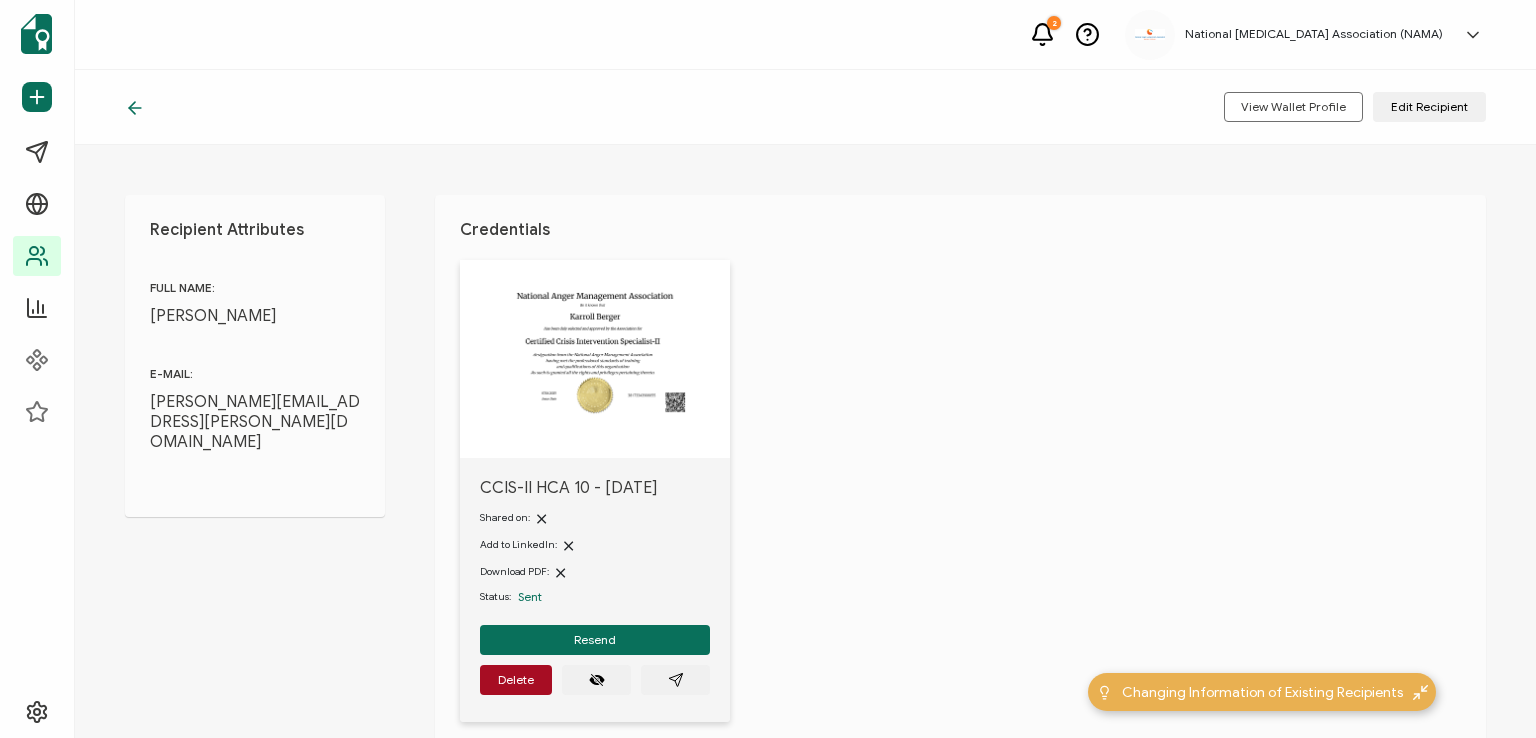 click 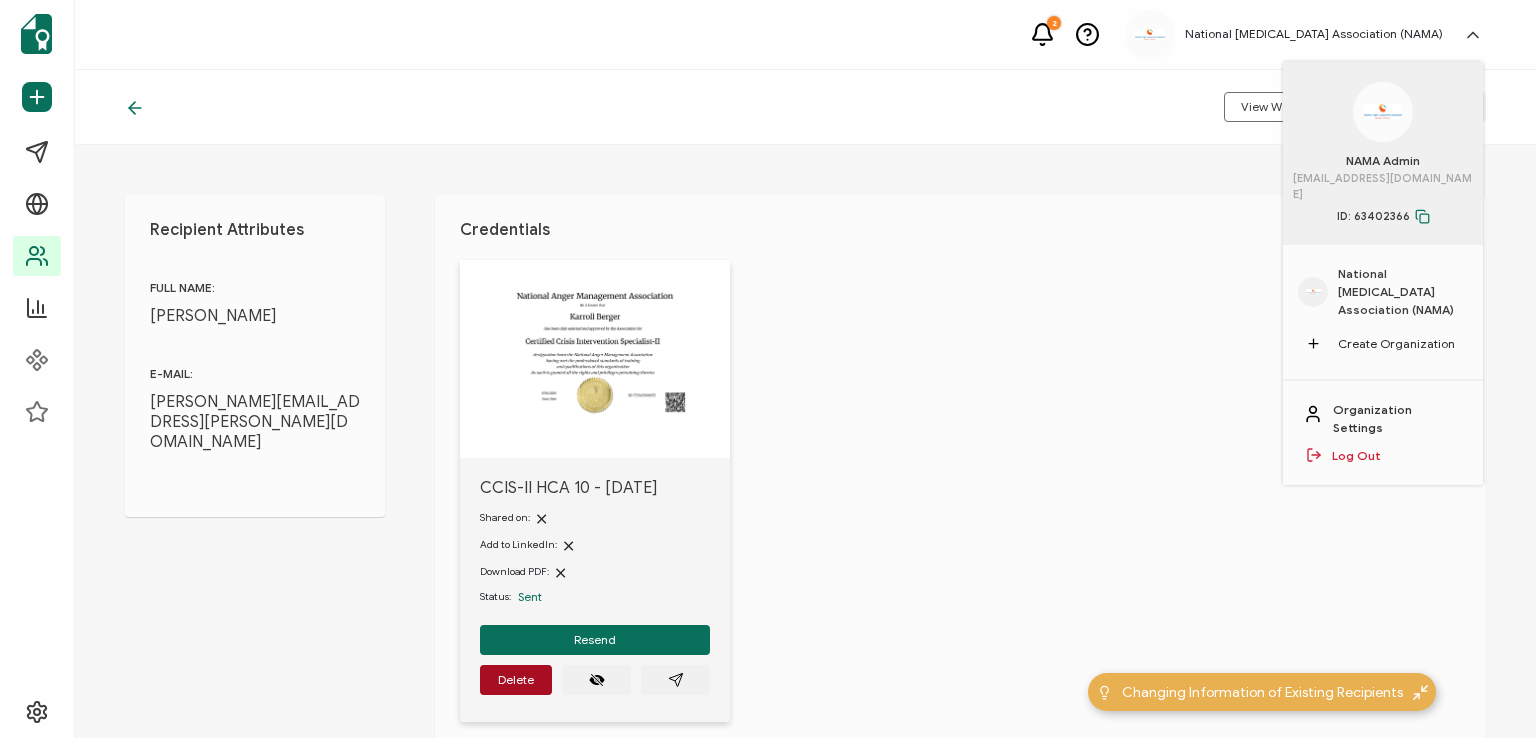 click on "Log Out" at bounding box center (1356, 456) 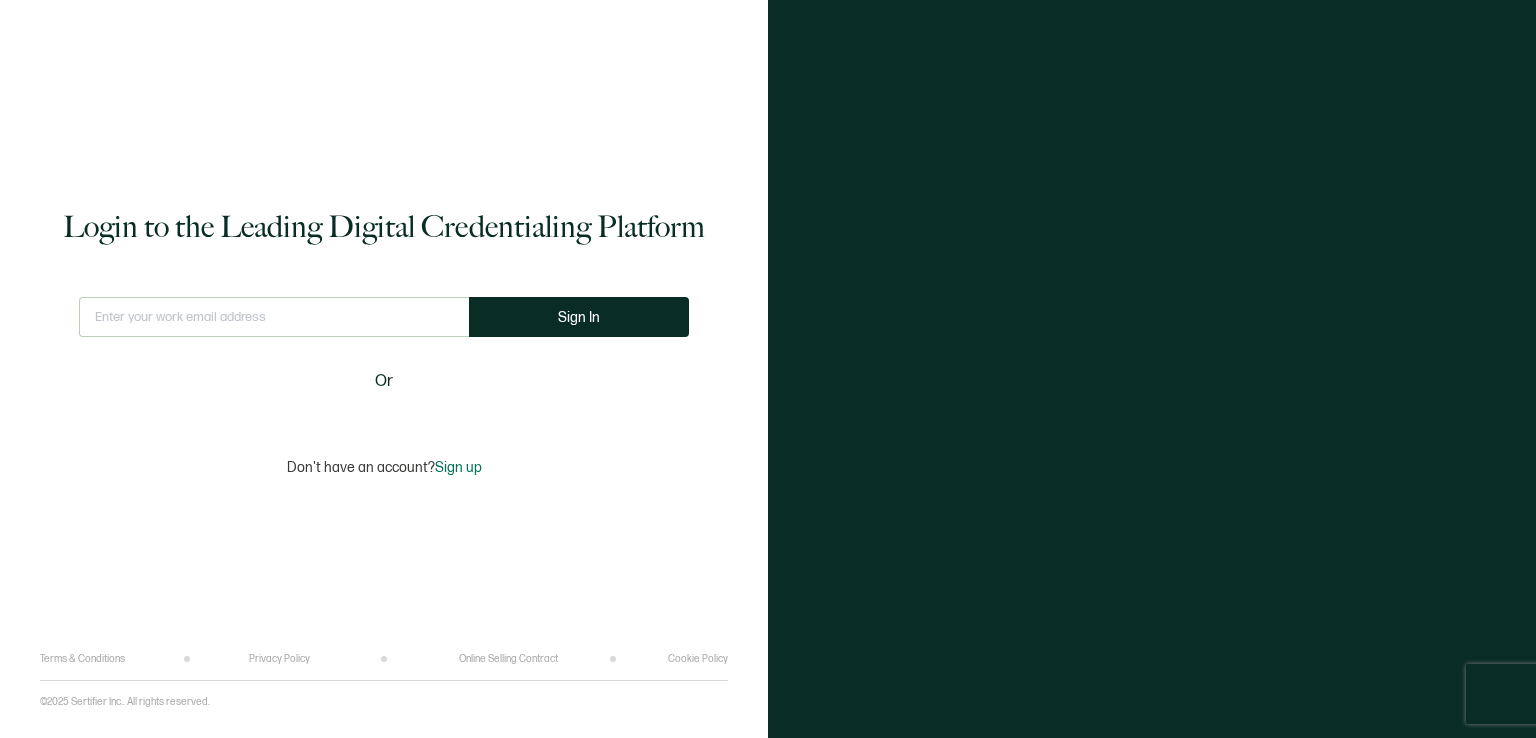 type on "[EMAIL_ADDRESS][DOMAIN_NAME]" 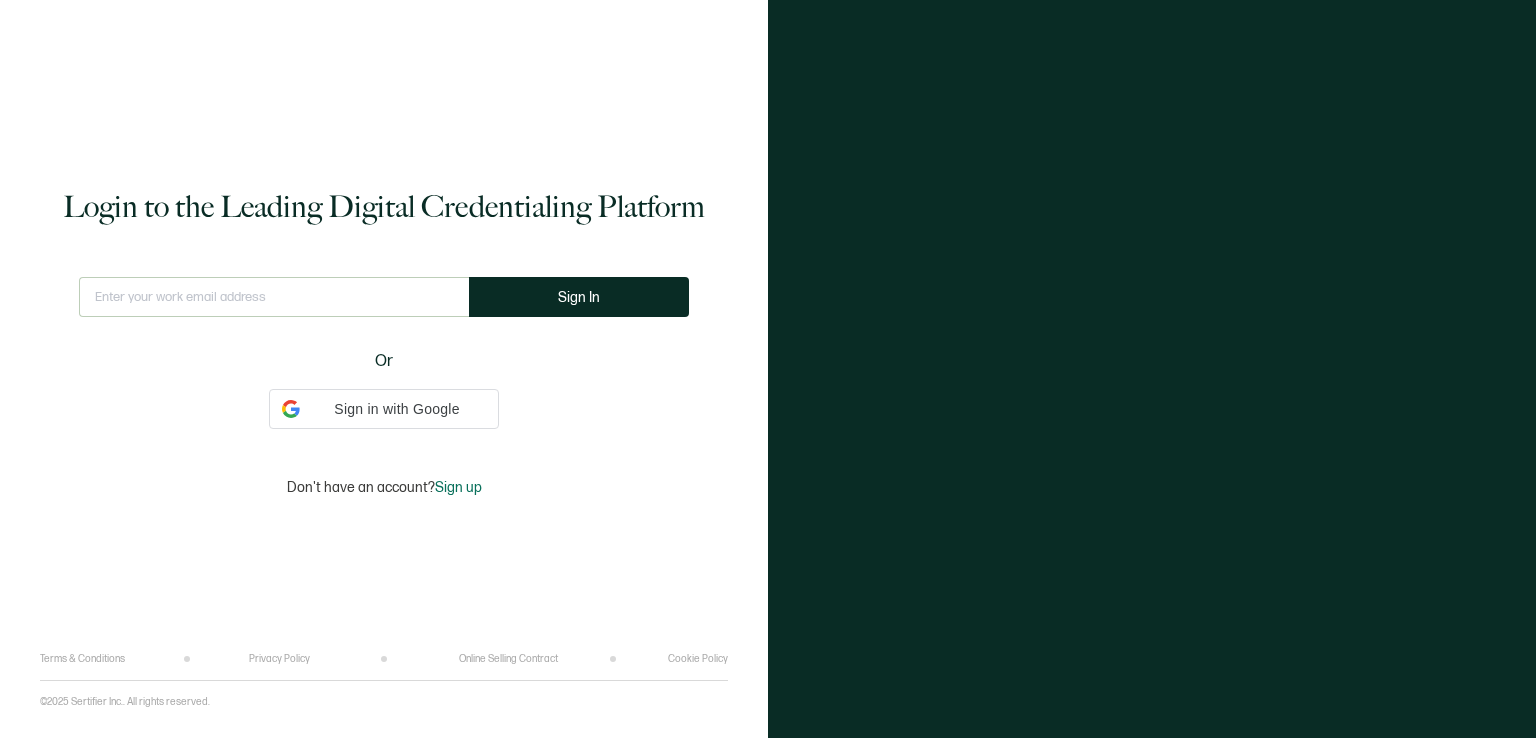 scroll, scrollTop: 0, scrollLeft: 0, axis: both 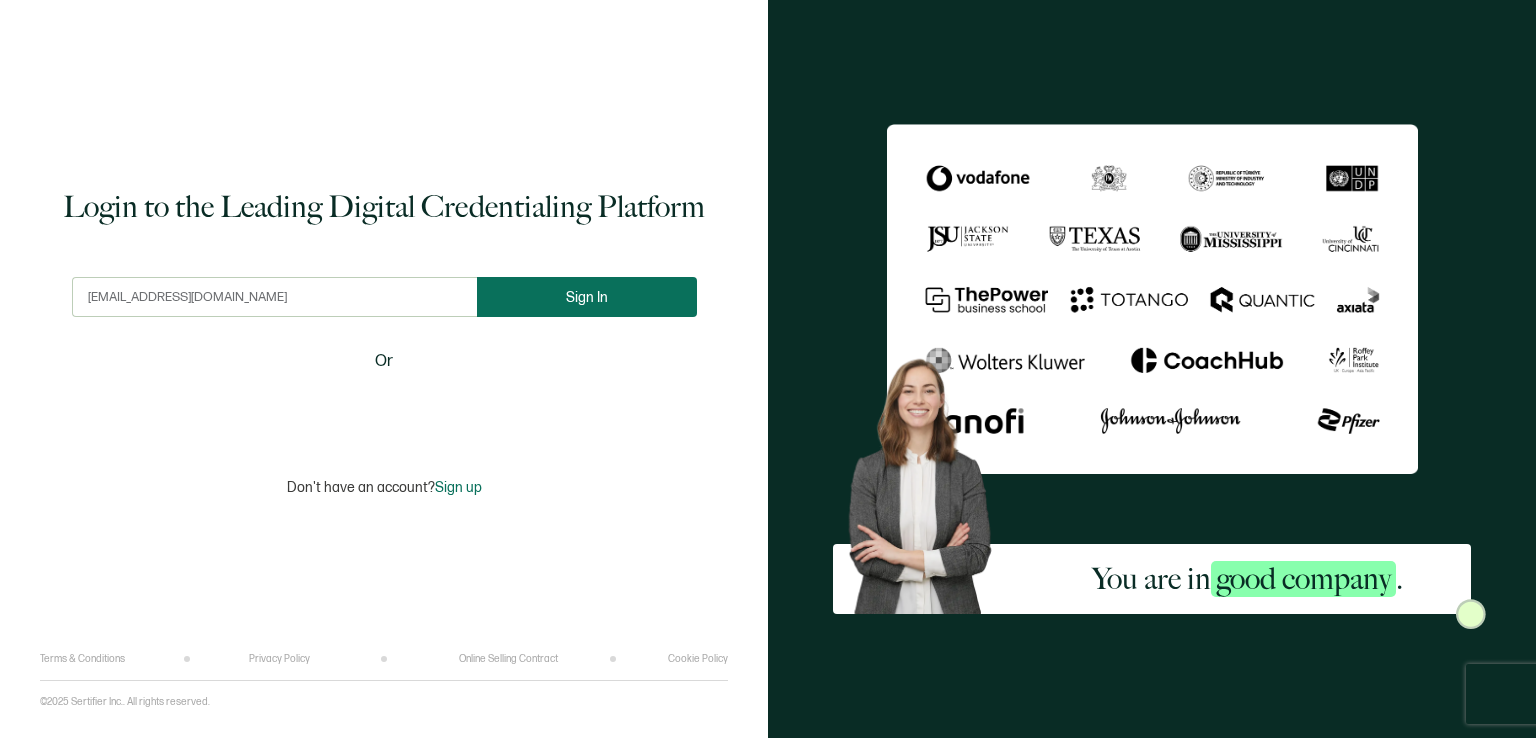 click on "Sign In" at bounding box center (587, 297) 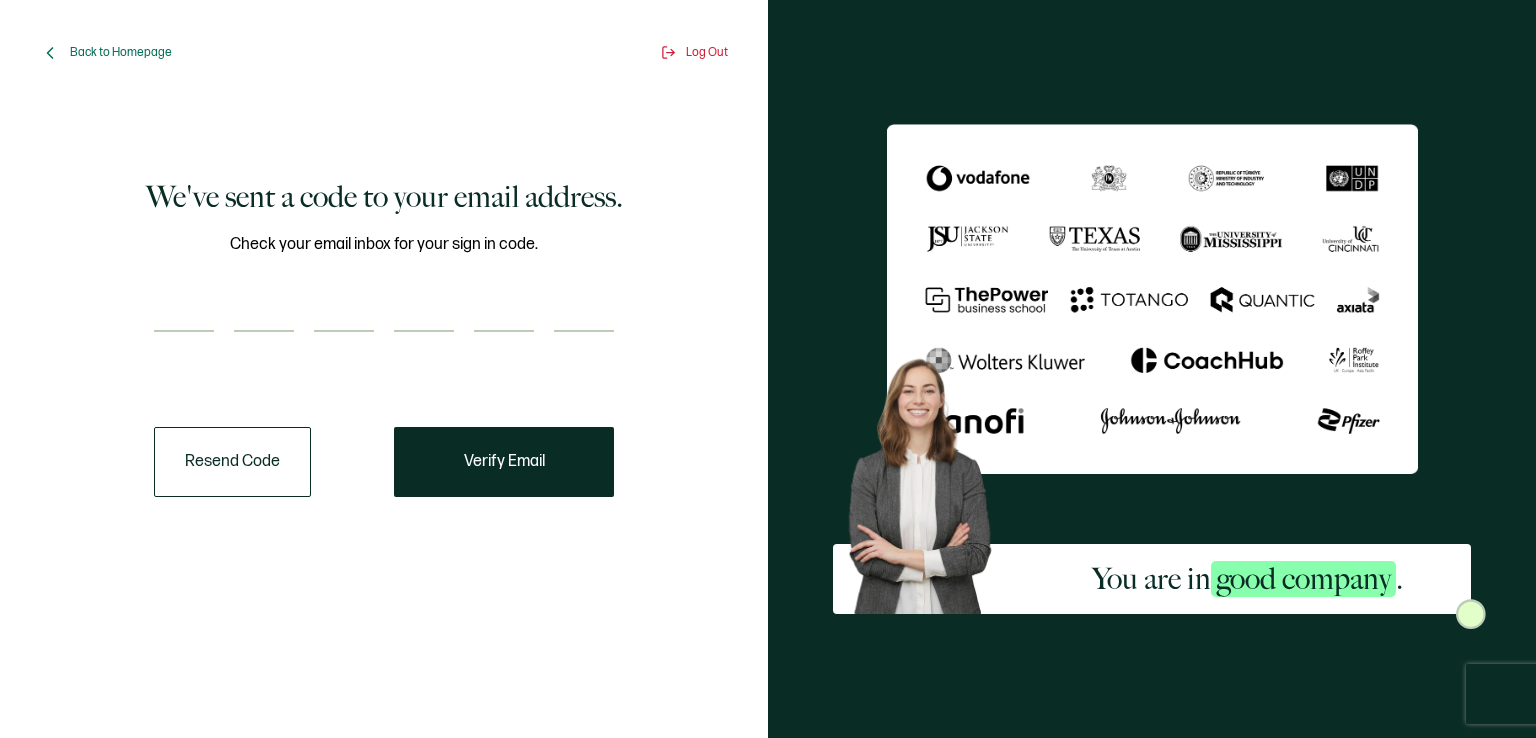 paste on "8" 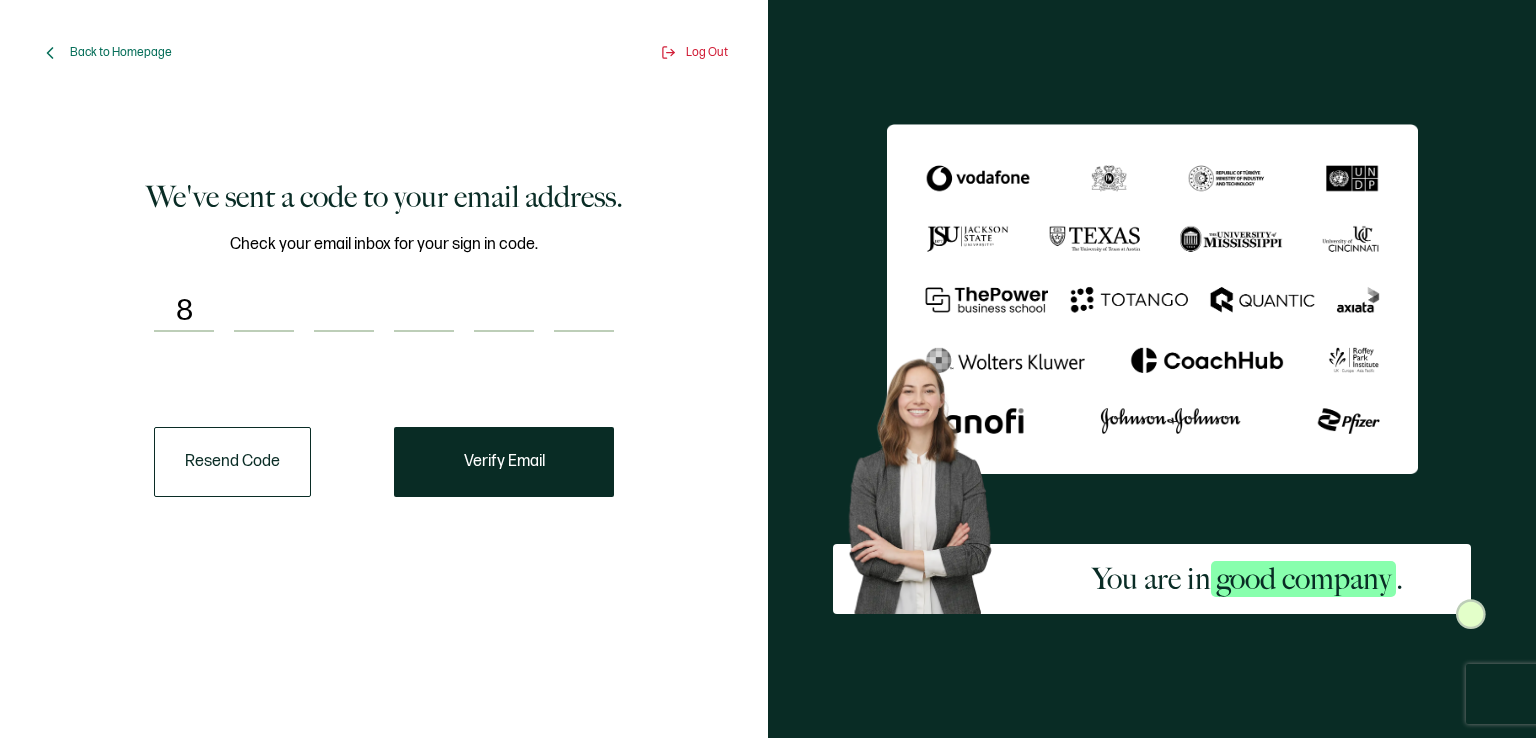 type on "4" 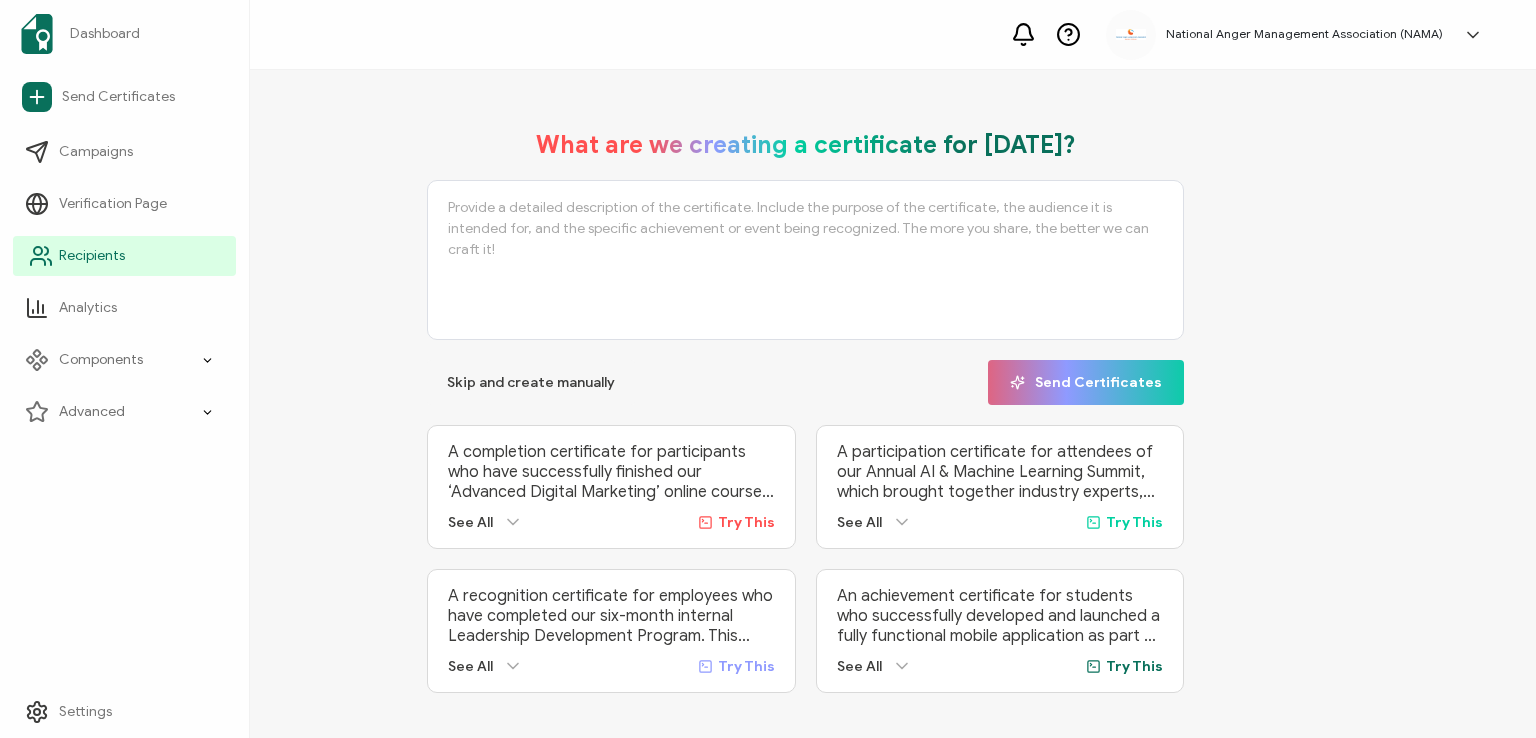 click on "Recipients" at bounding box center [92, 256] 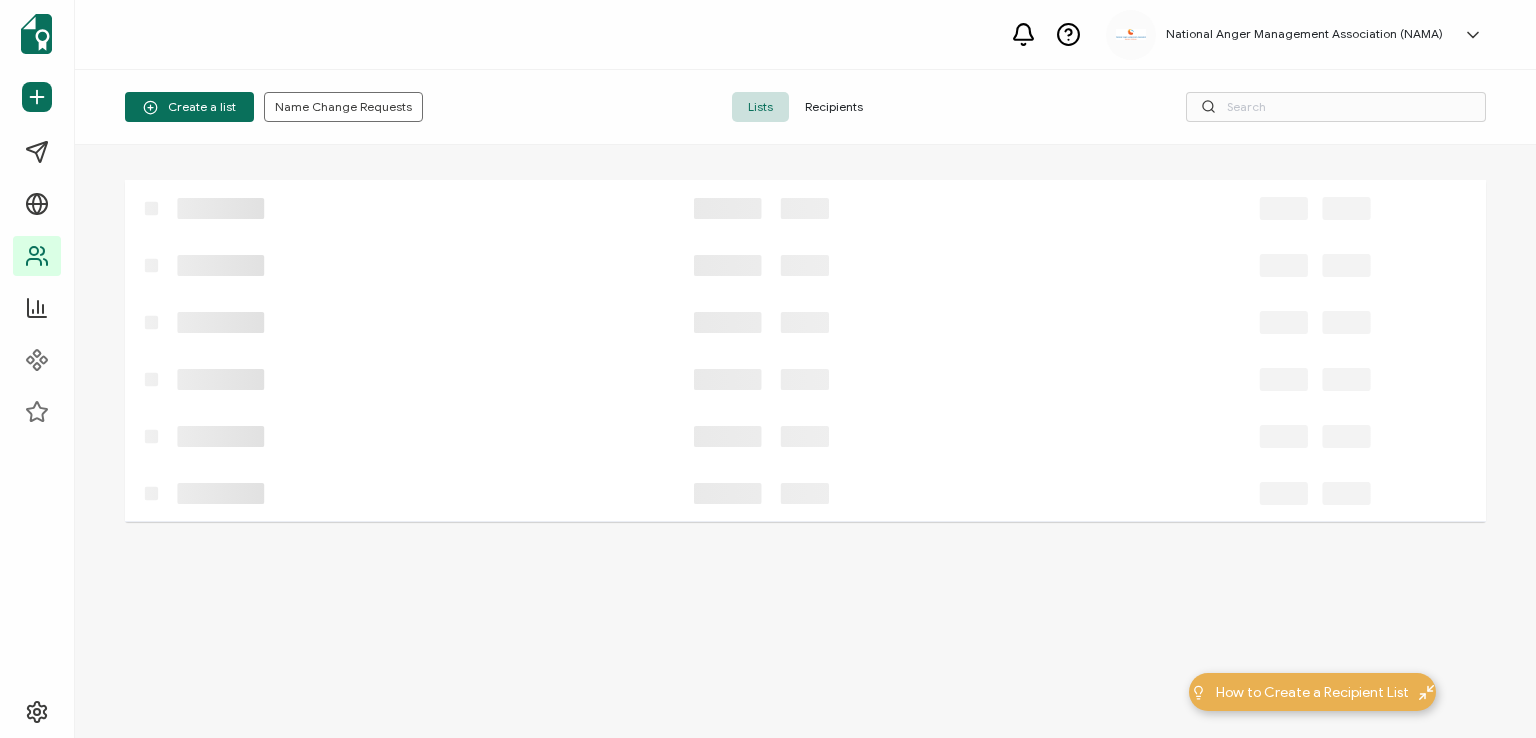 click on "Recipients" at bounding box center [834, 107] 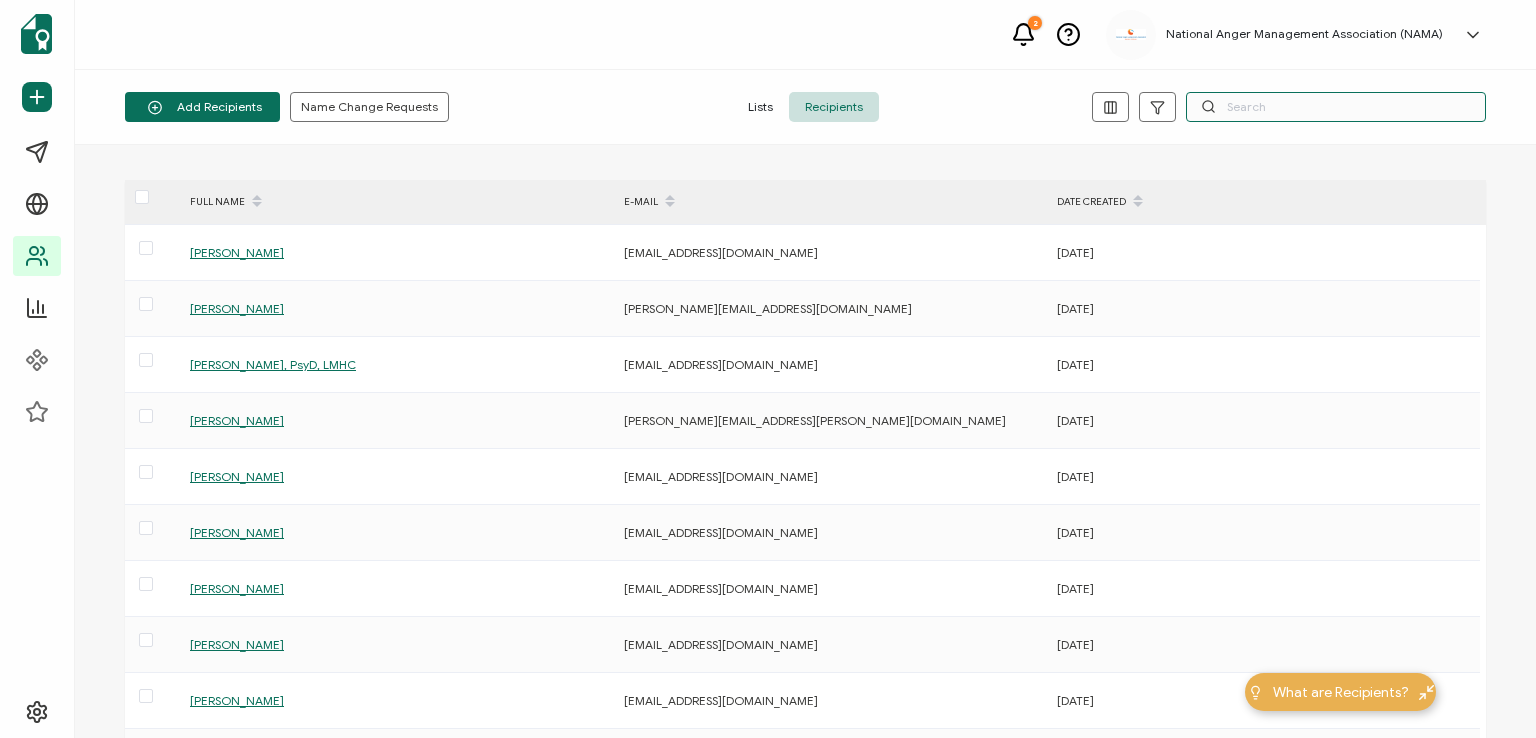 click at bounding box center [1336, 107] 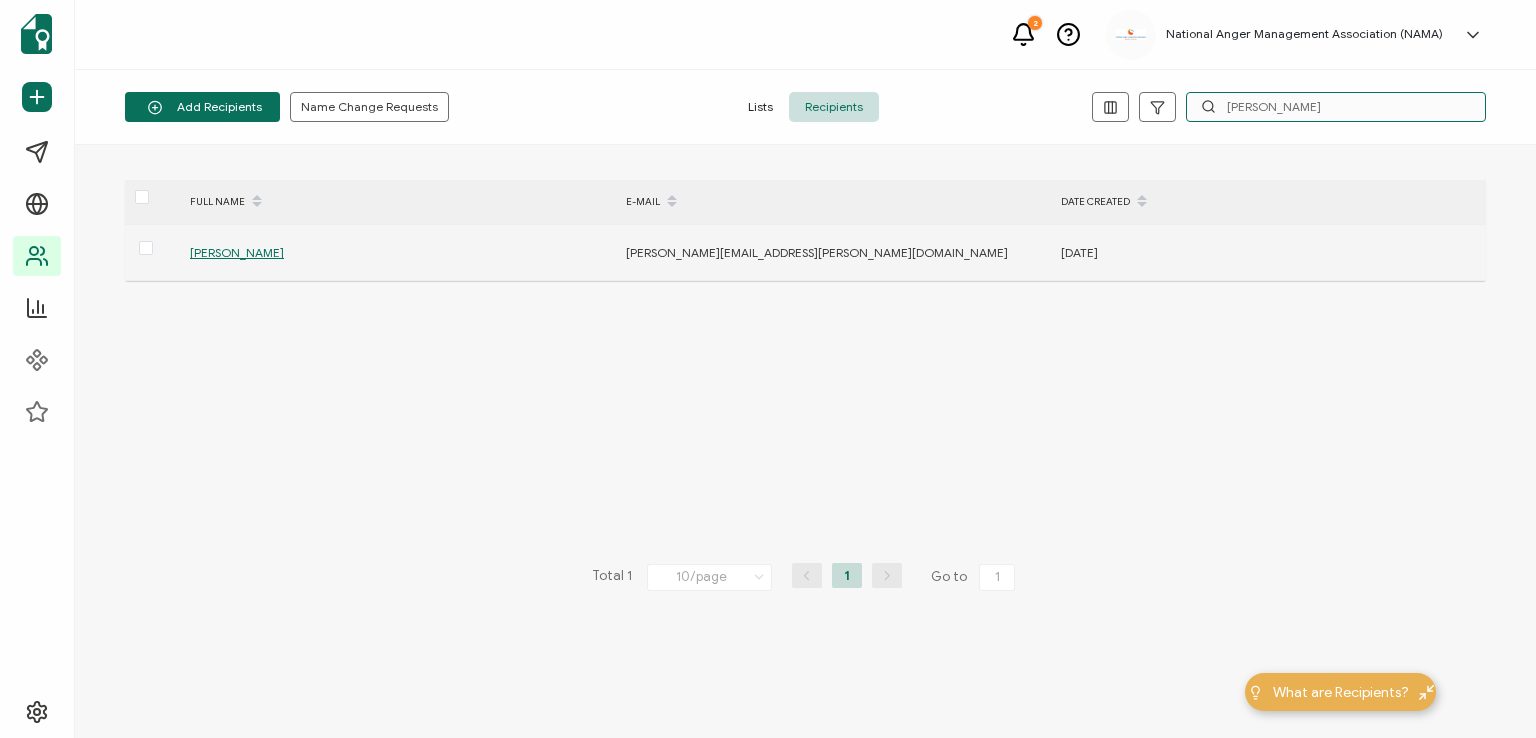 type on "[PERSON_NAME]" 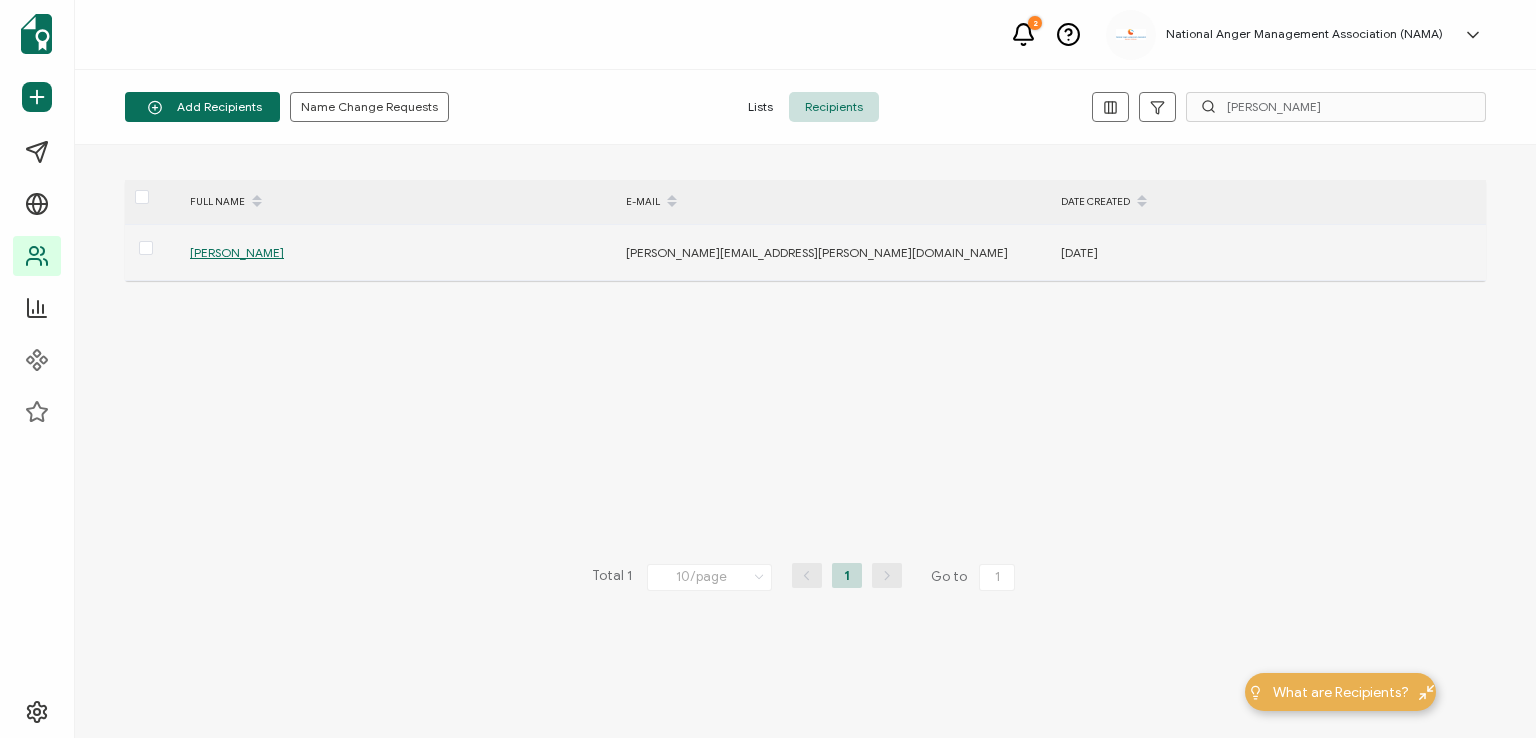 click on "[PERSON_NAME]" at bounding box center [237, 252] 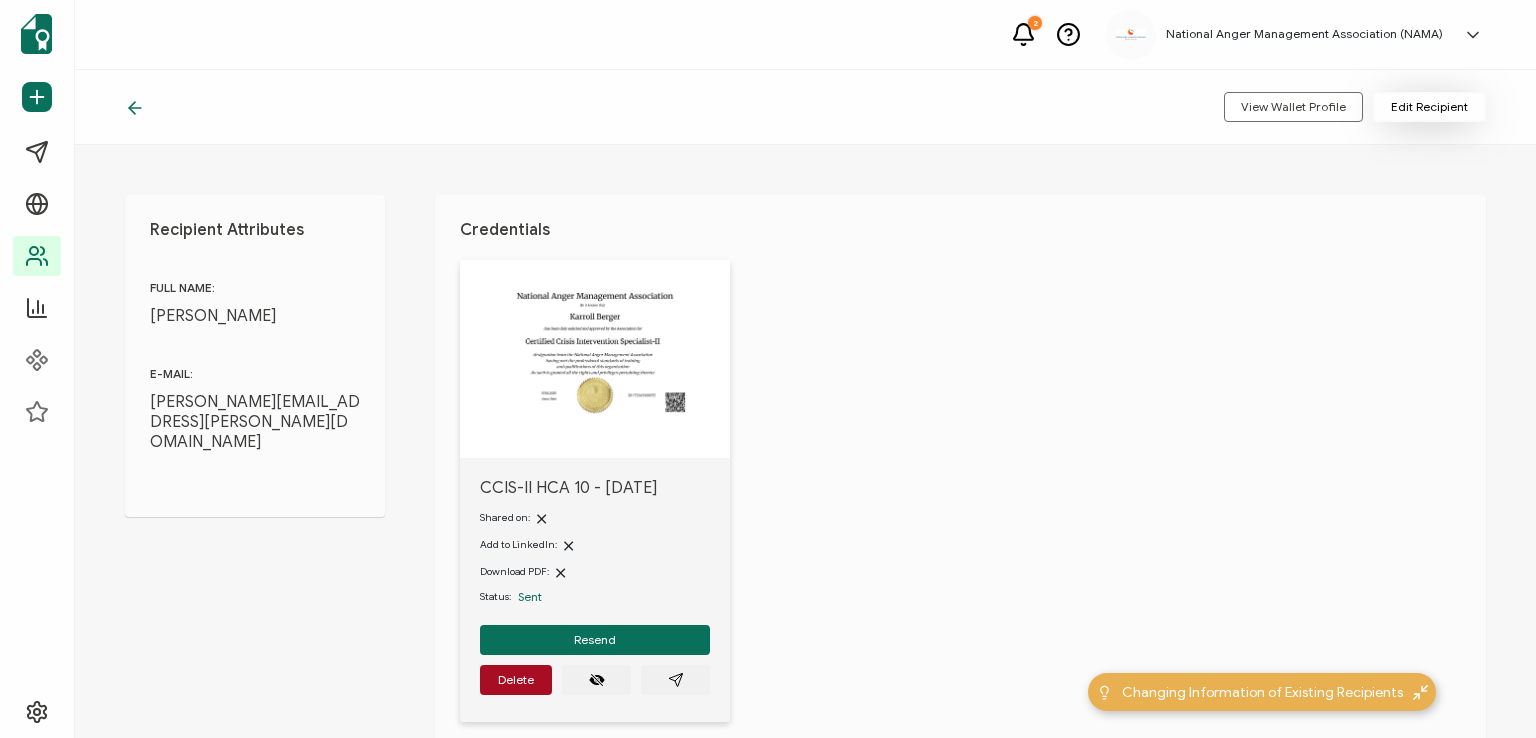 click on "Edit Recipient" at bounding box center (1429, 107) 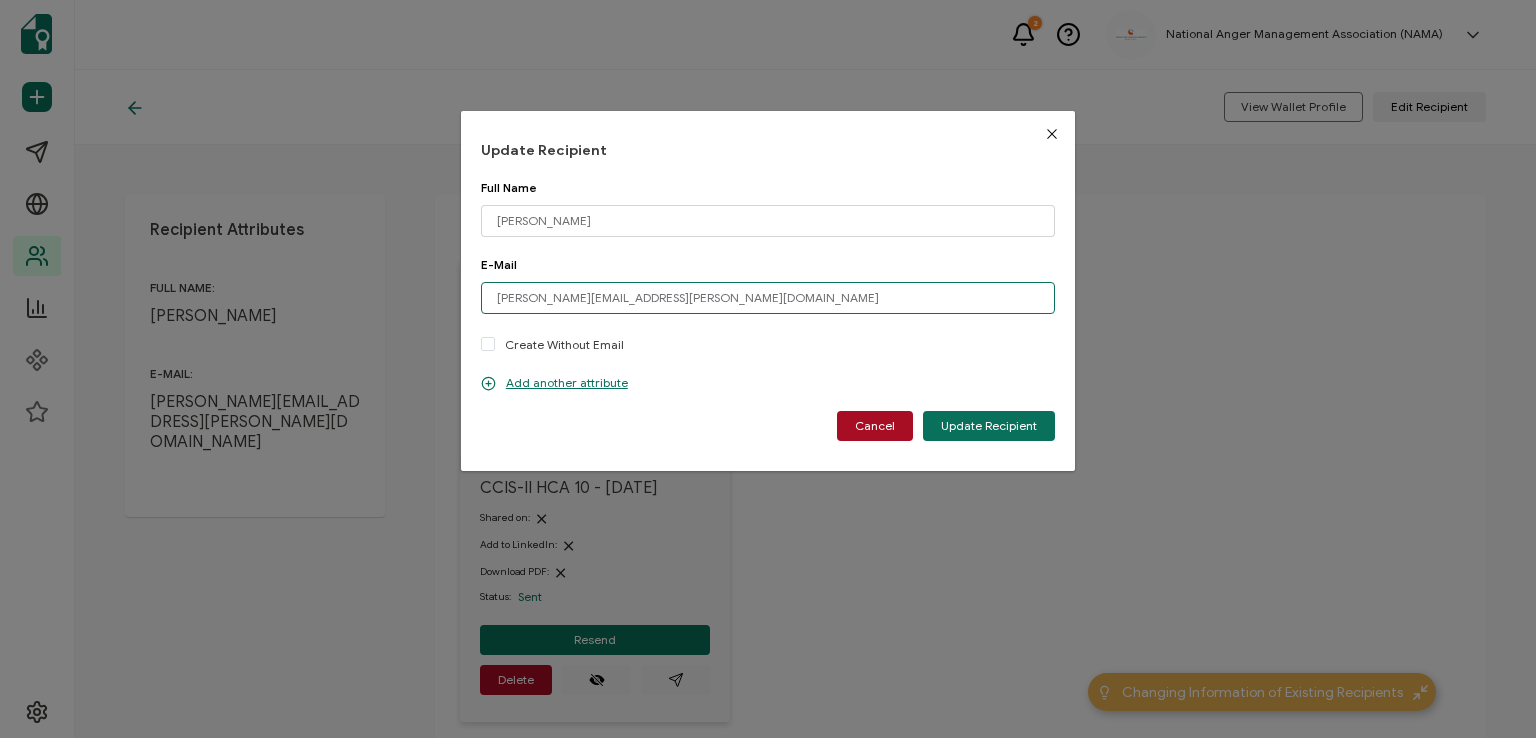 click on "[PERSON_NAME][EMAIL_ADDRESS][PERSON_NAME][DOMAIN_NAME]" at bounding box center [768, 298] 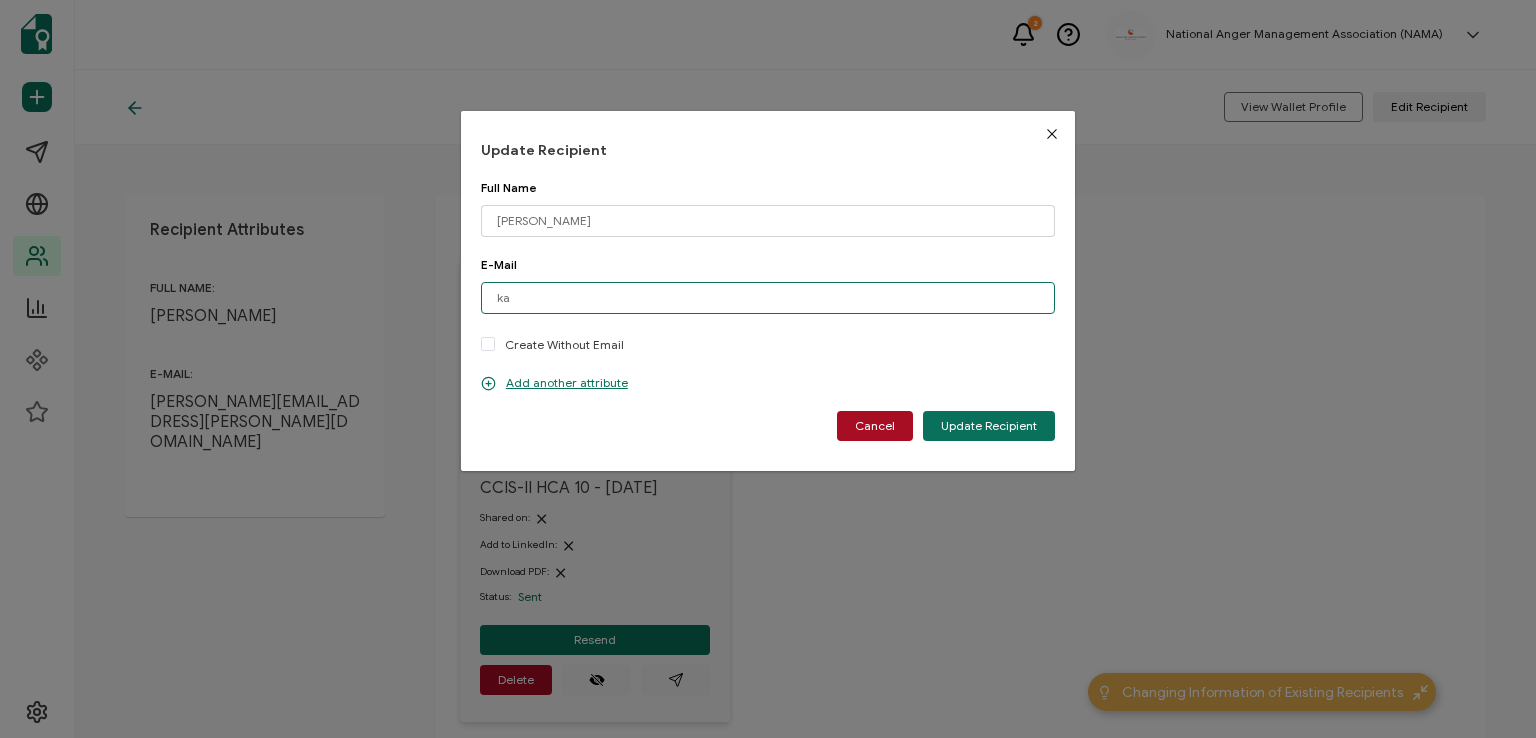type on "k" 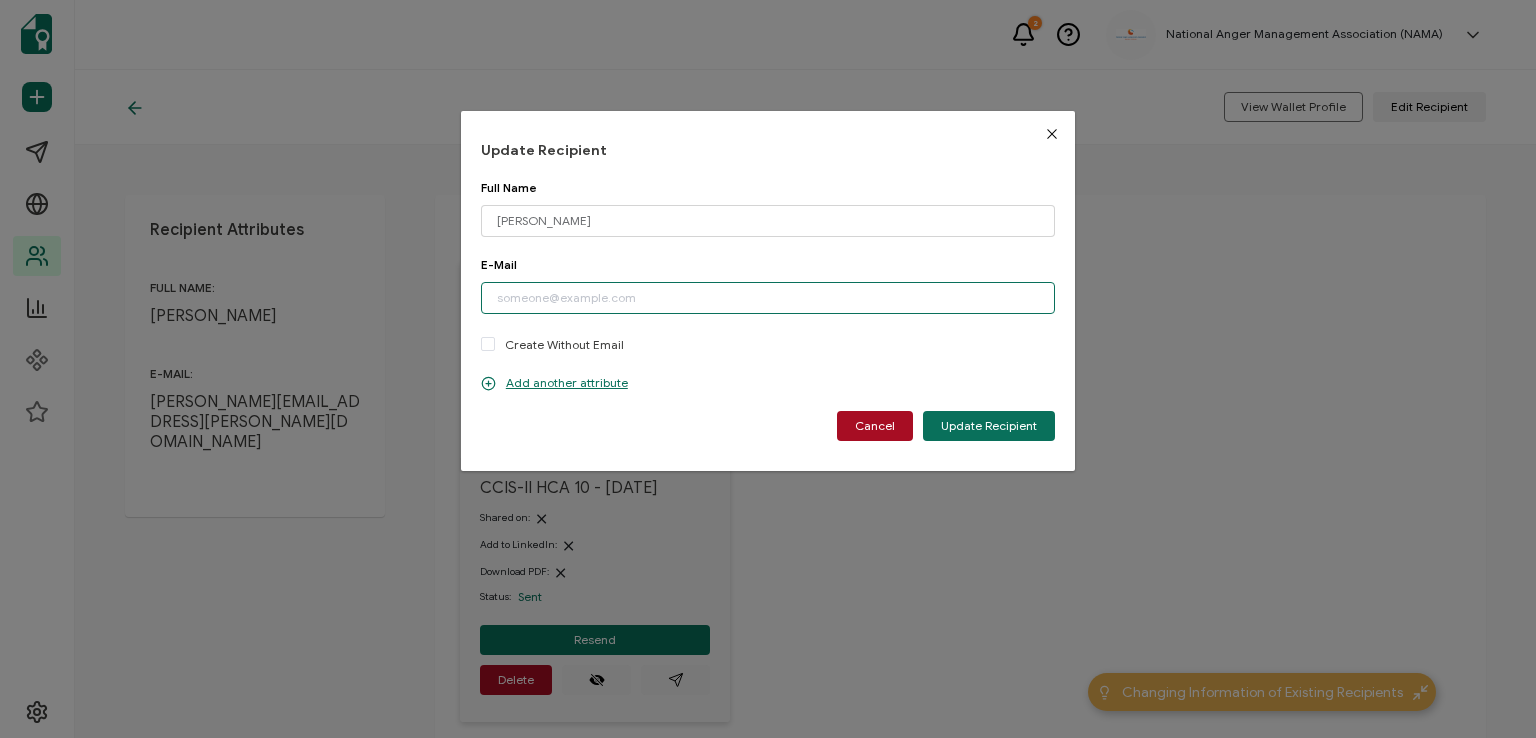 paste on "[PERSON_NAME][EMAIL_ADDRESS][DOMAIN_NAME]" 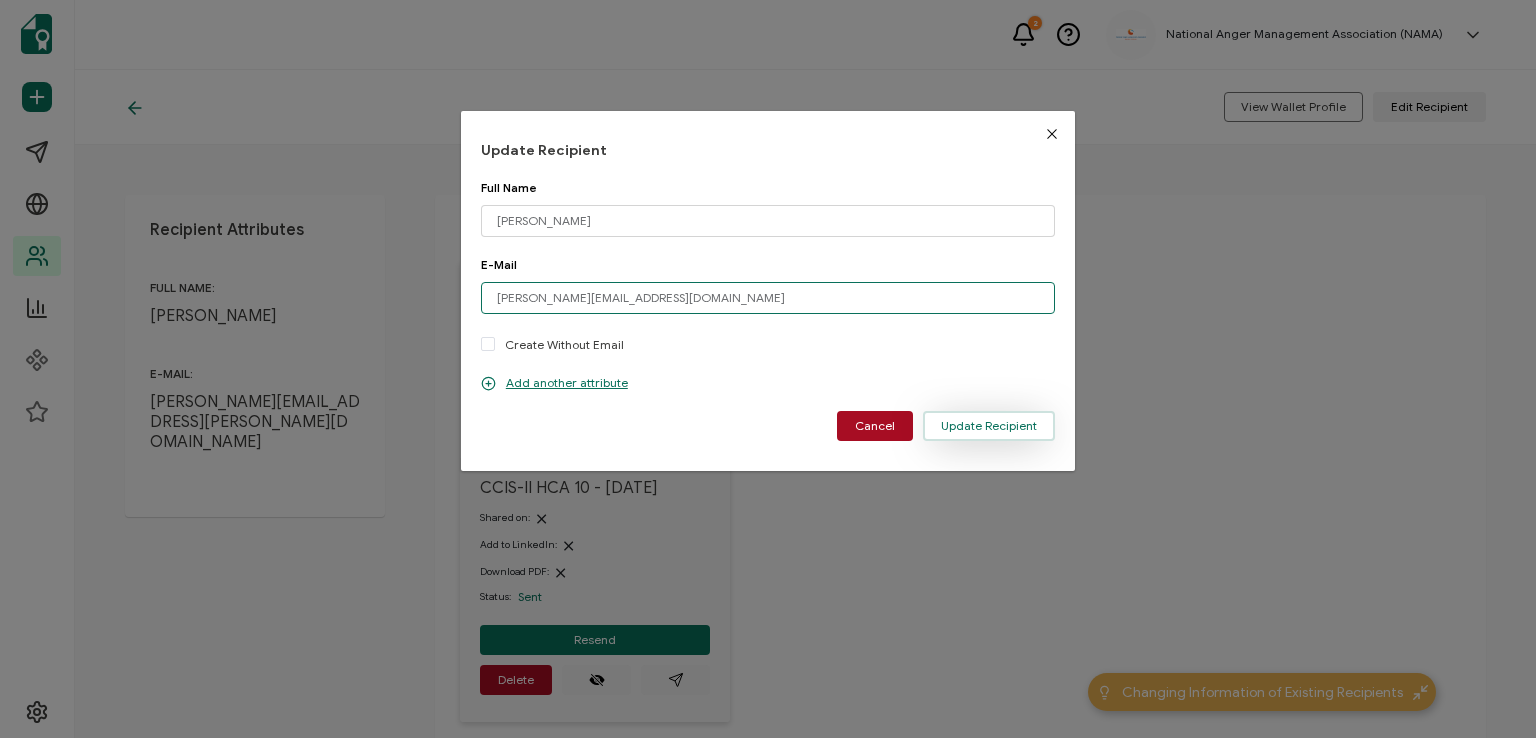 type on "[PERSON_NAME][EMAIL_ADDRESS][DOMAIN_NAME]" 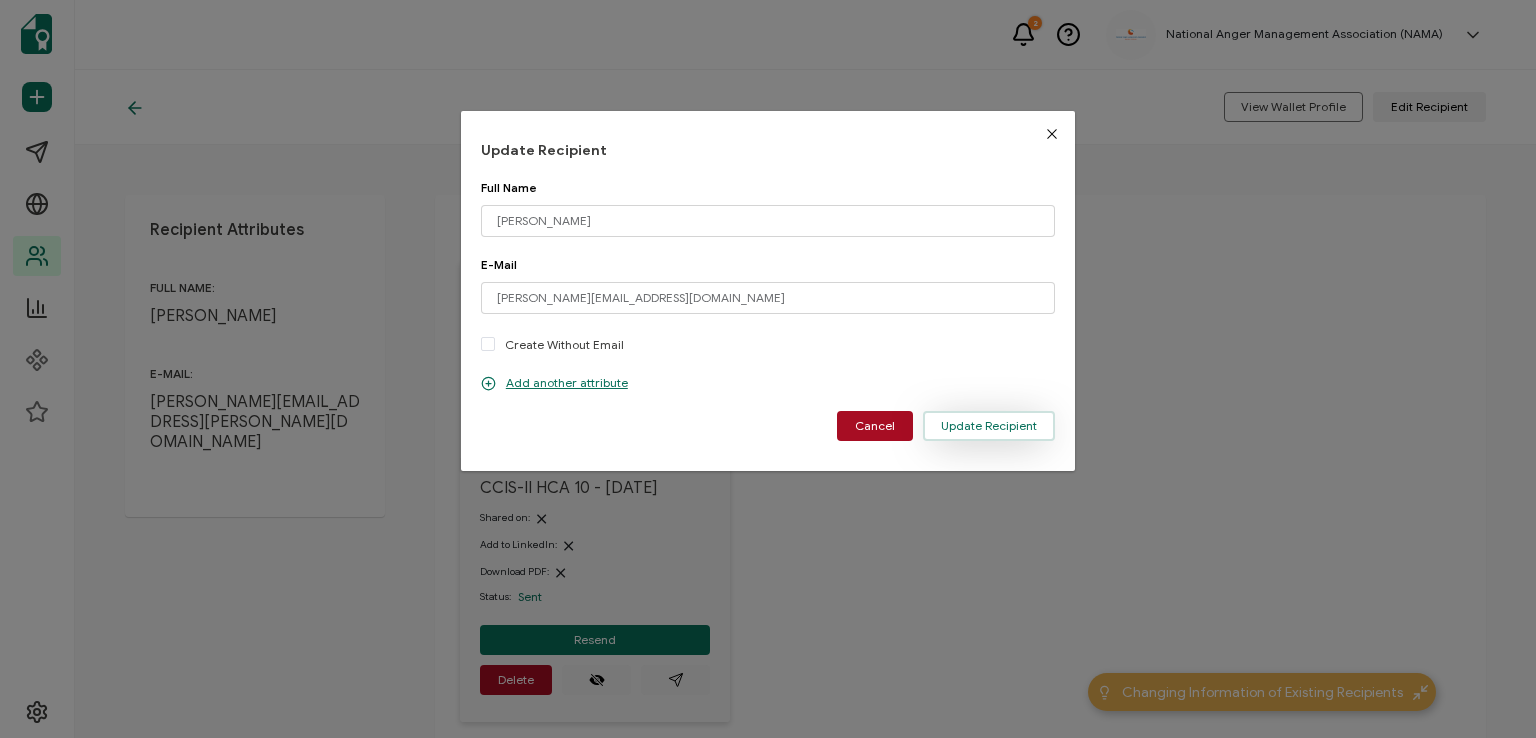 click on "Update Recipient" at bounding box center (989, 426) 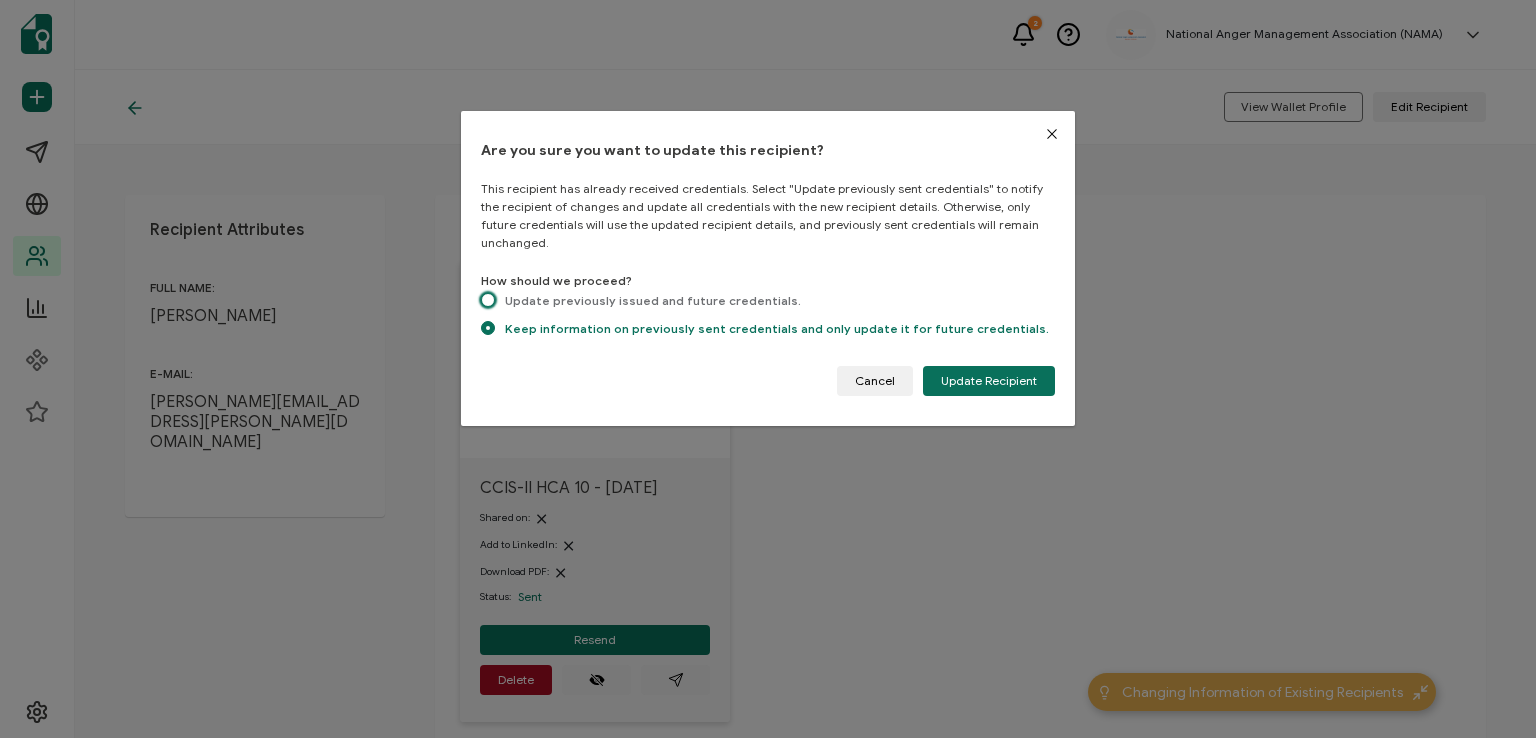 click at bounding box center [488, 300] 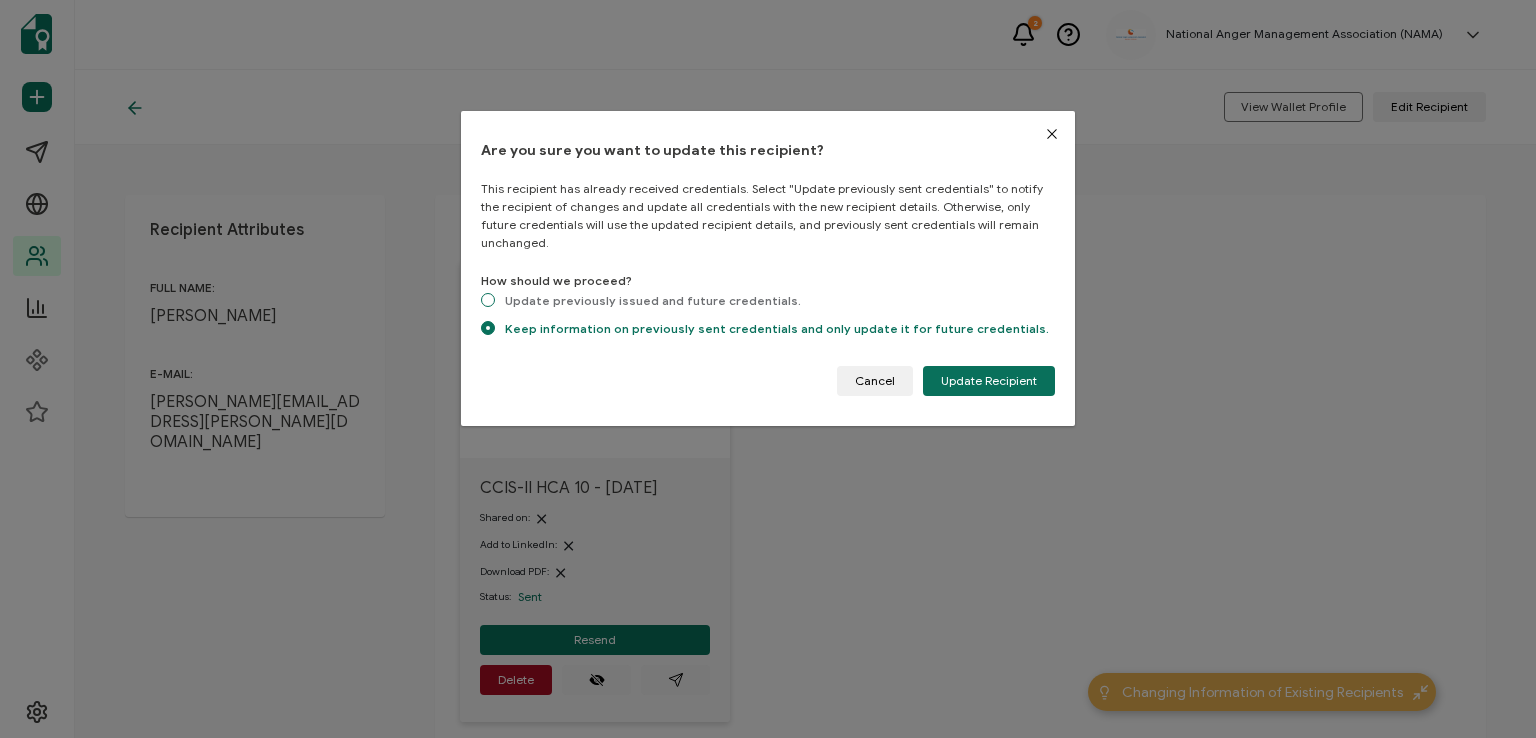 click on "Update previously issued and future credentials." at bounding box center (488, 301) 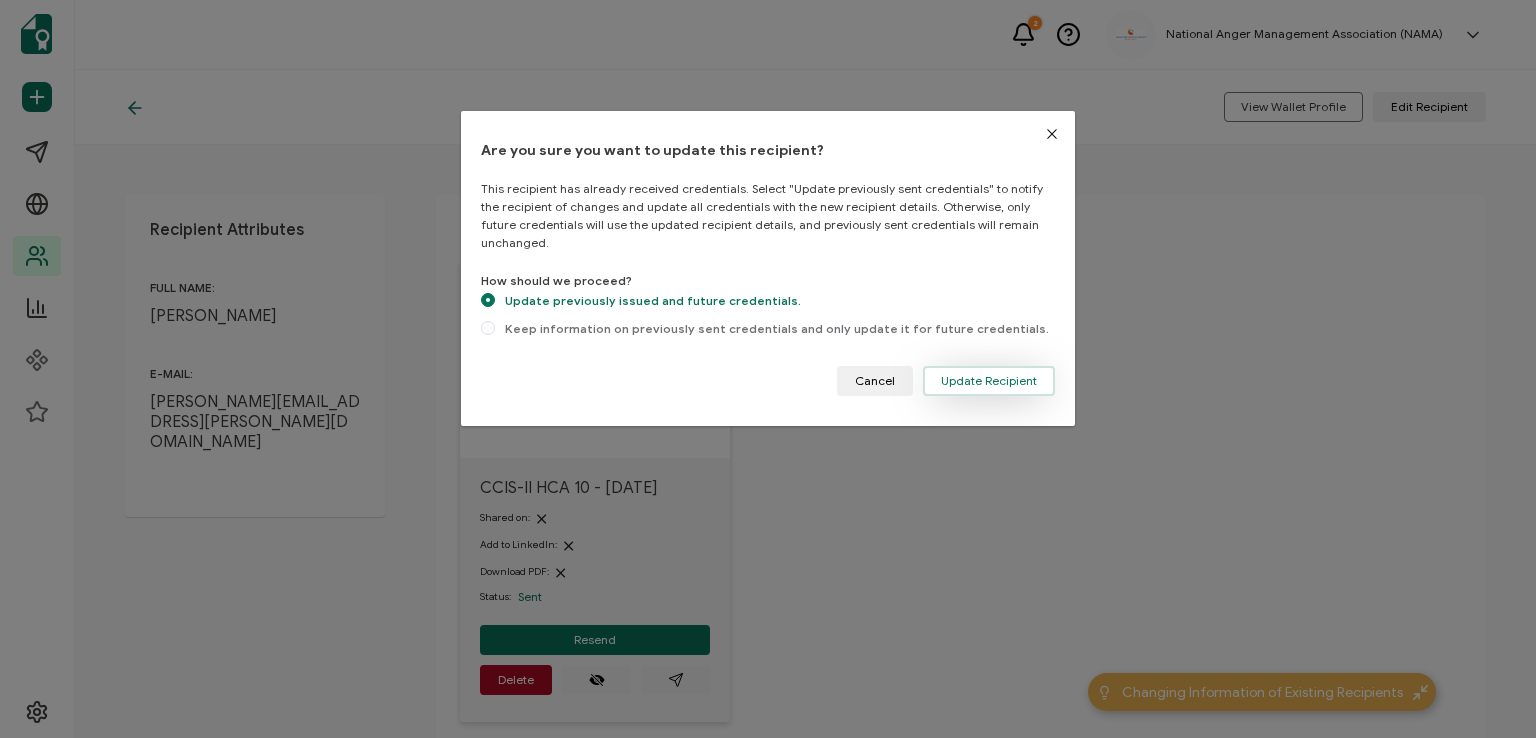click on "Update Recipient" at bounding box center [989, 381] 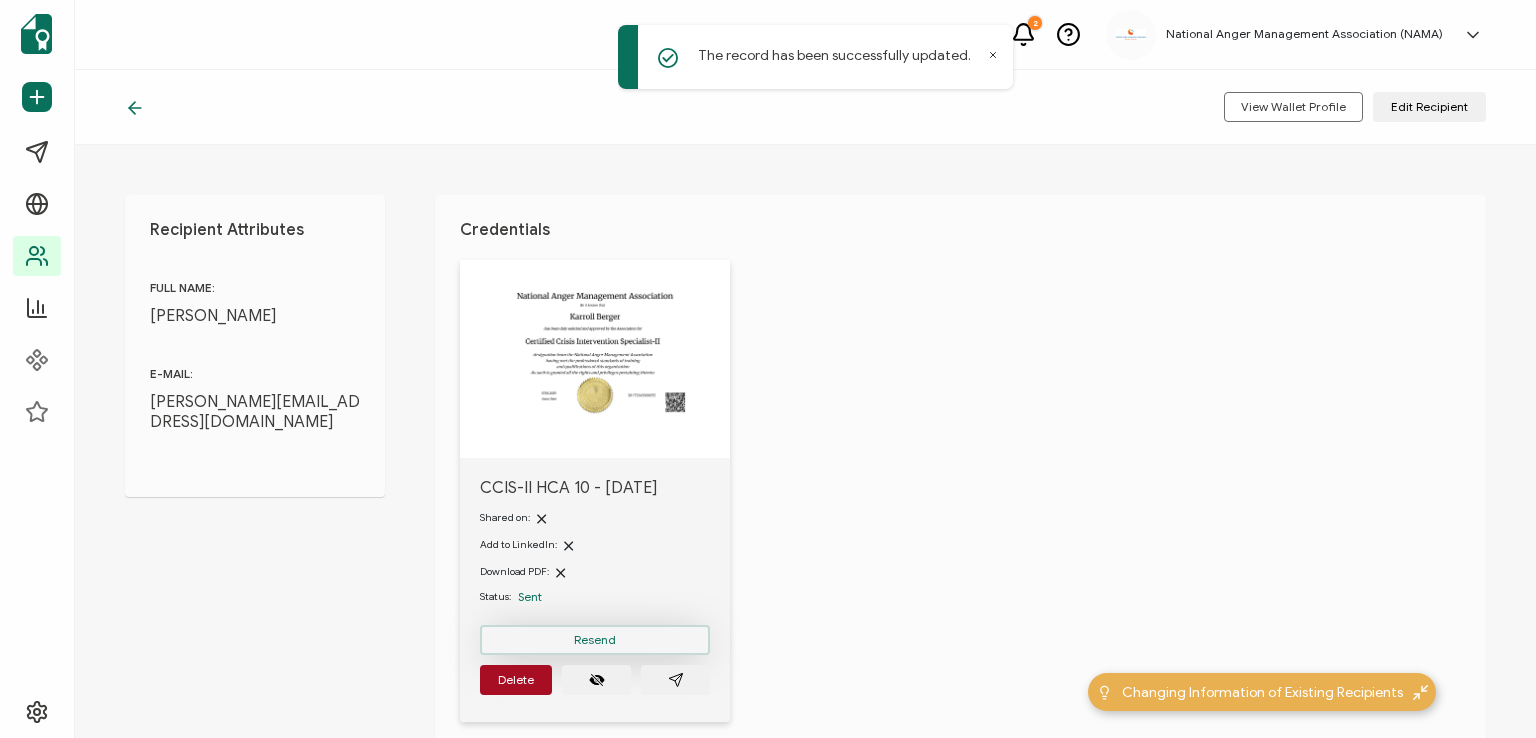 click on "Resend" at bounding box center [595, 640] 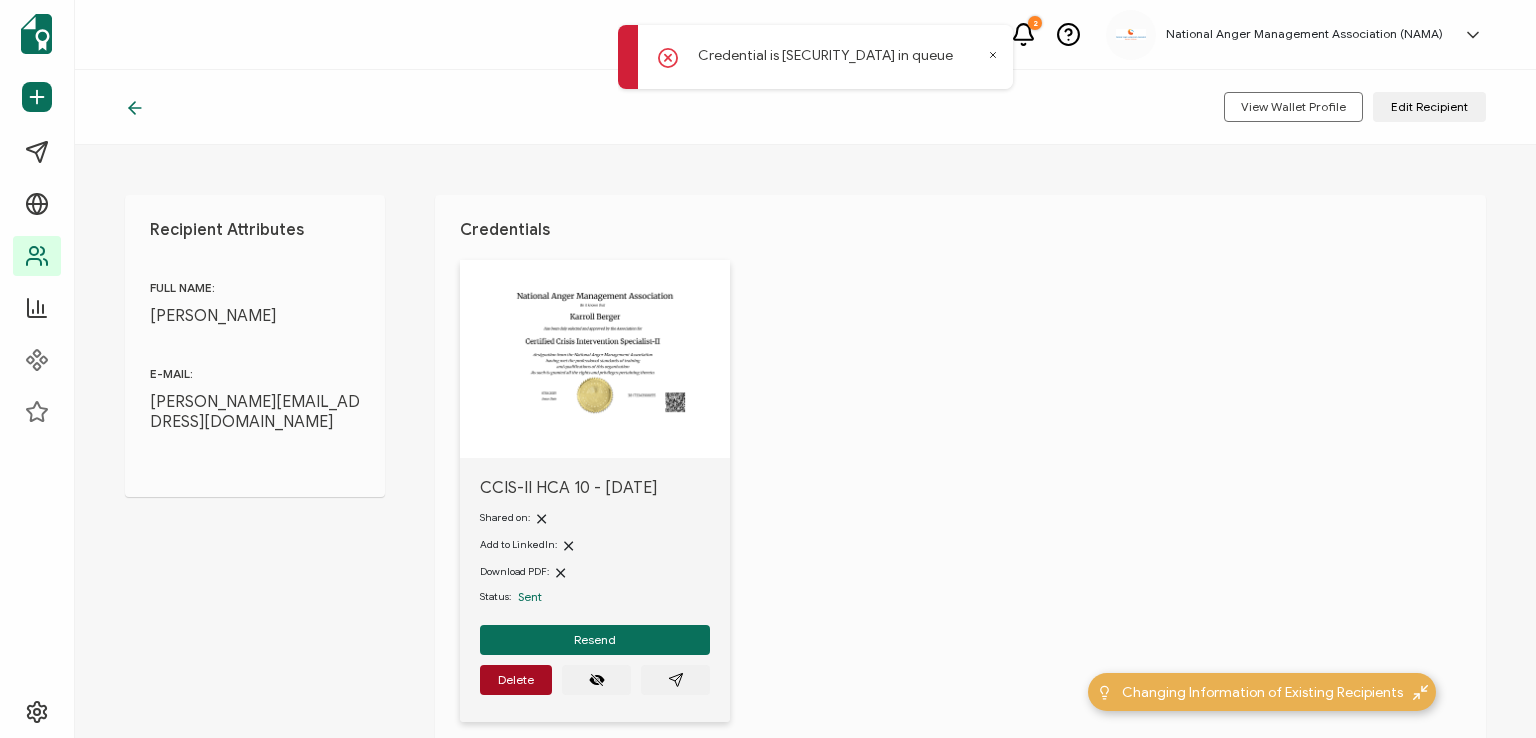 click 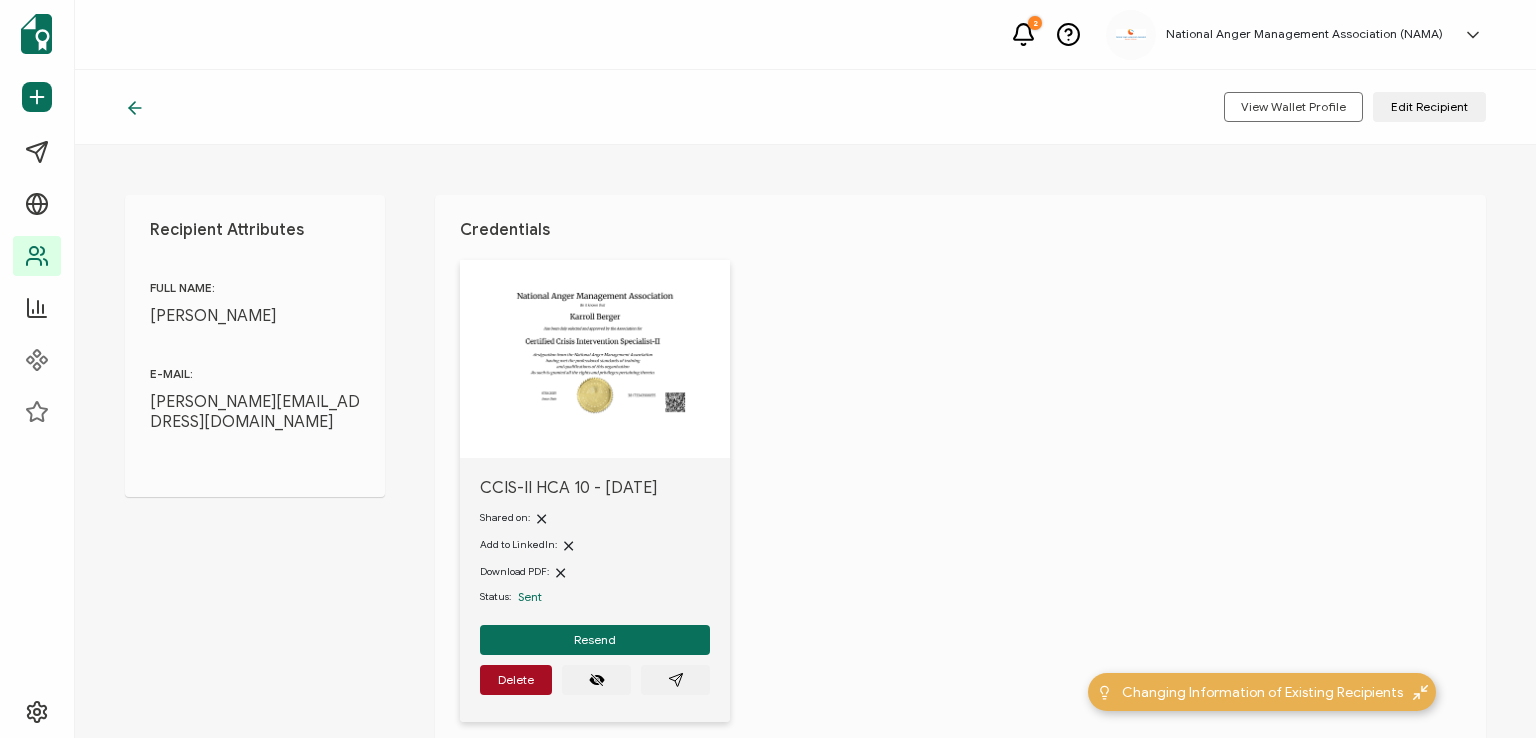 click on "2
National Anger Management Association (NAMA)
NAMA Admin
growthcentral@gmail.com
ID:
63402366
National Anger Management Association (NAMA)
Create Organization
Organization Settings
Log Out" at bounding box center (805, 35) 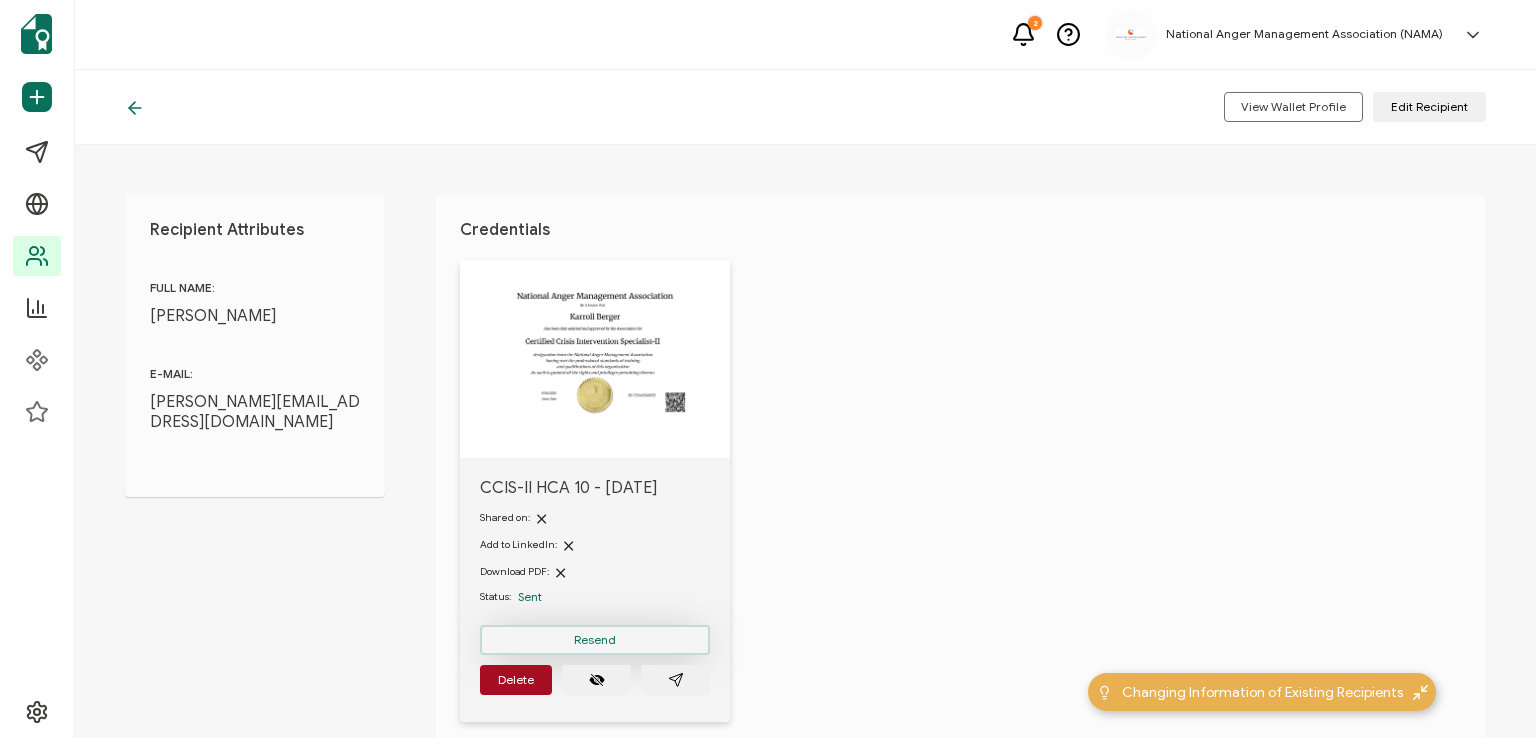 click on "Resend" at bounding box center (595, 640) 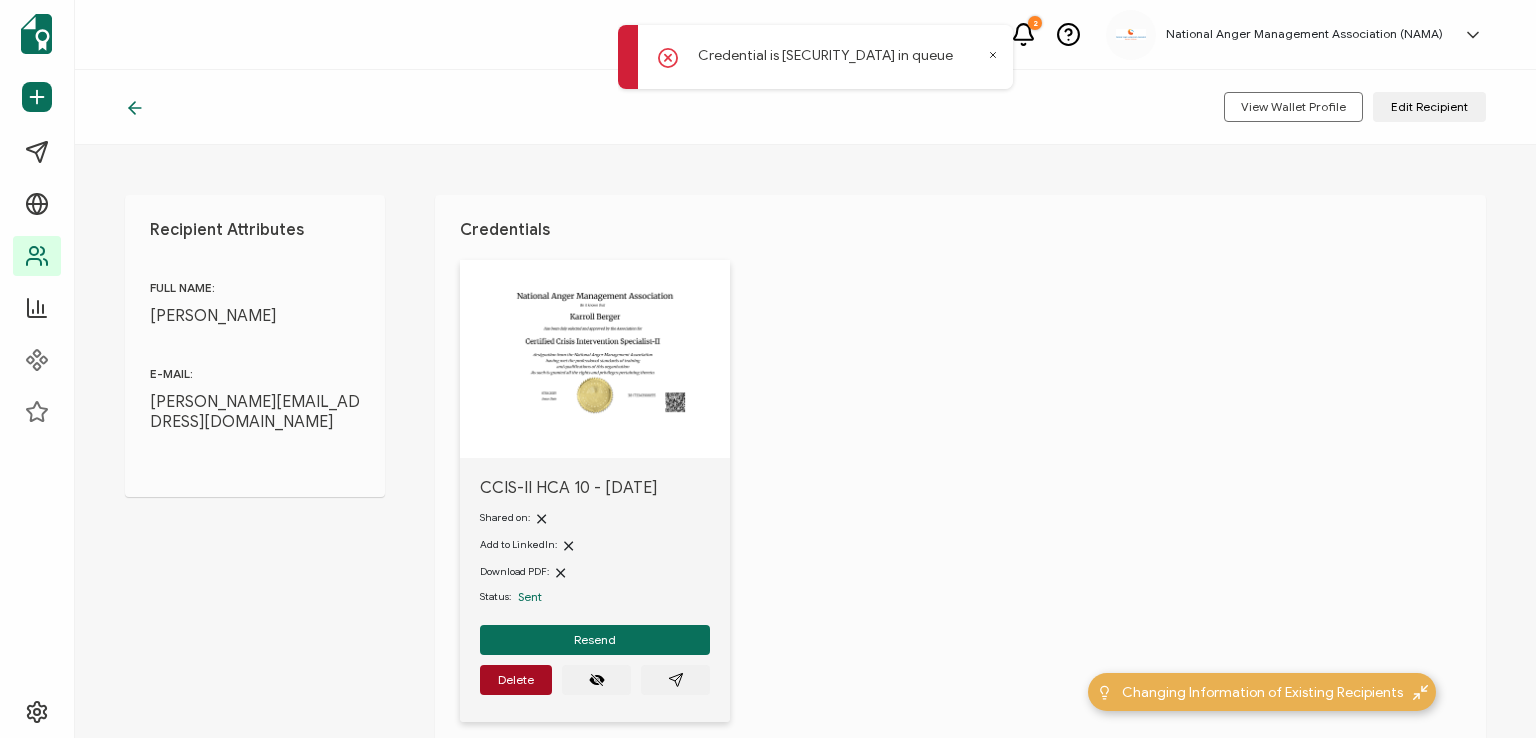 click 